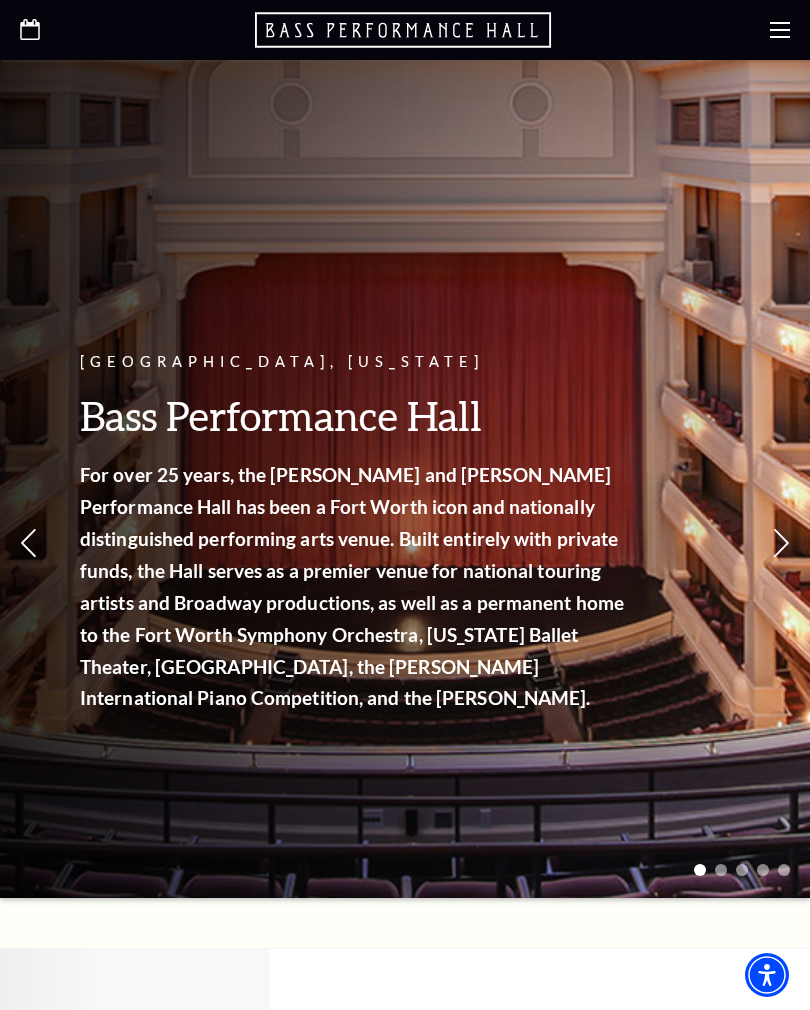 scroll, scrollTop: 0, scrollLeft: 0, axis: both 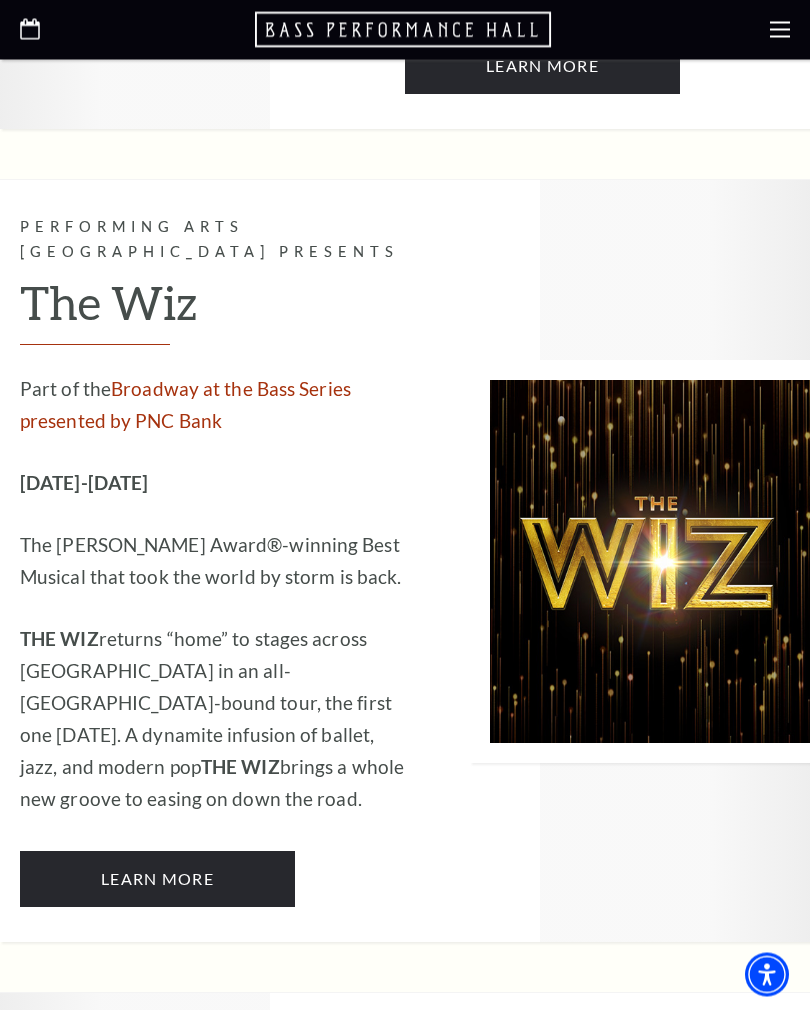 click on "Learn More" at bounding box center [157, 880] 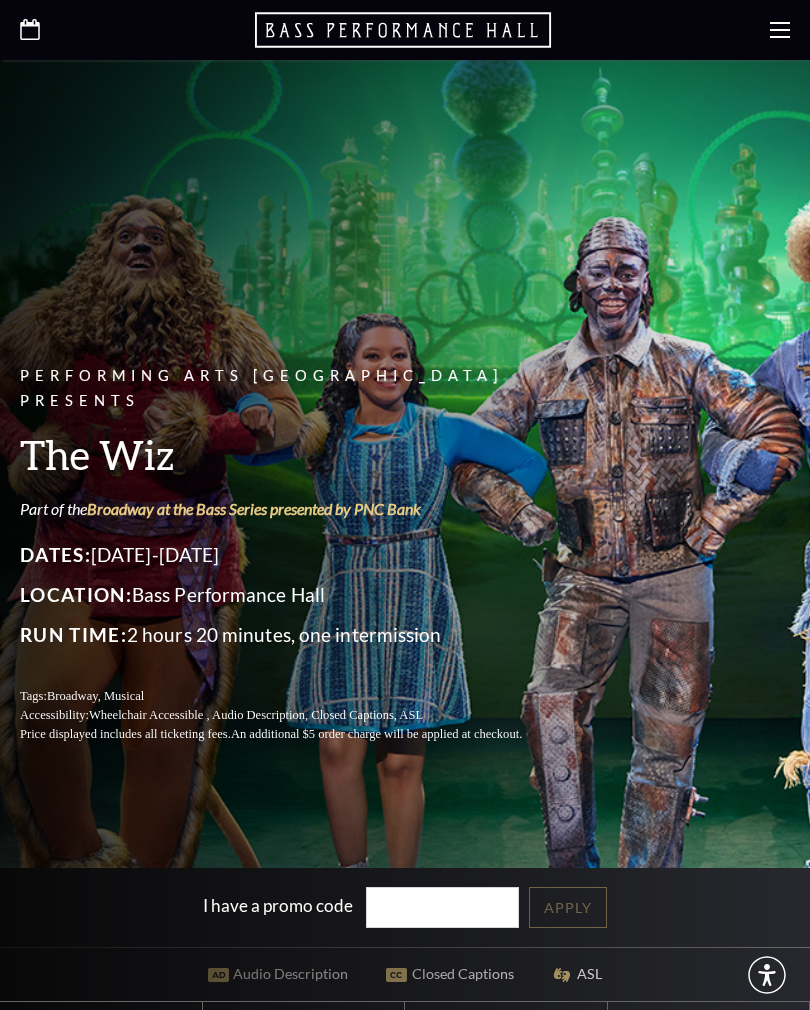 scroll, scrollTop: 0, scrollLeft: 0, axis: both 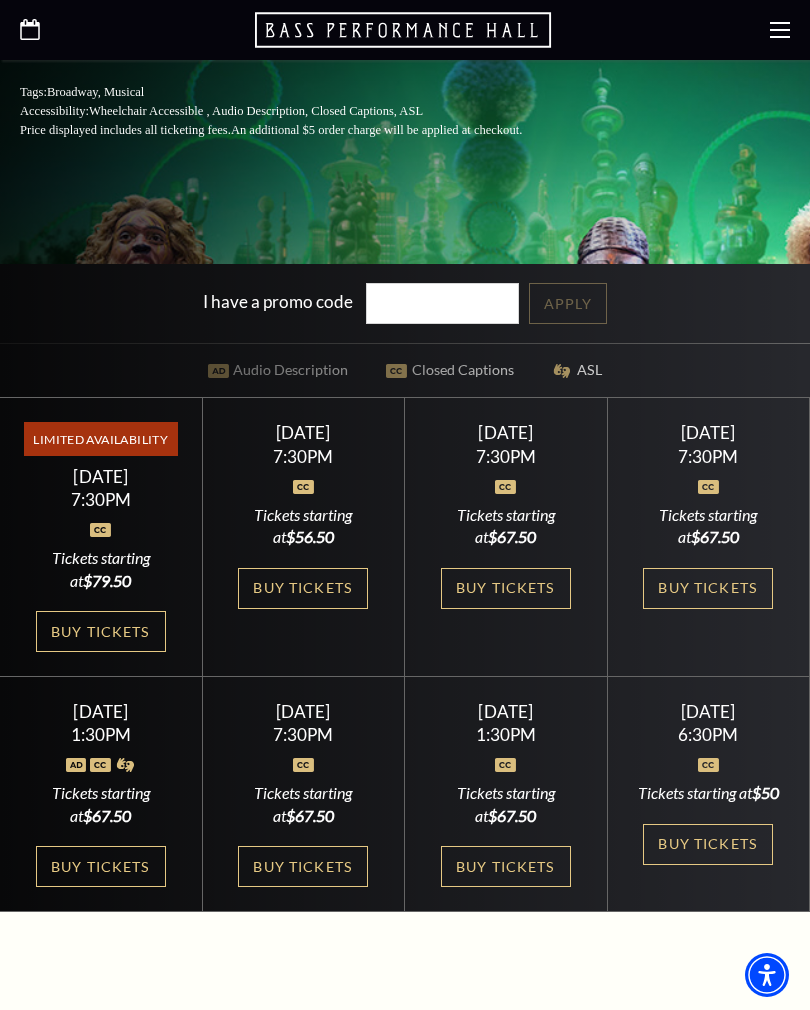 click on "Buy Tickets" at bounding box center [708, 844] 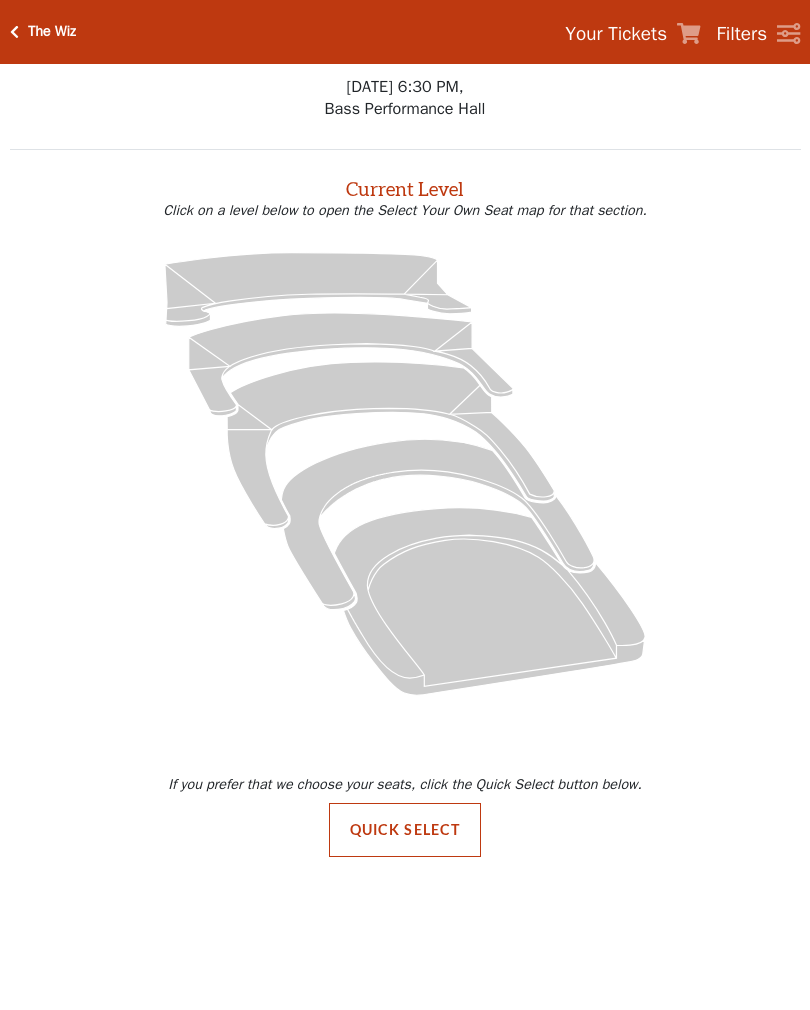 scroll, scrollTop: 0, scrollLeft: 0, axis: both 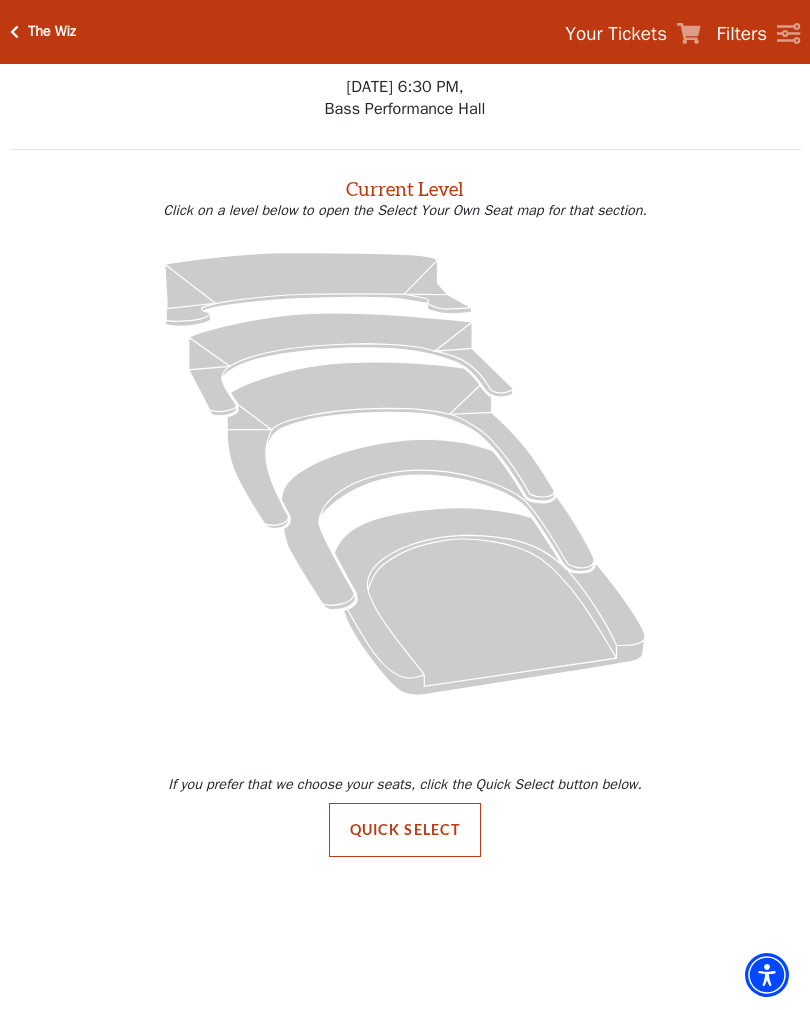 click on "Quick Select" at bounding box center (405, 830) 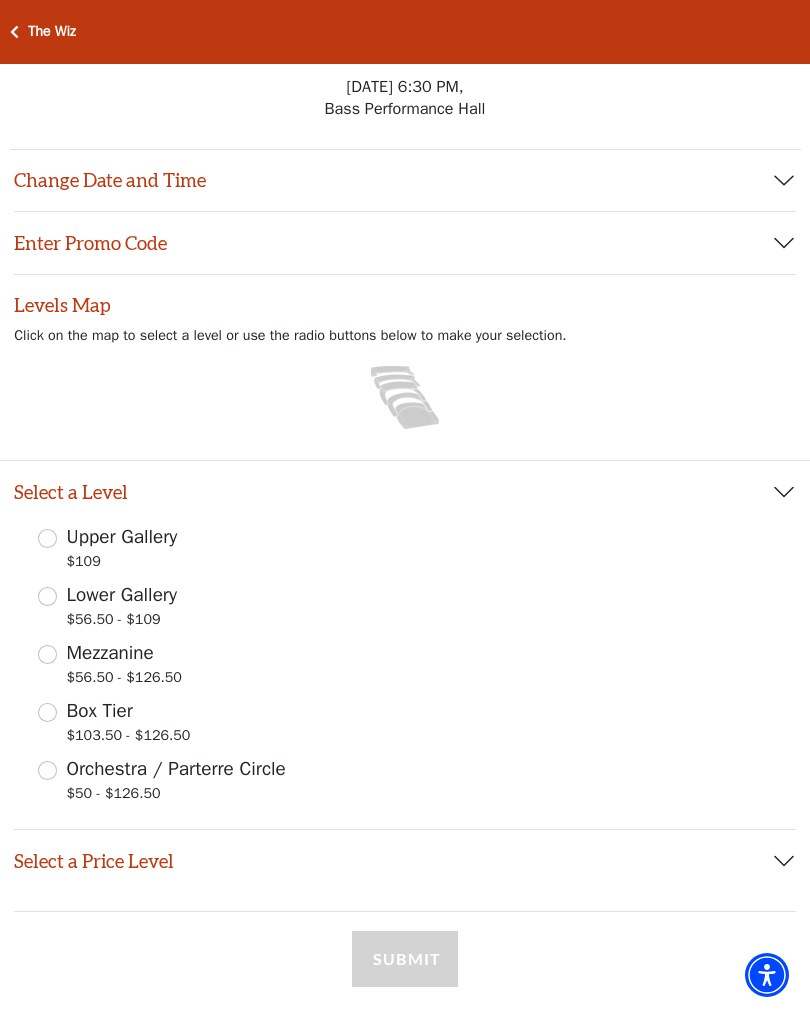 click on "Mezzanine" at bounding box center [110, 653] 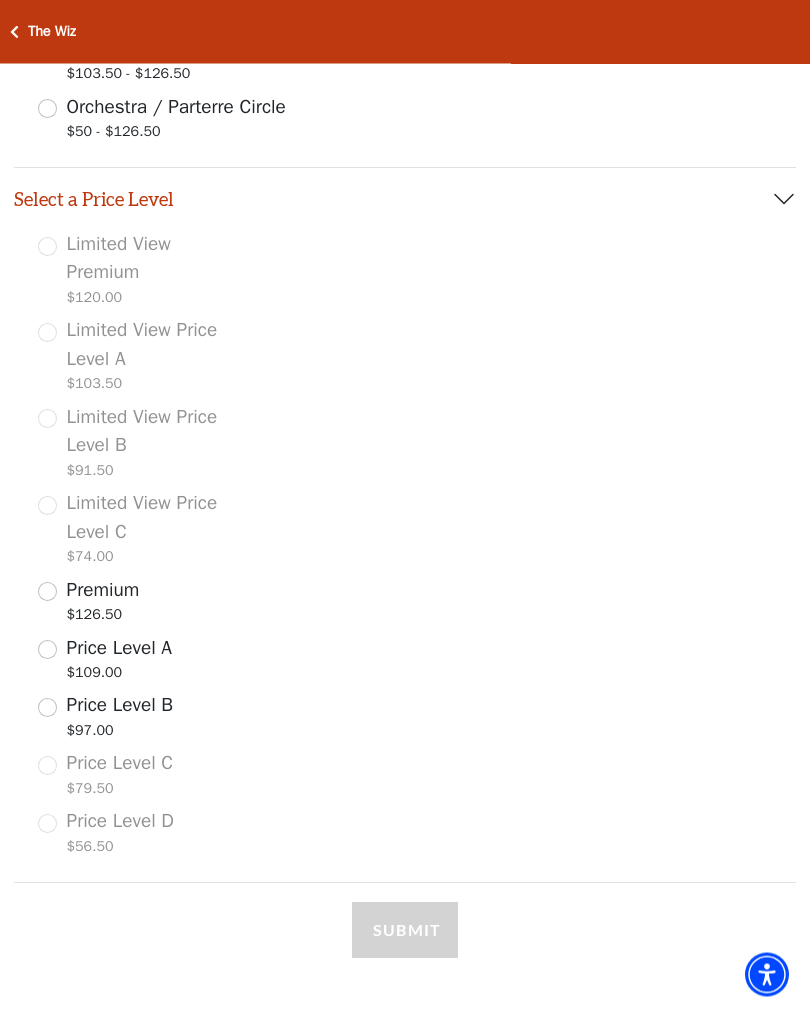 scroll, scrollTop: 662, scrollLeft: 0, axis: vertical 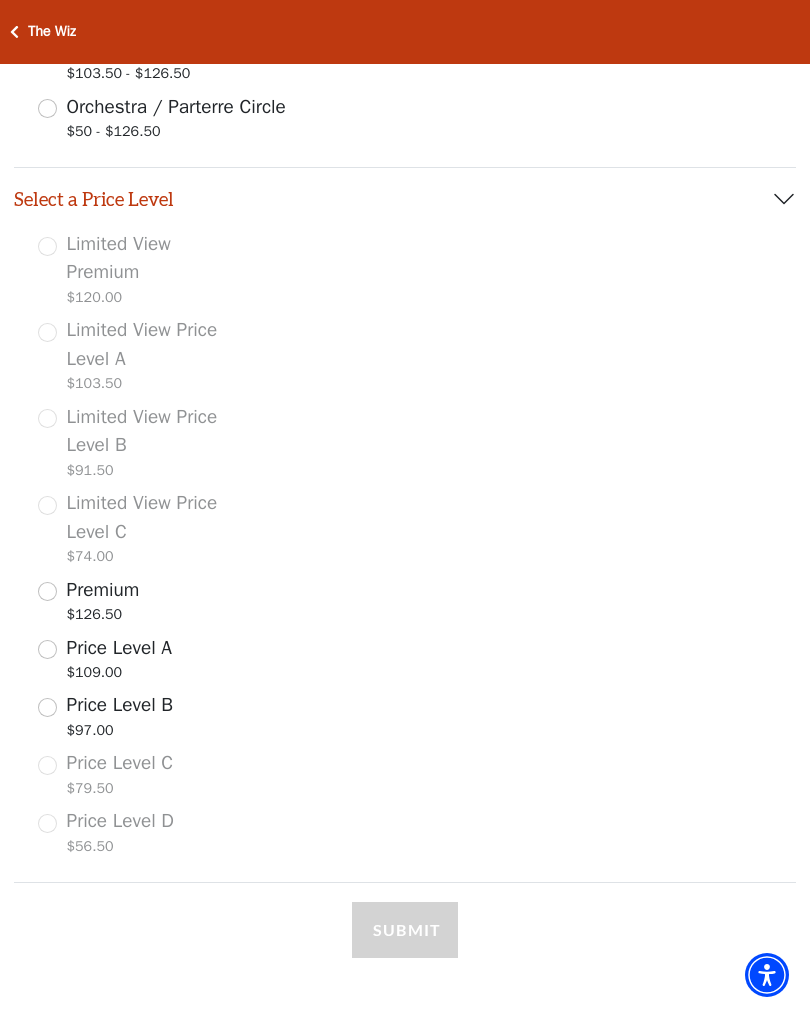 click on "Price Level B" at bounding box center (120, 705) 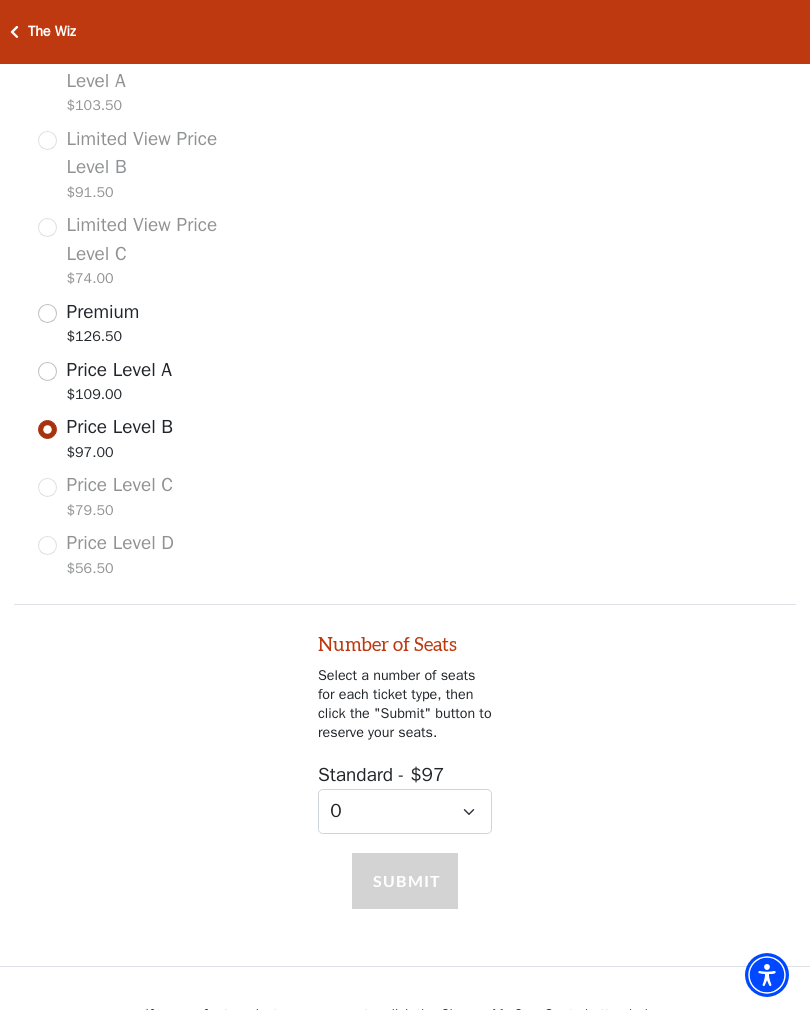 scroll, scrollTop: 987, scrollLeft: 0, axis: vertical 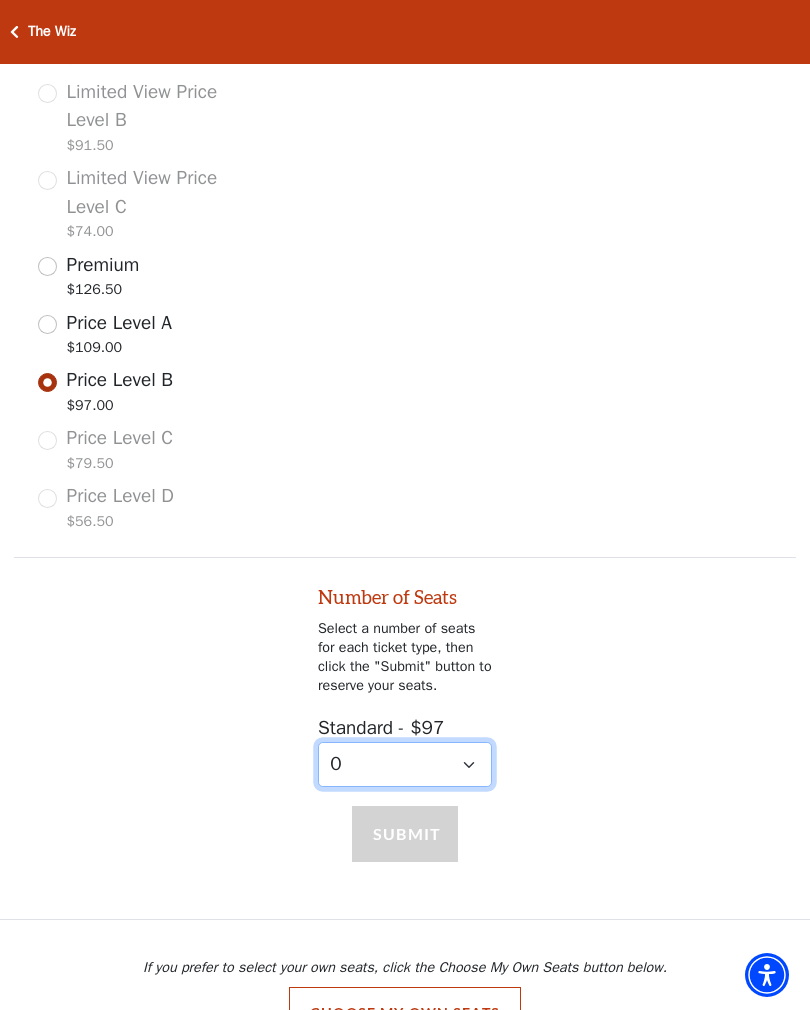 click on "0 1" at bounding box center [405, 764] 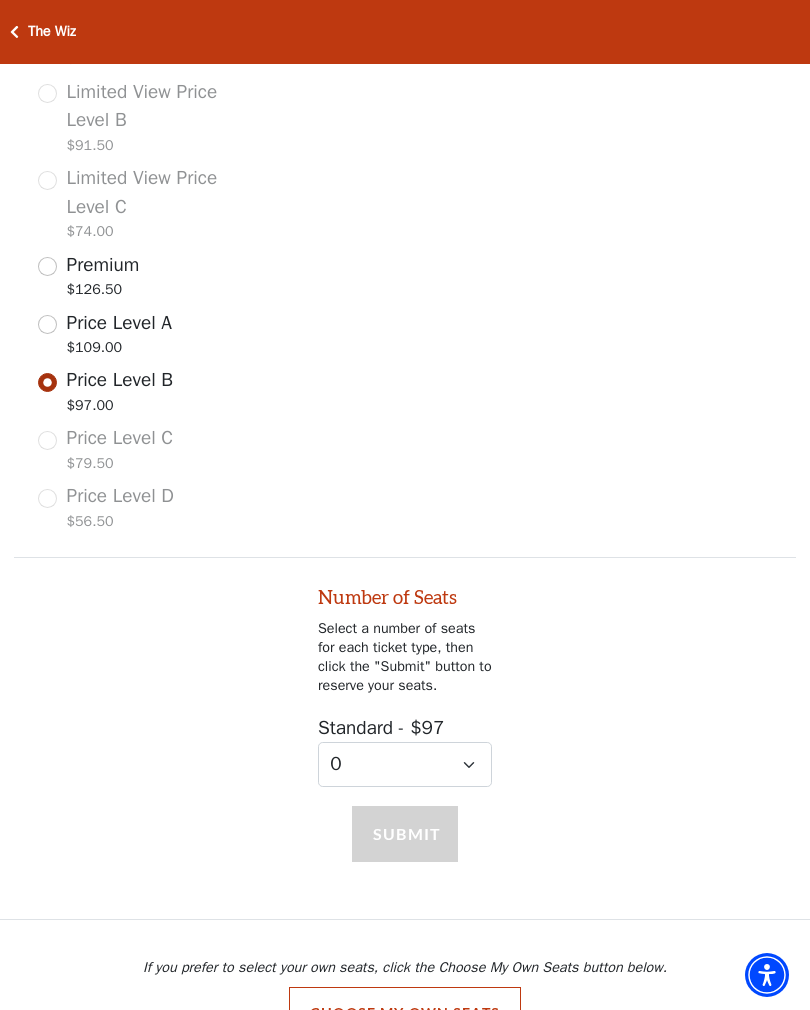 click on "Price Level A" at bounding box center [120, 323] 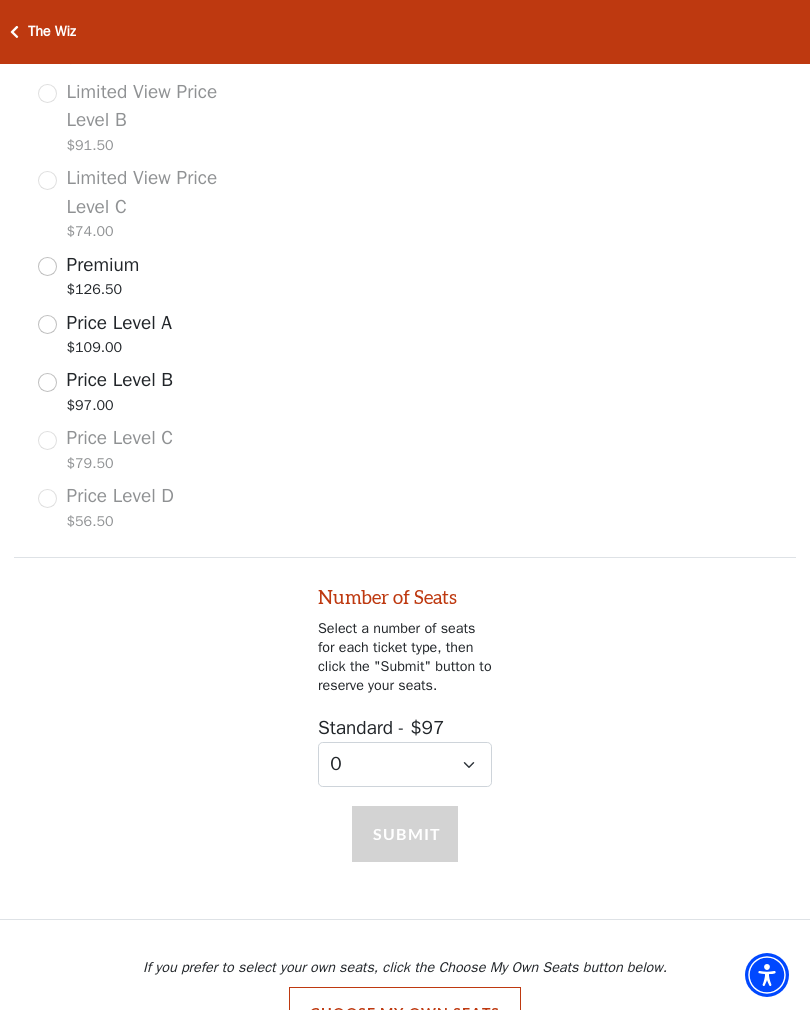 radio on "true" 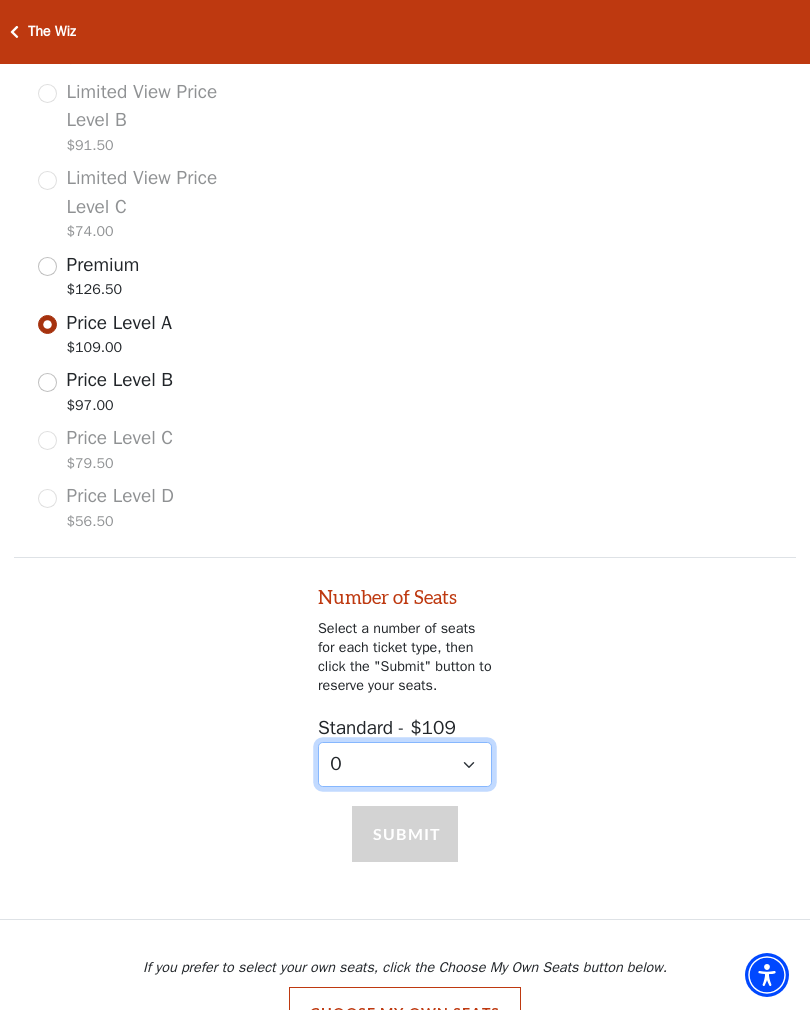 click on "0 1 2 3 4 5 6 7 8 9" at bounding box center [405, 764] 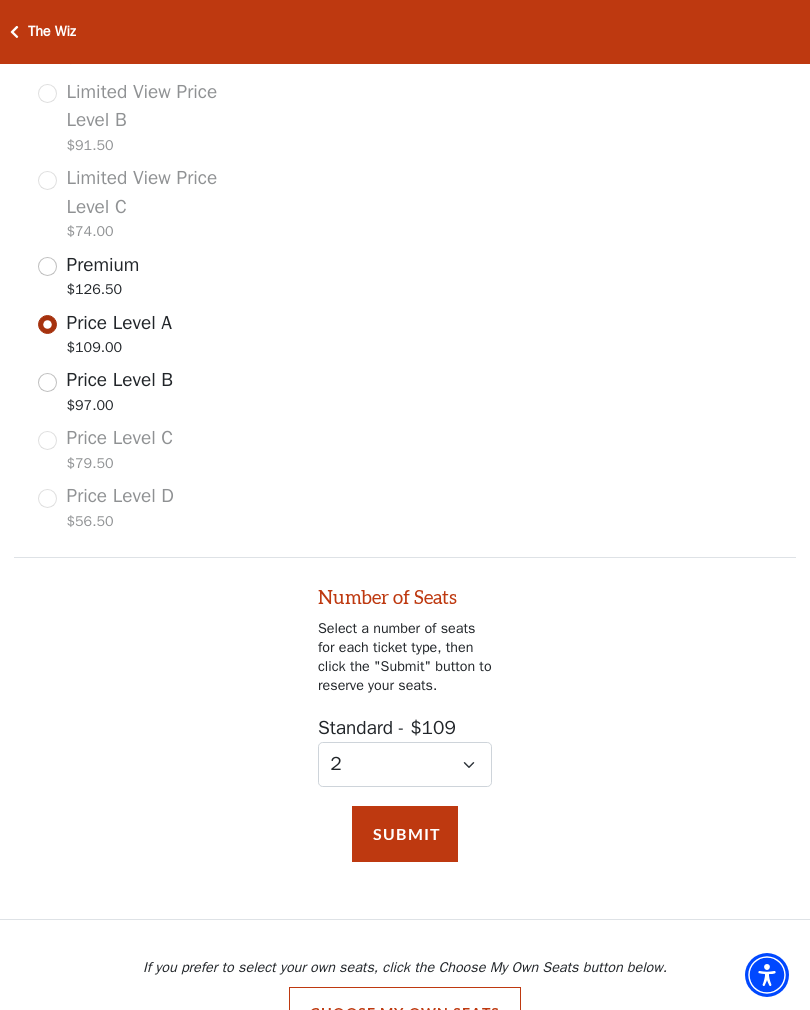 click on "Submit" at bounding box center [405, 834] 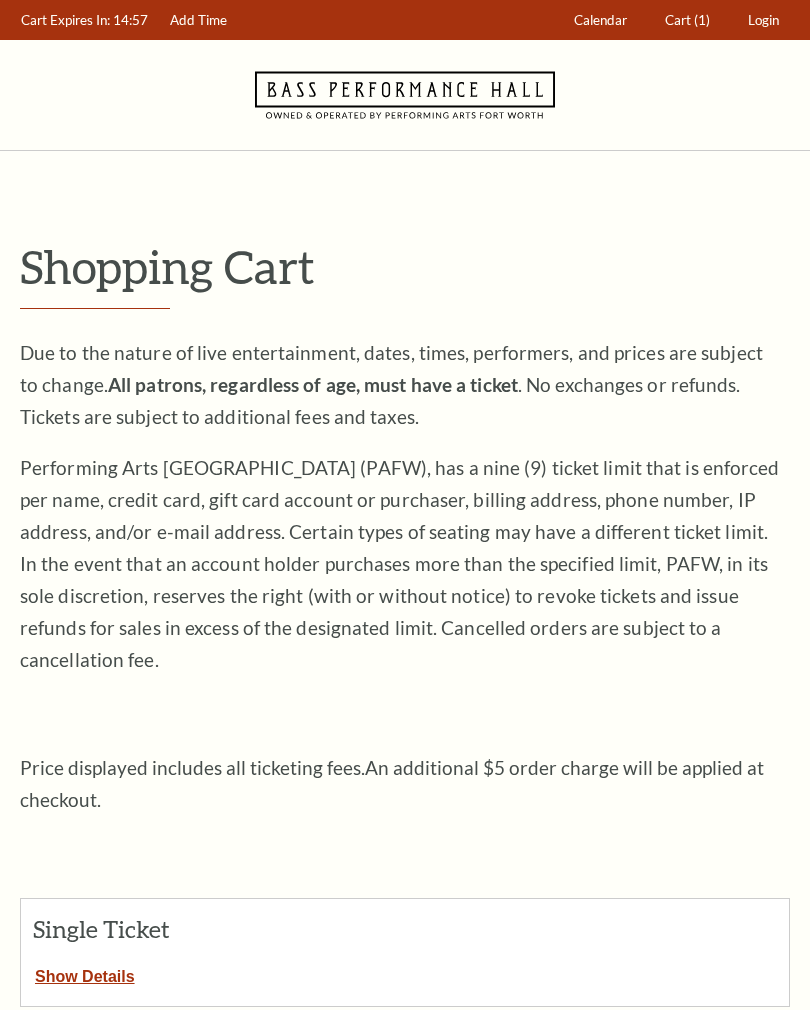scroll, scrollTop: 0, scrollLeft: 0, axis: both 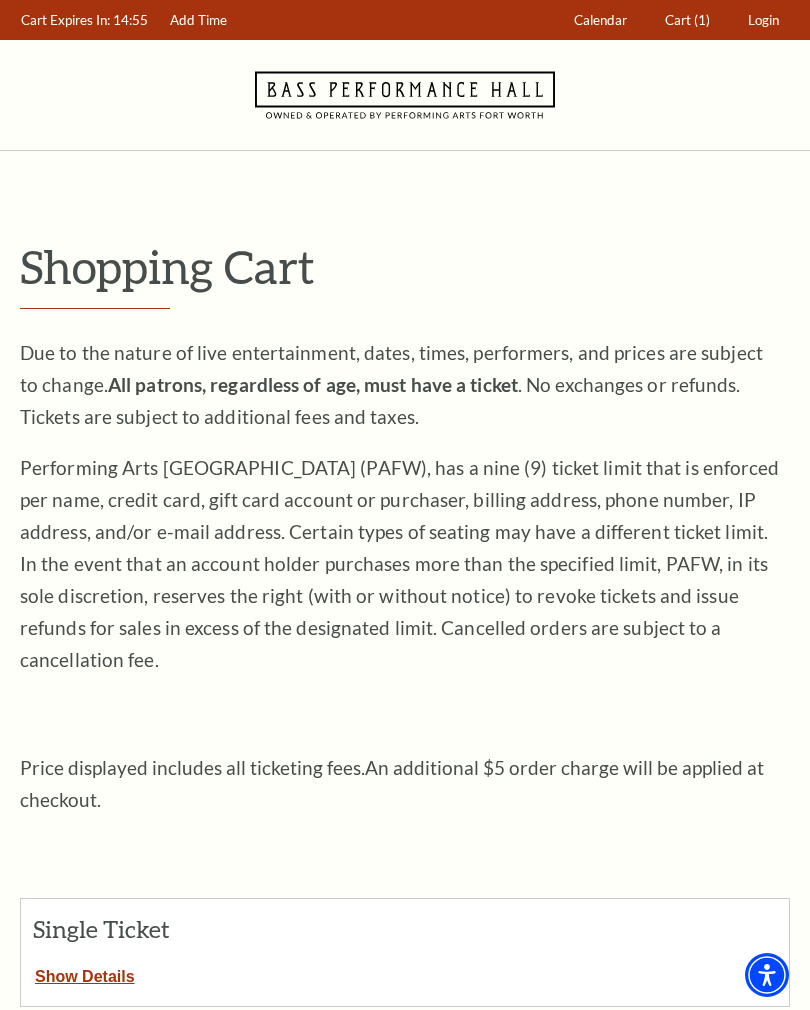 click on "Show Details" at bounding box center (85, 973) 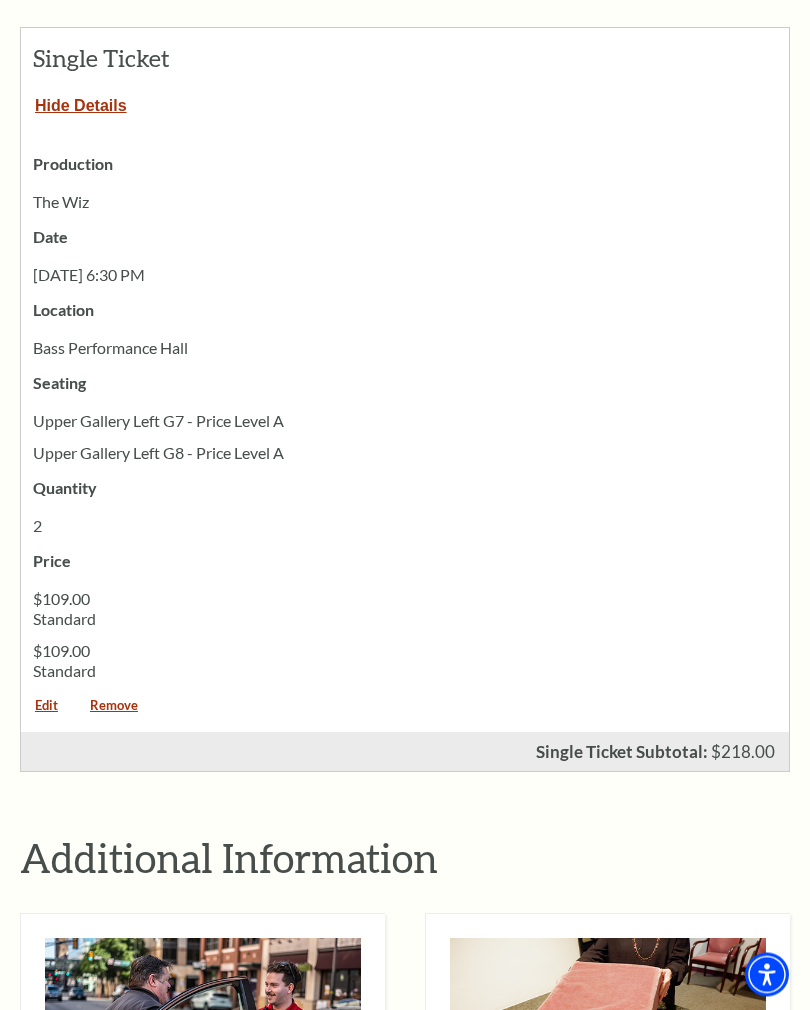 scroll, scrollTop: 871, scrollLeft: 0, axis: vertical 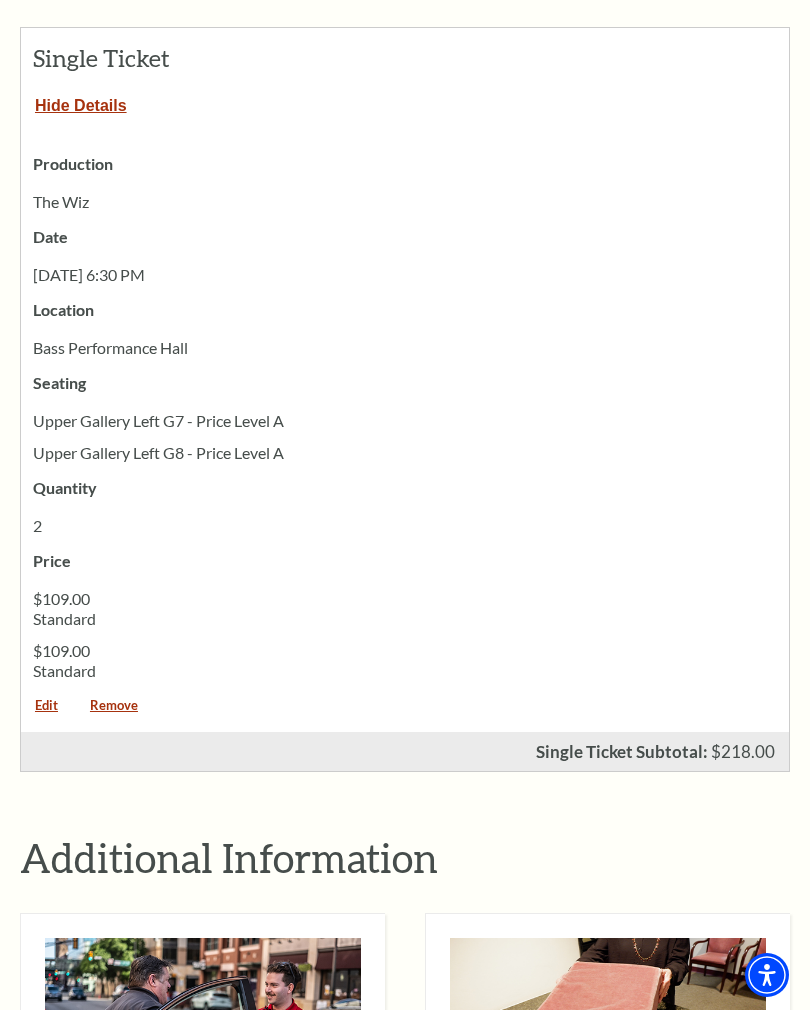 click on "Remove" at bounding box center [114, 712] 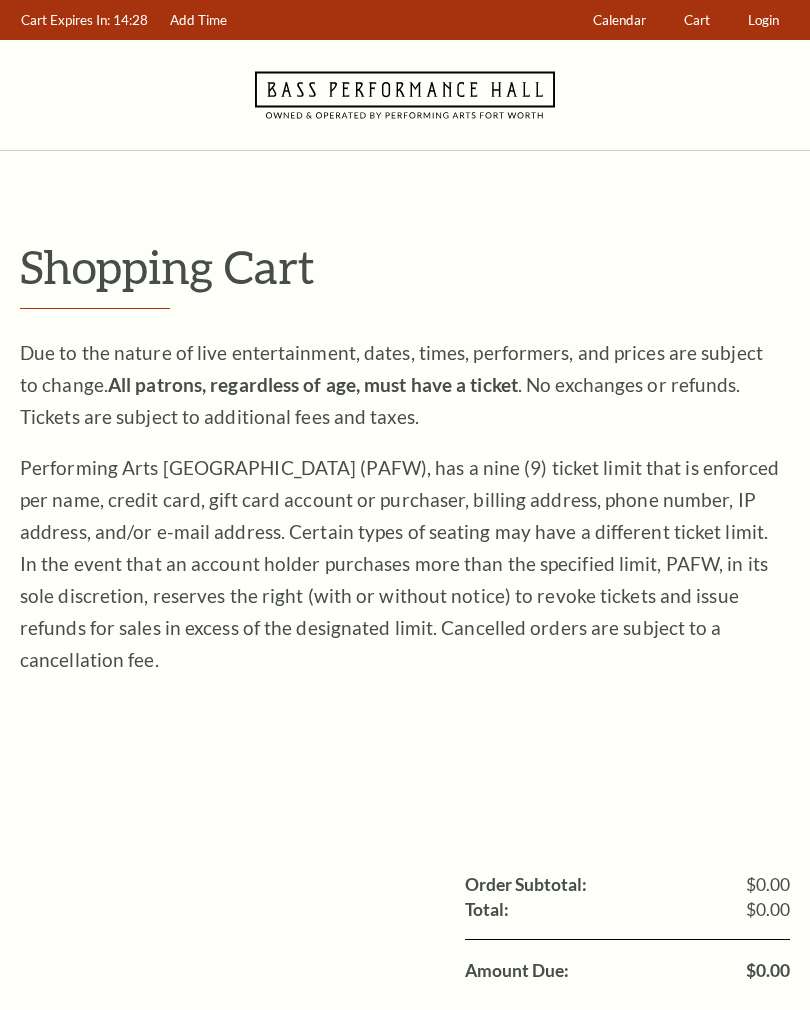 scroll, scrollTop: 0, scrollLeft: 0, axis: both 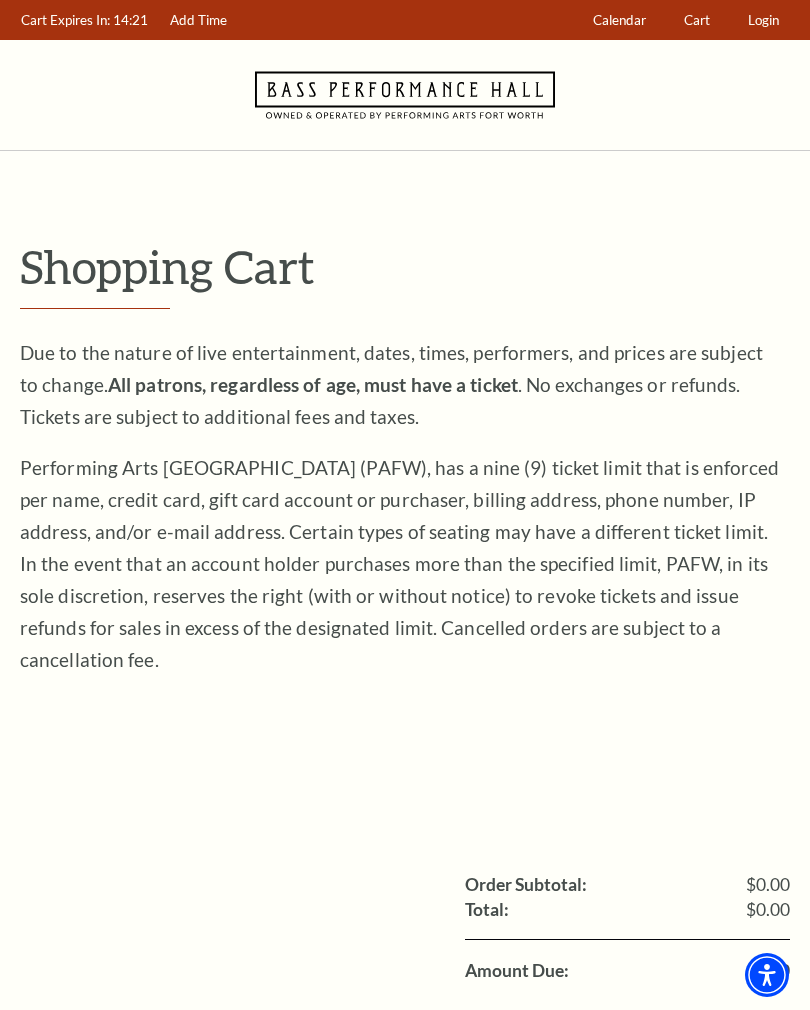 click on "Login" at bounding box center [763, 20] 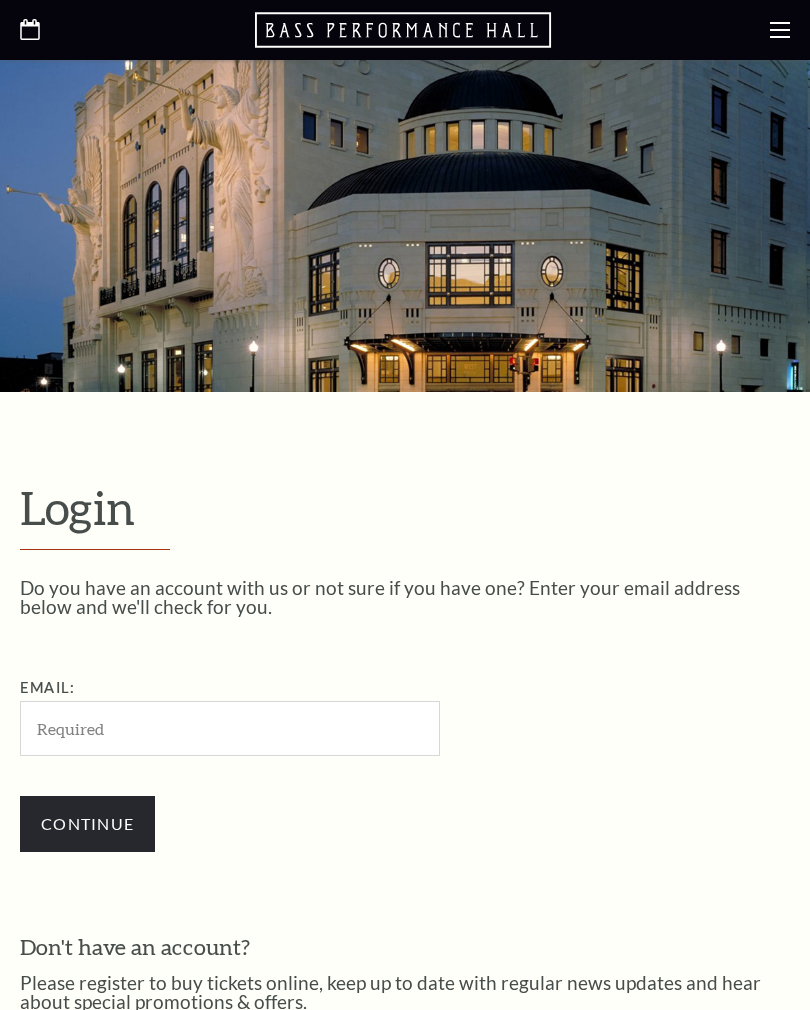 scroll, scrollTop: 480, scrollLeft: 0, axis: vertical 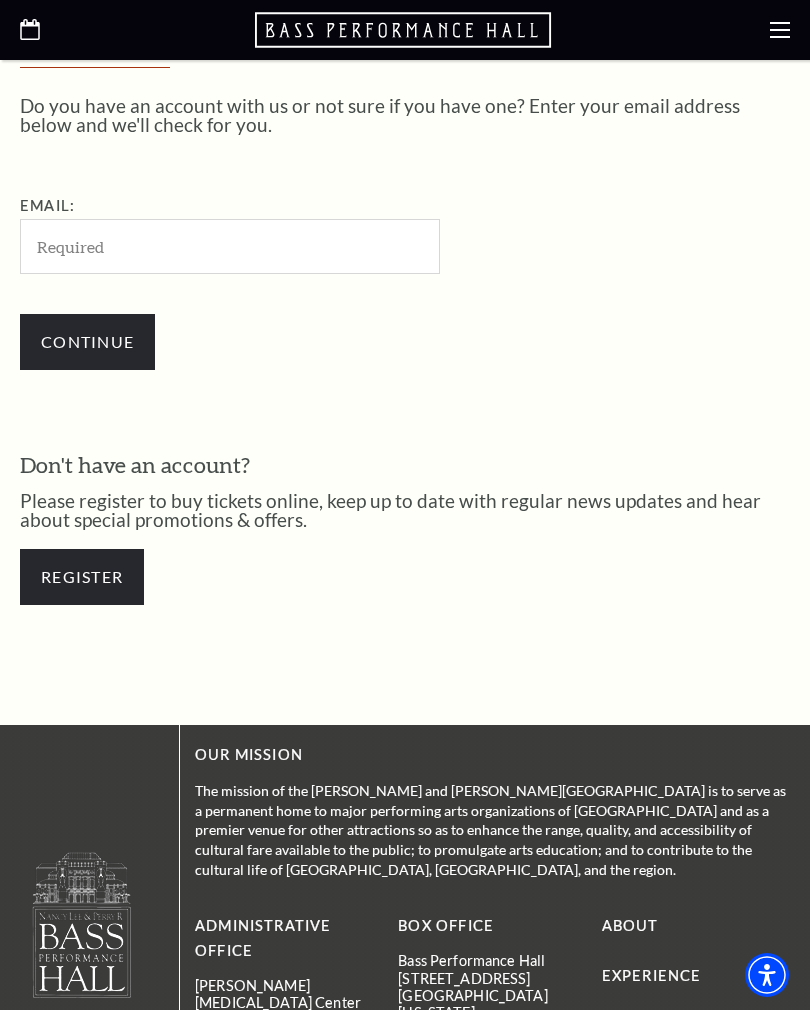 click on "Email:" at bounding box center [230, 246] 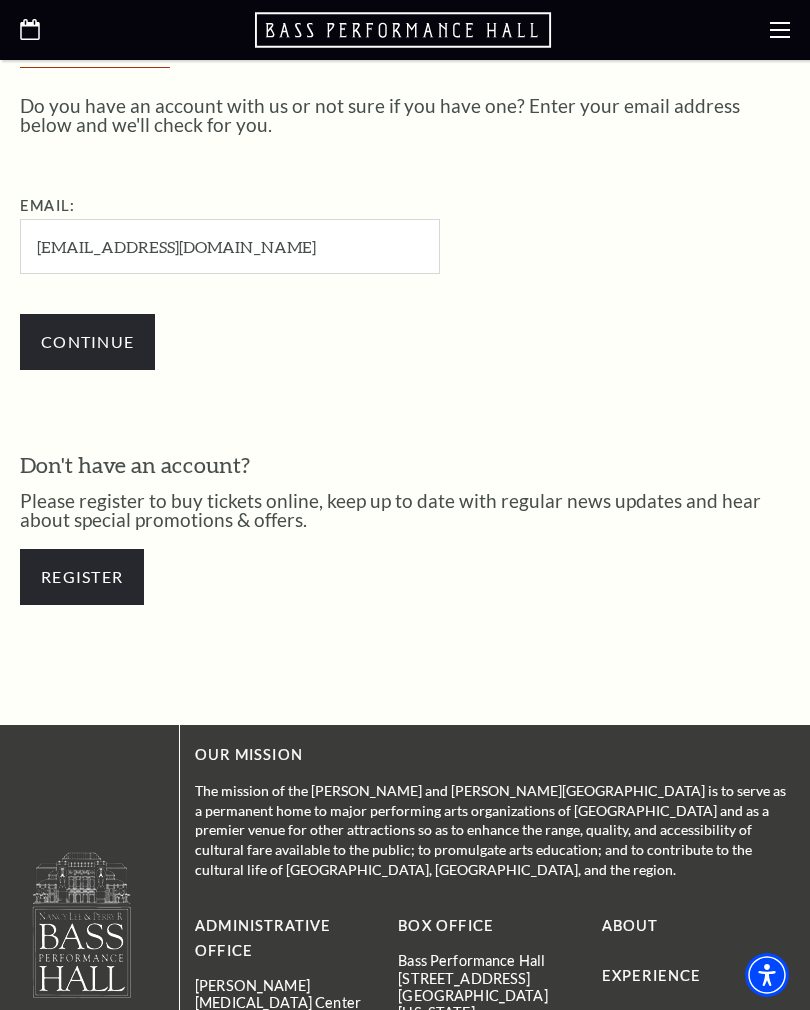 type on "[EMAIL_ADDRESS][DOMAIN_NAME]" 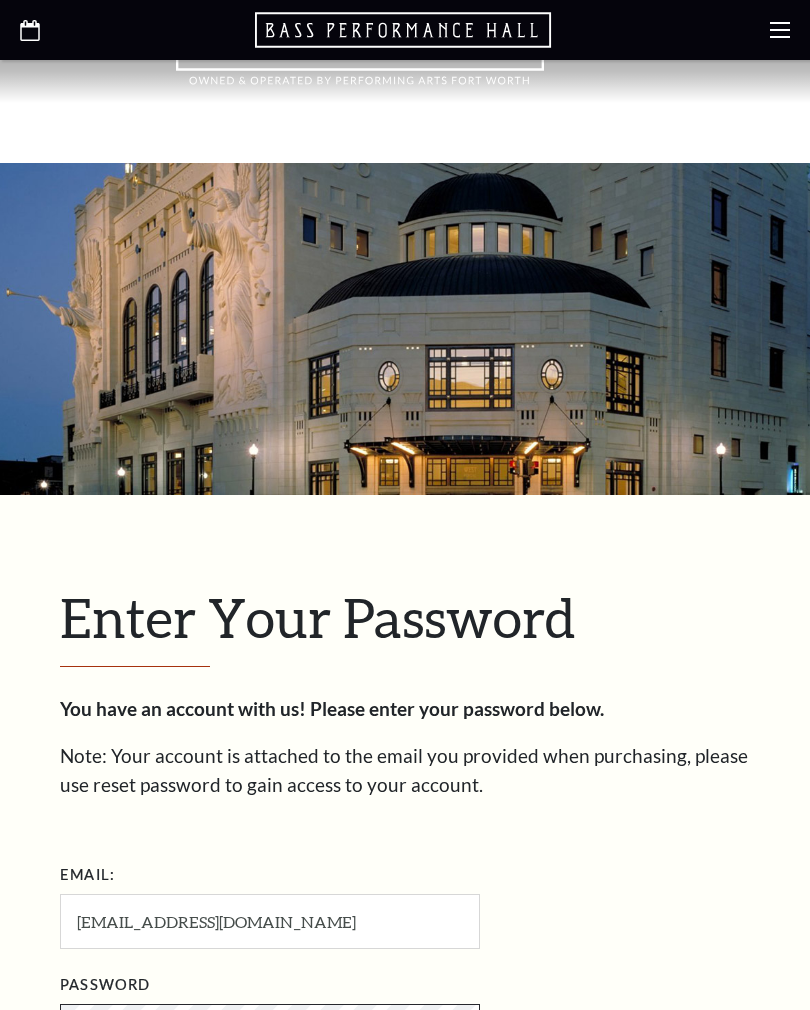 scroll, scrollTop: 0, scrollLeft: 0, axis: both 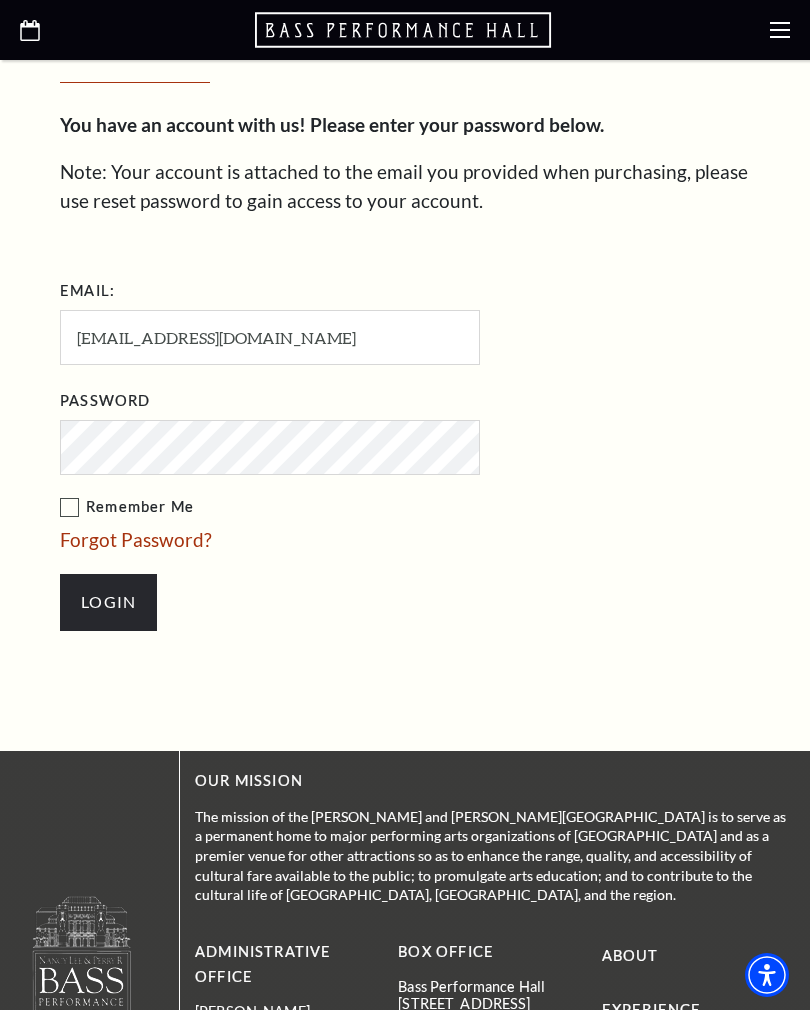 click on "Login" at bounding box center [108, 602] 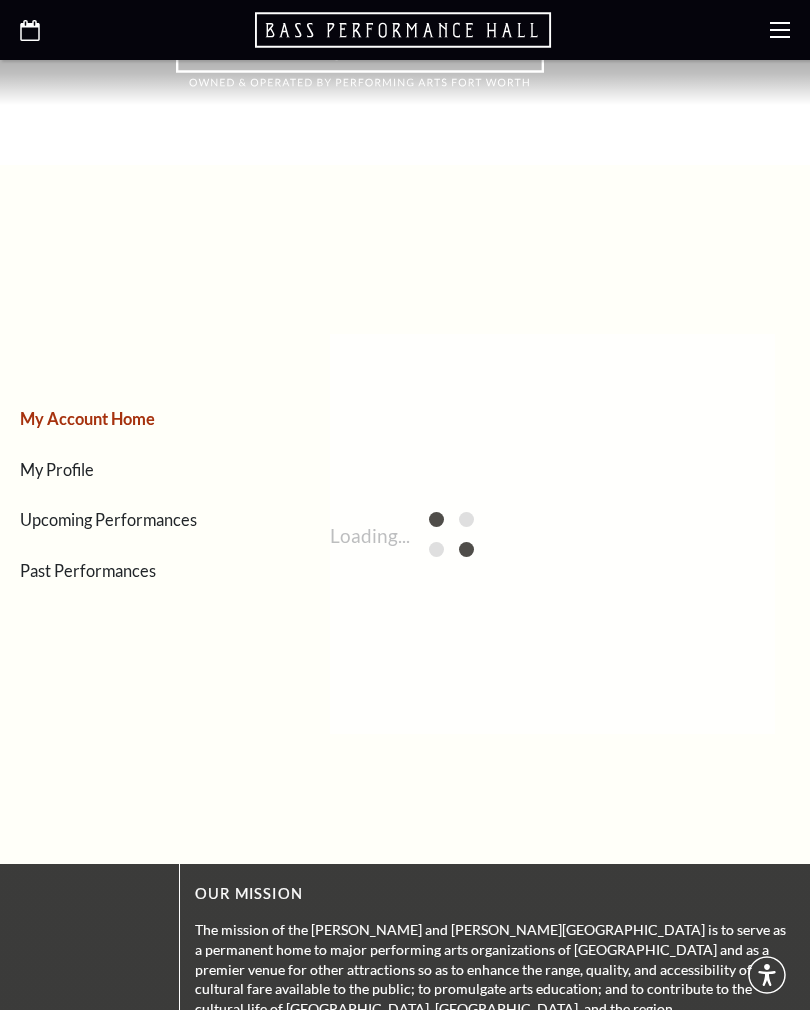 scroll, scrollTop: 0, scrollLeft: 0, axis: both 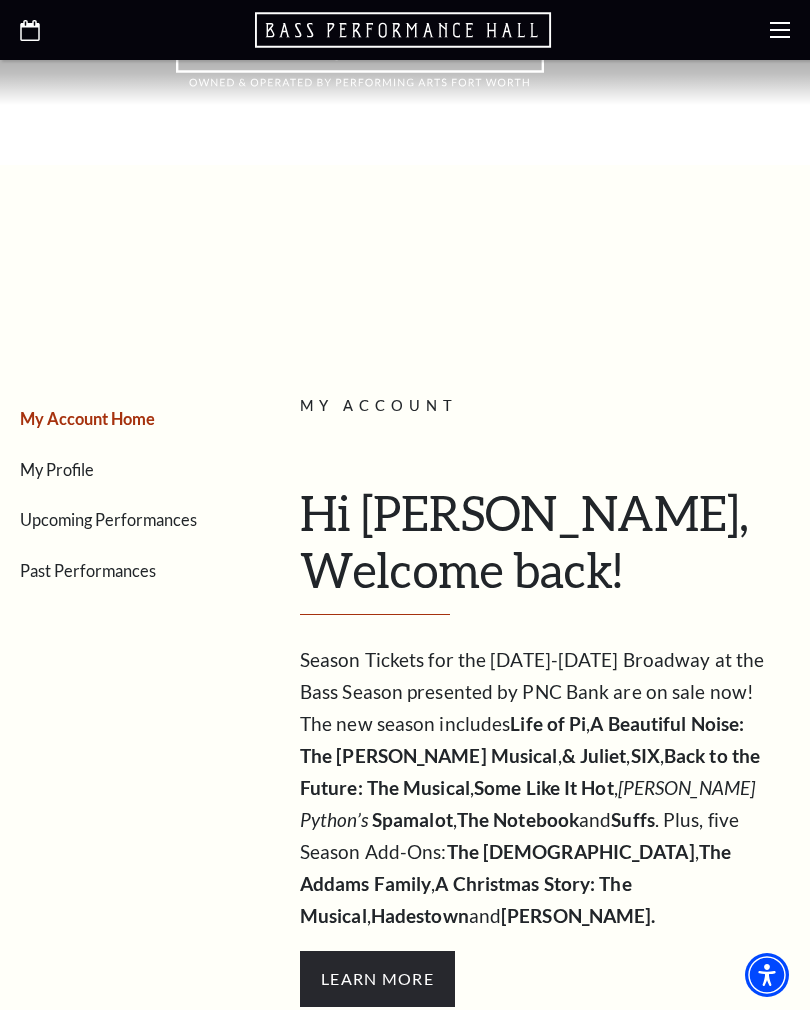 click 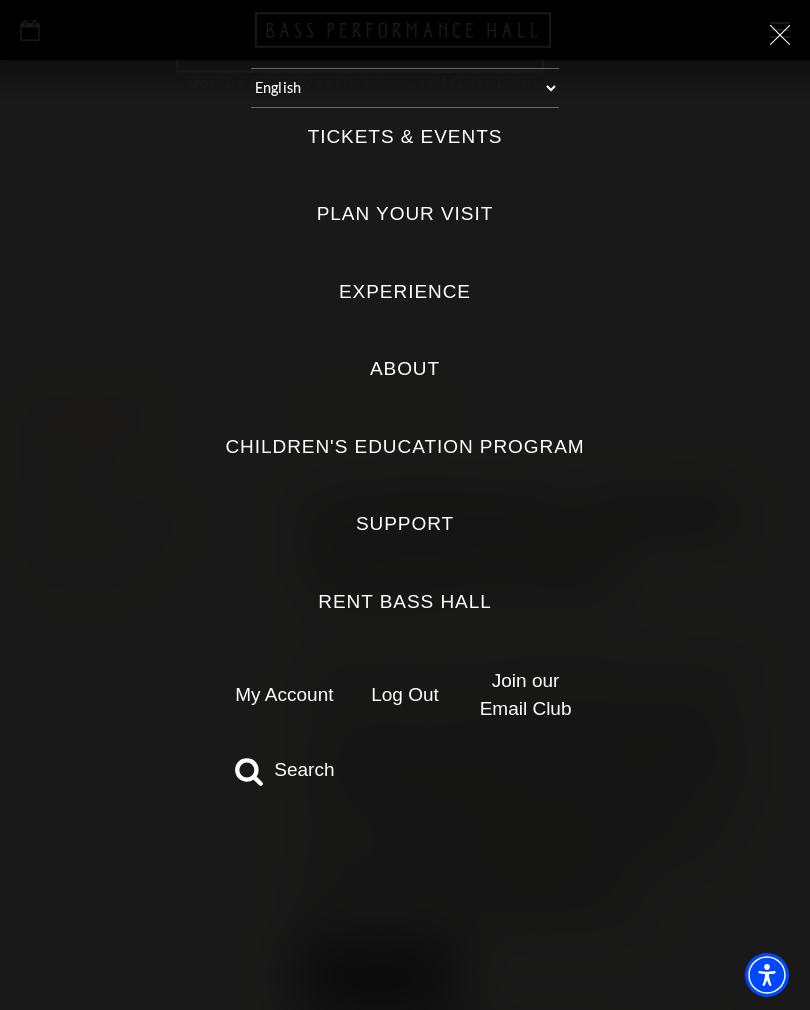 click on "My Account" at bounding box center [284, 694] 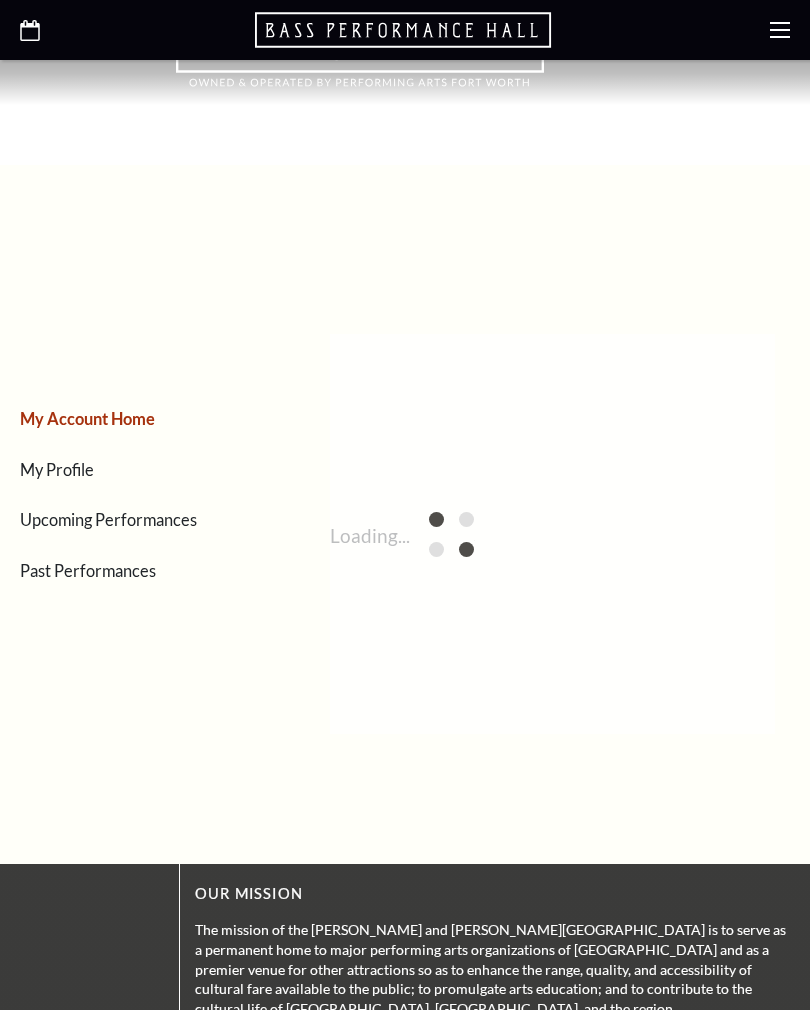 scroll, scrollTop: 0, scrollLeft: 0, axis: both 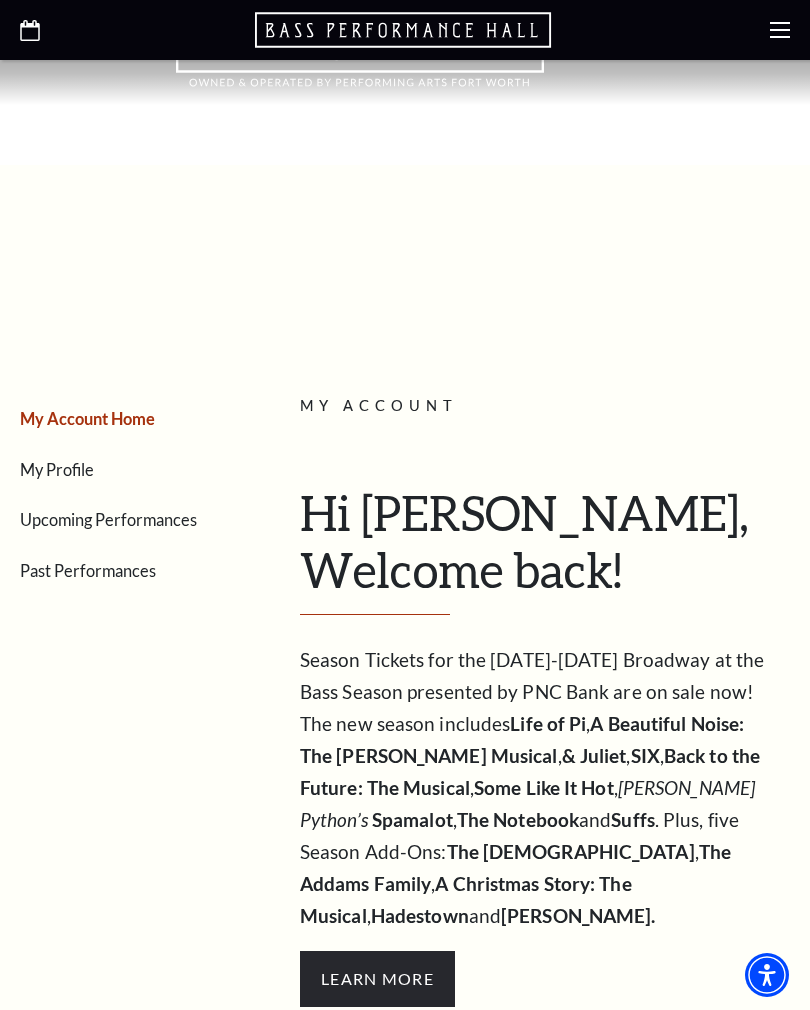click on "Upcoming Performances" at bounding box center (108, 519) 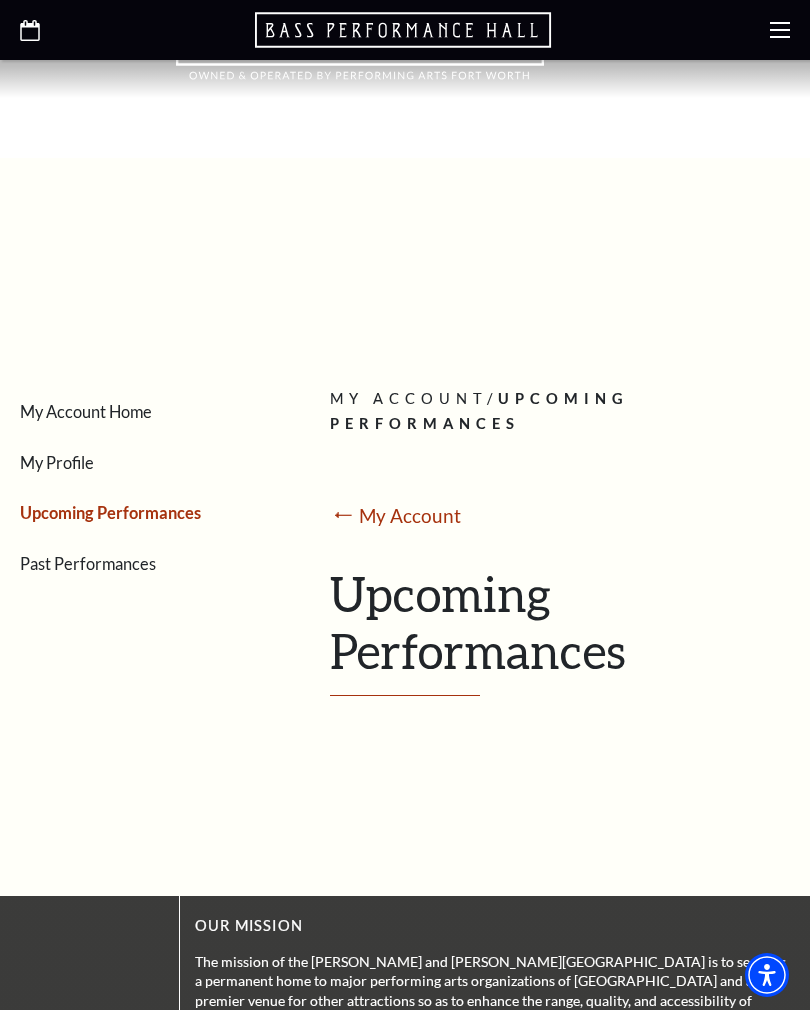 scroll, scrollTop: 0, scrollLeft: 0, axis: both 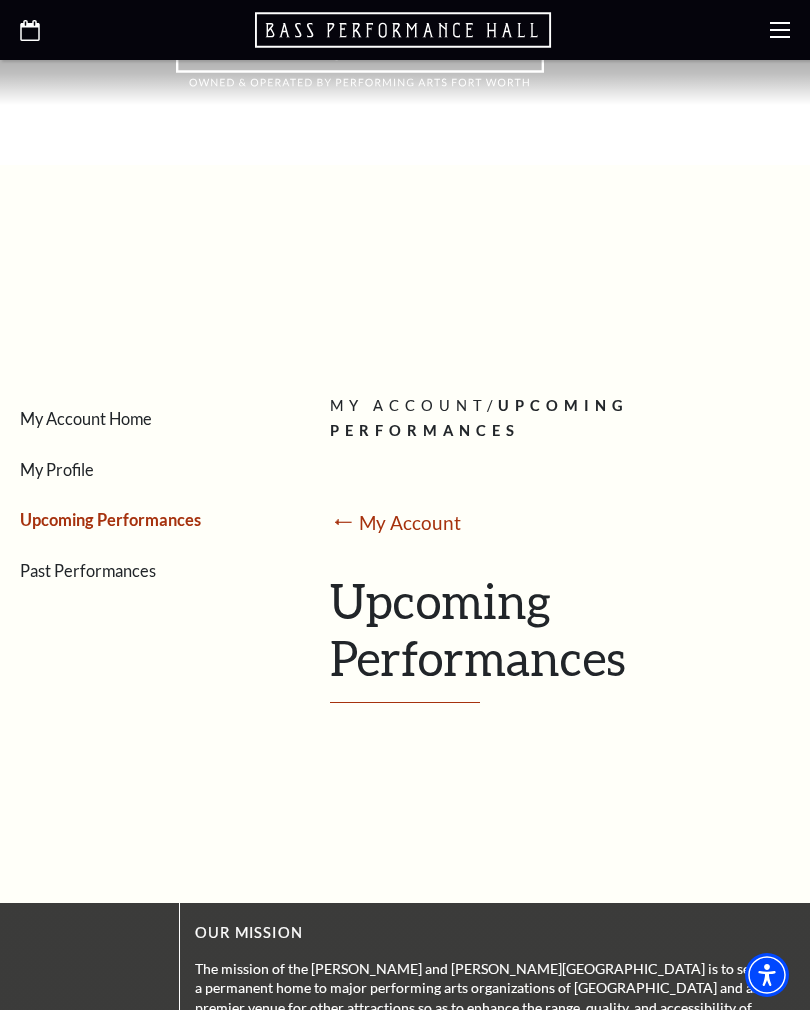 click on "My Account Home" at bounding box center (86, 418) 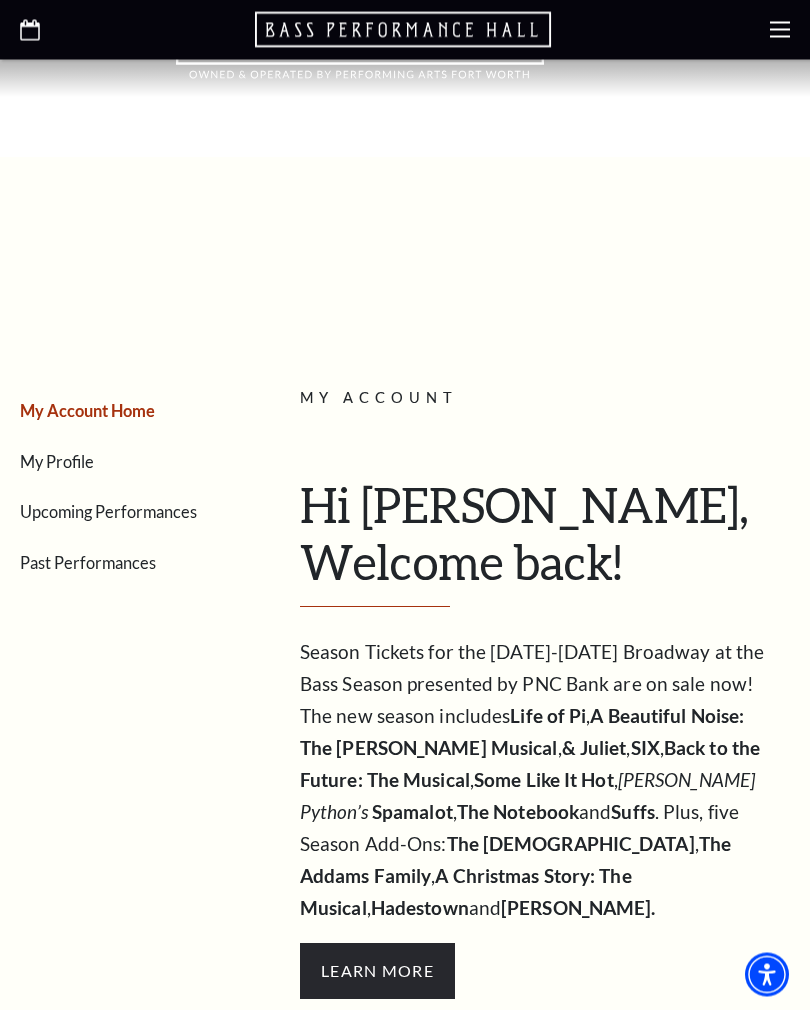 scroll, scrollTop: 0, scrollLeft: 0, axis: both 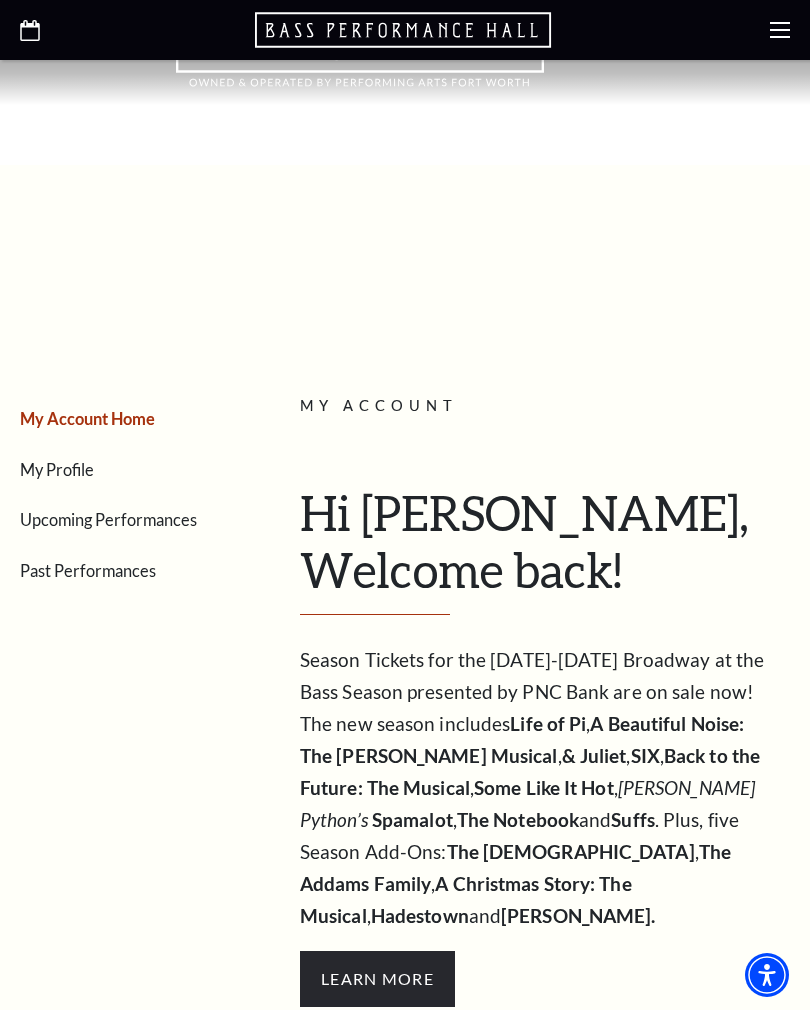 click on "Past Performances" at bounding box center [88, 570] 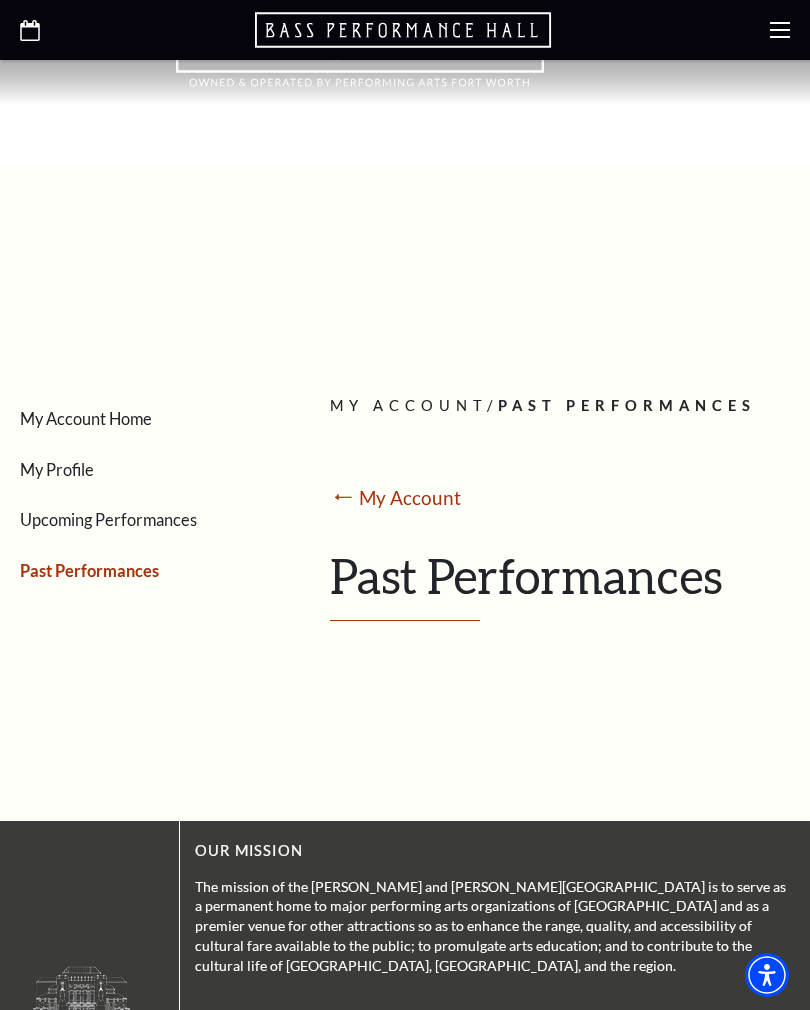 click on "My Account  /  PAST PERFORMANCES
⭠ My Account
Past Performances" at bounding box center (552, 507) 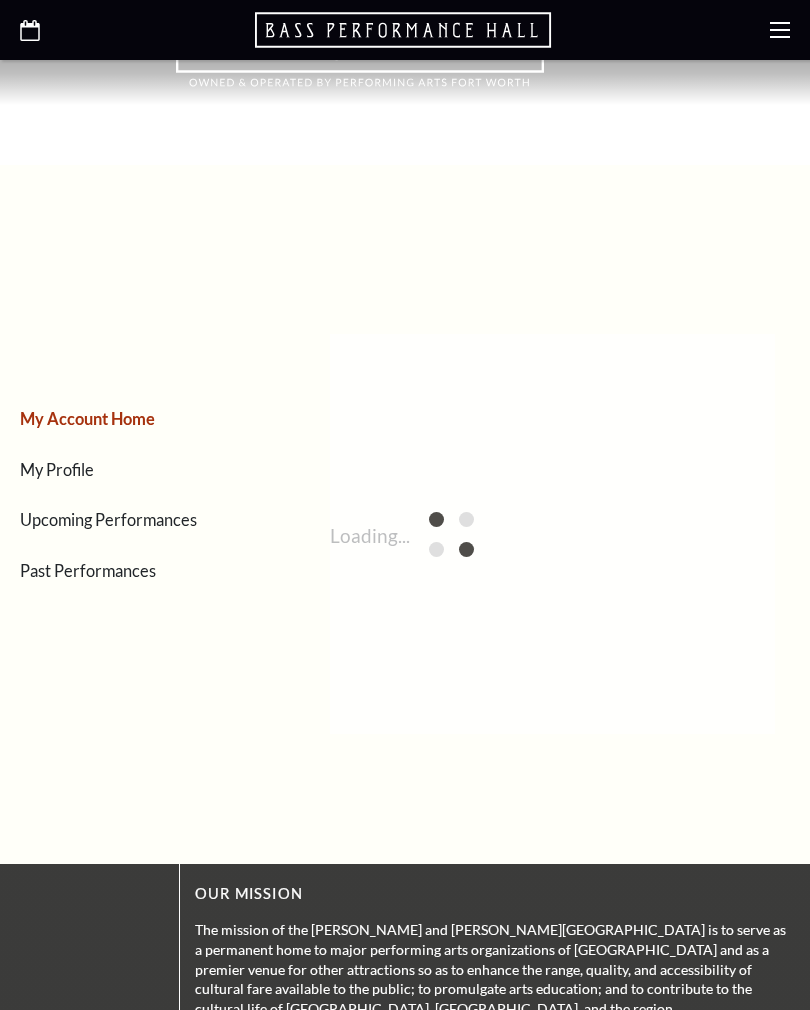 scroll, scrollTop: 0, scrollLeft: 0, axis: both 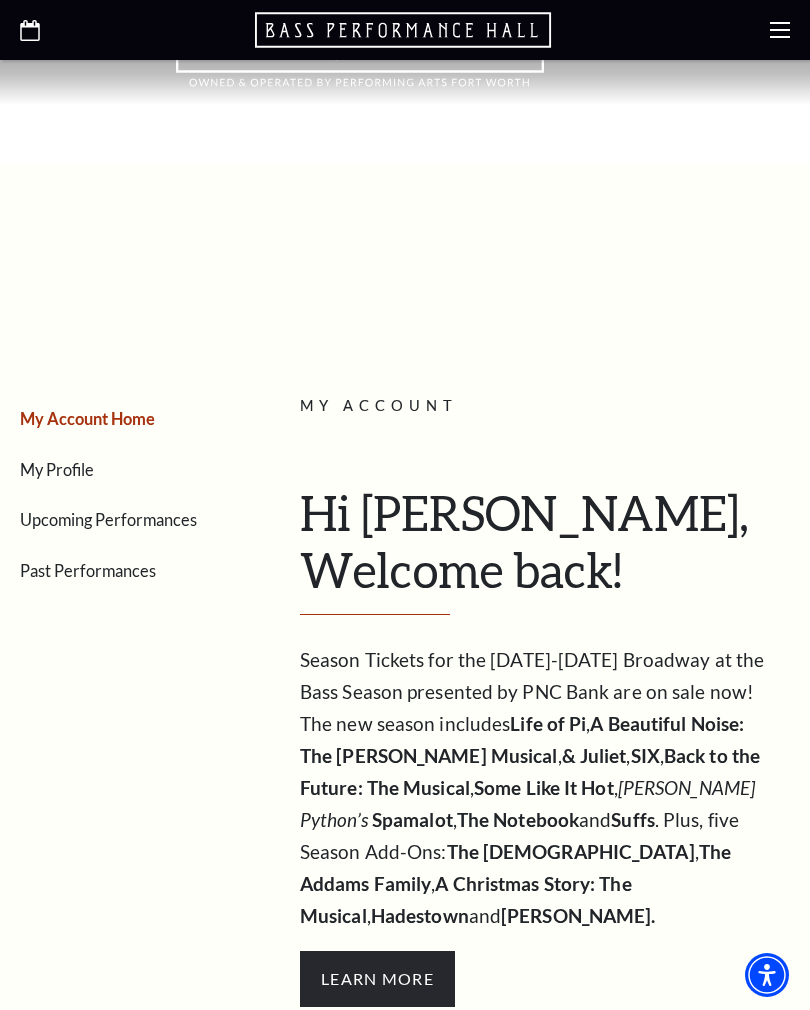 click 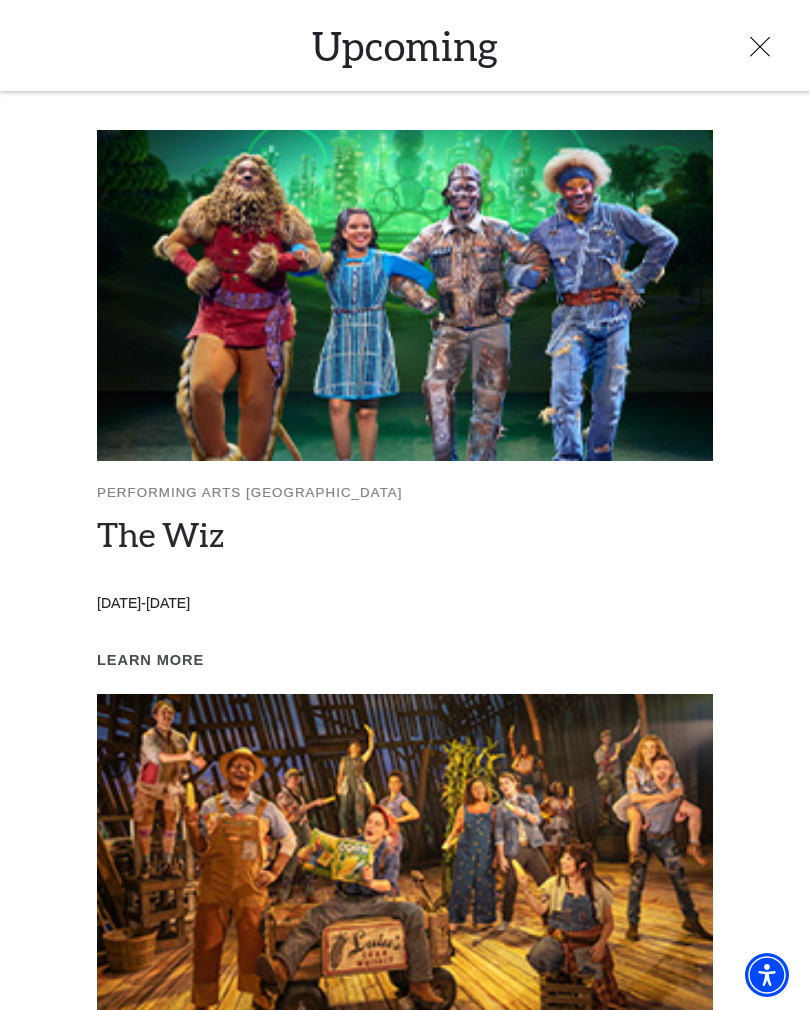 click on "The Wiz" at bounding box center (160, 534) 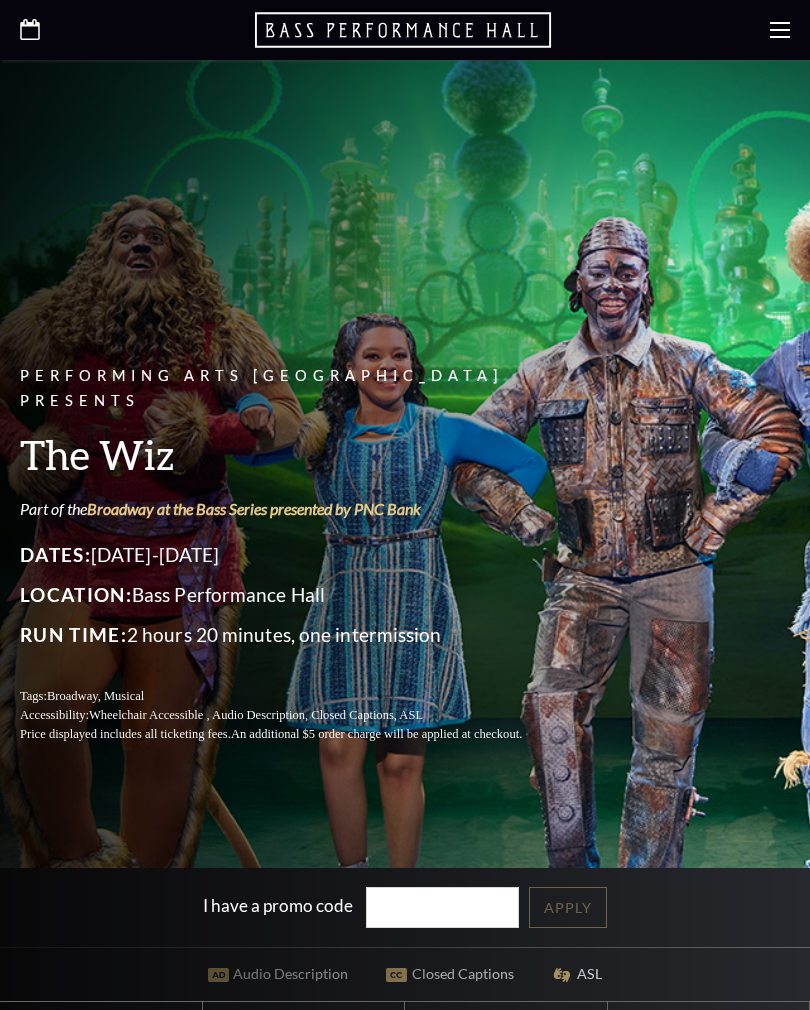 scroll, scrollTop: 0, scrollLeft: 0, axis: both 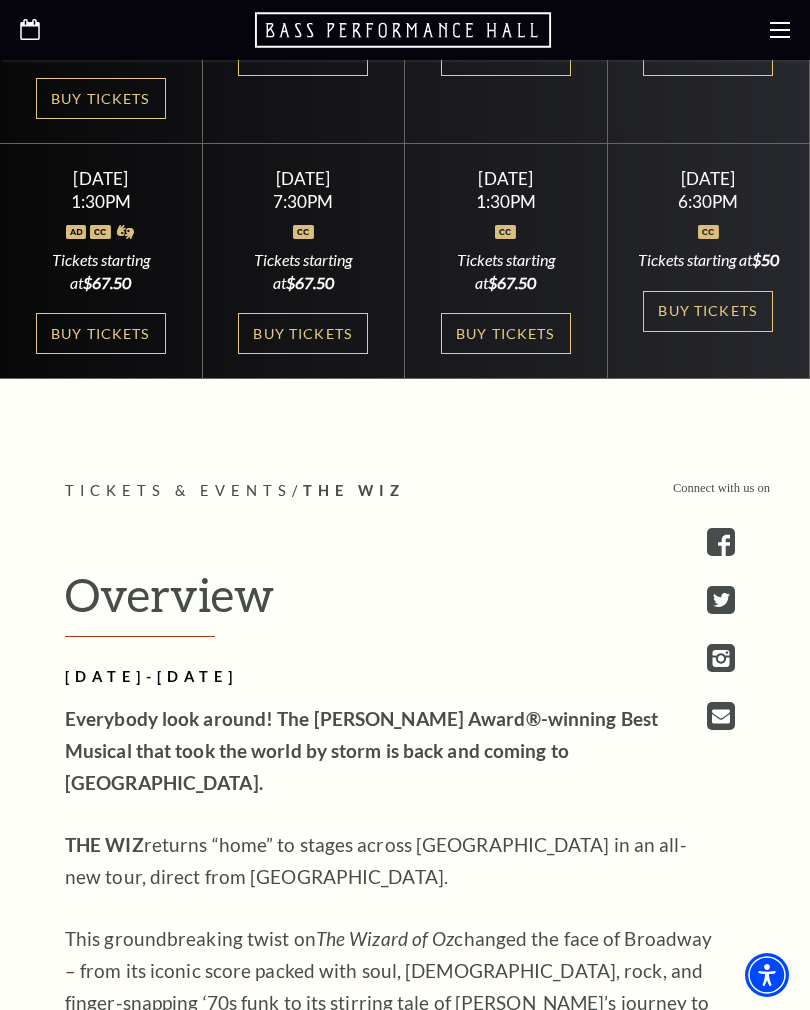 click on "Buy Tickets" at bounding box center [708, 311] 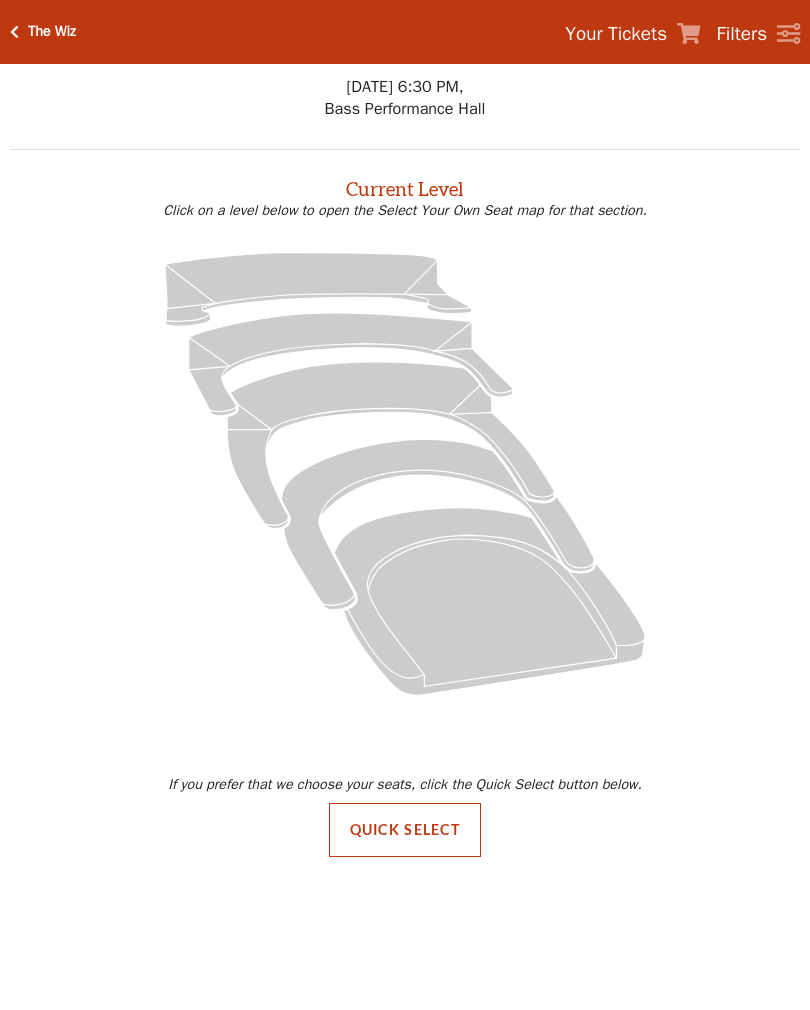 scroll, scrollTop: 0, scrollLeft: 0, axis: both 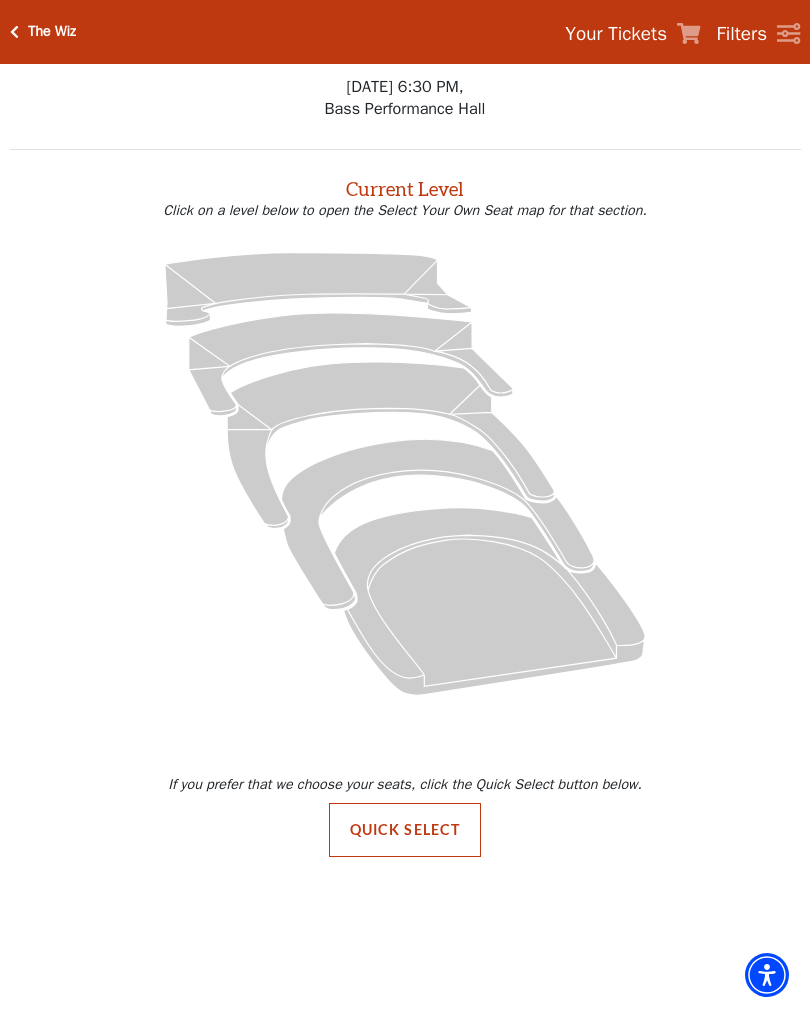 click 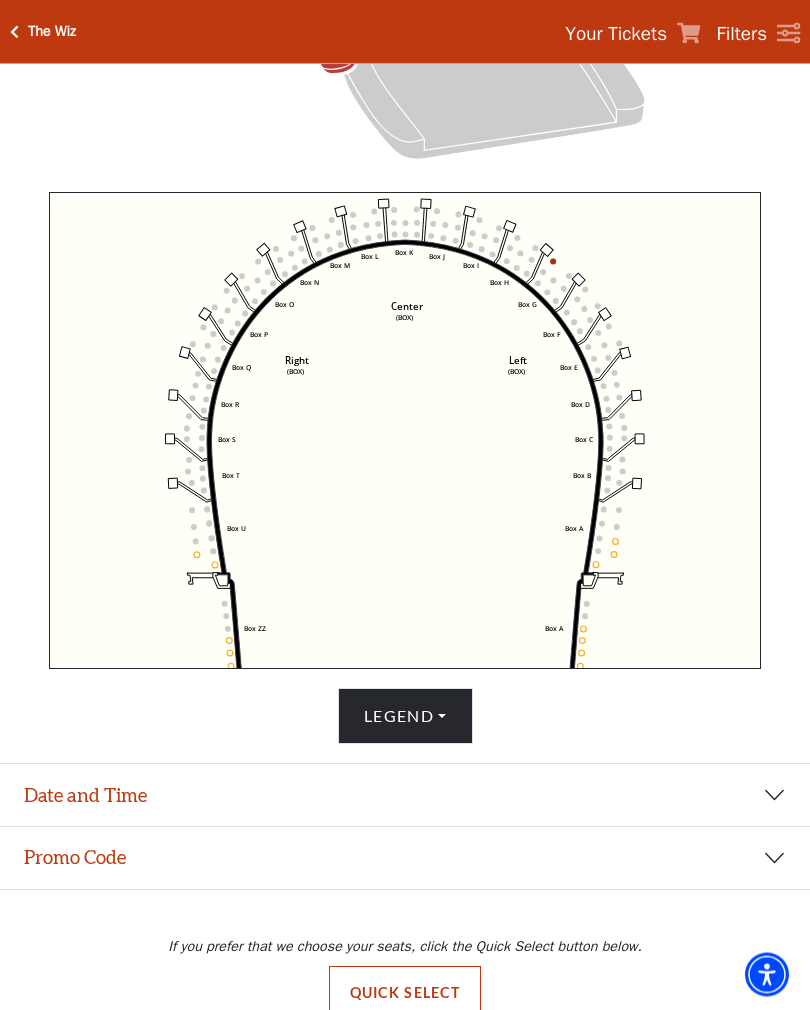 scroll, scrollTop: 580, scrollLeft: 0, axis: vertical 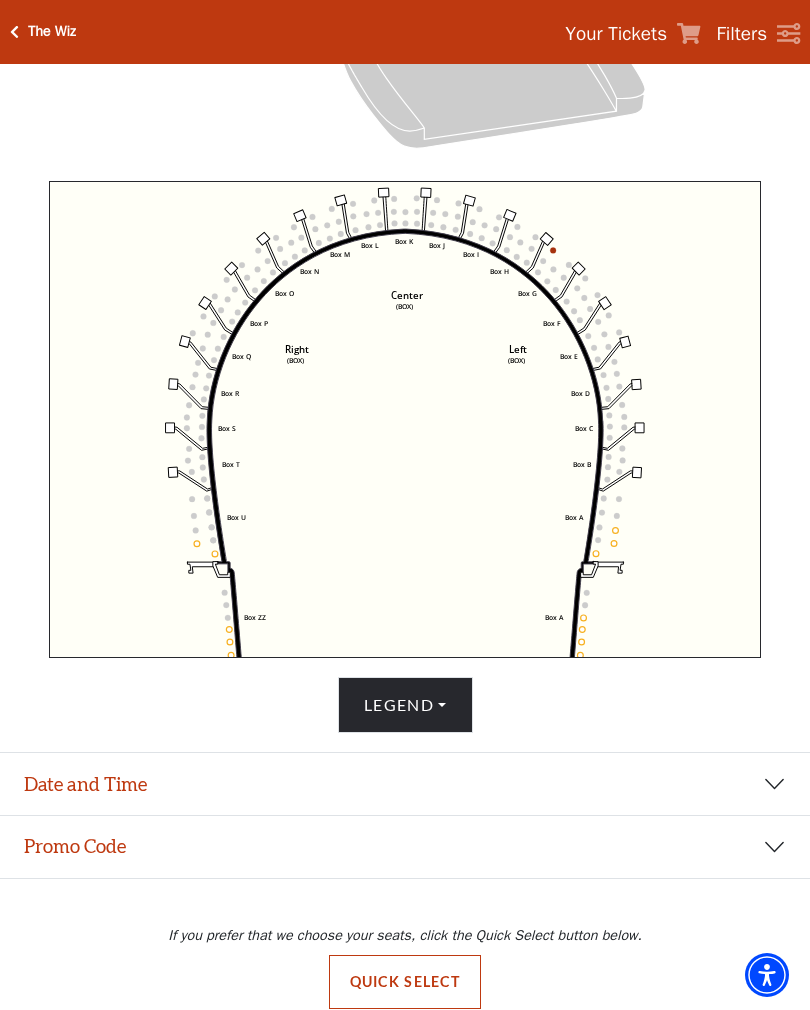 click on "Date and Time" at bounding box center [405, 784] 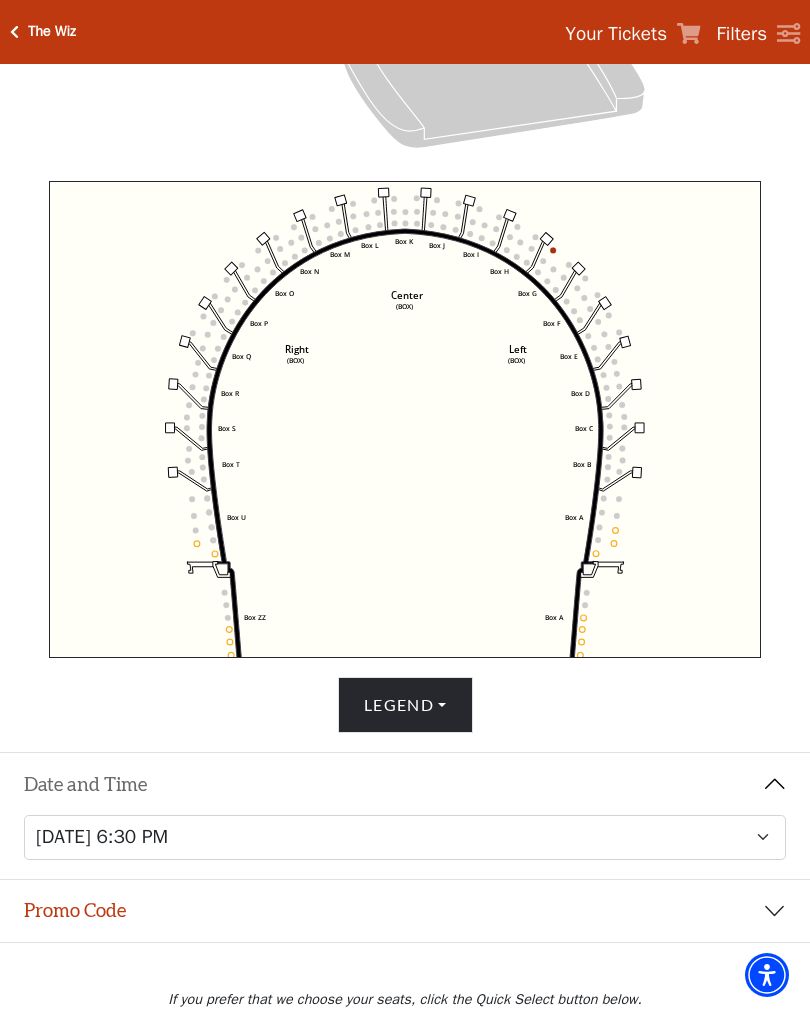 scroll, scrollTop: 644, scrollLeft: 0, axis: vertical 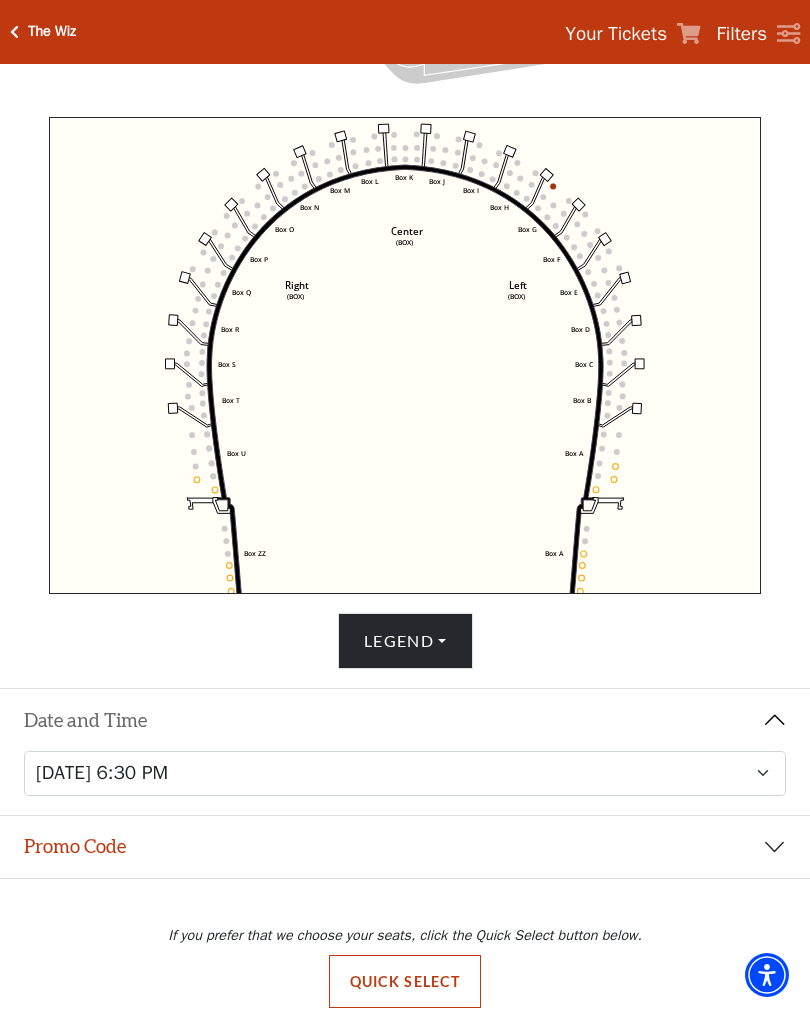 click on "Quick Select" at bounding box center [405, 982] 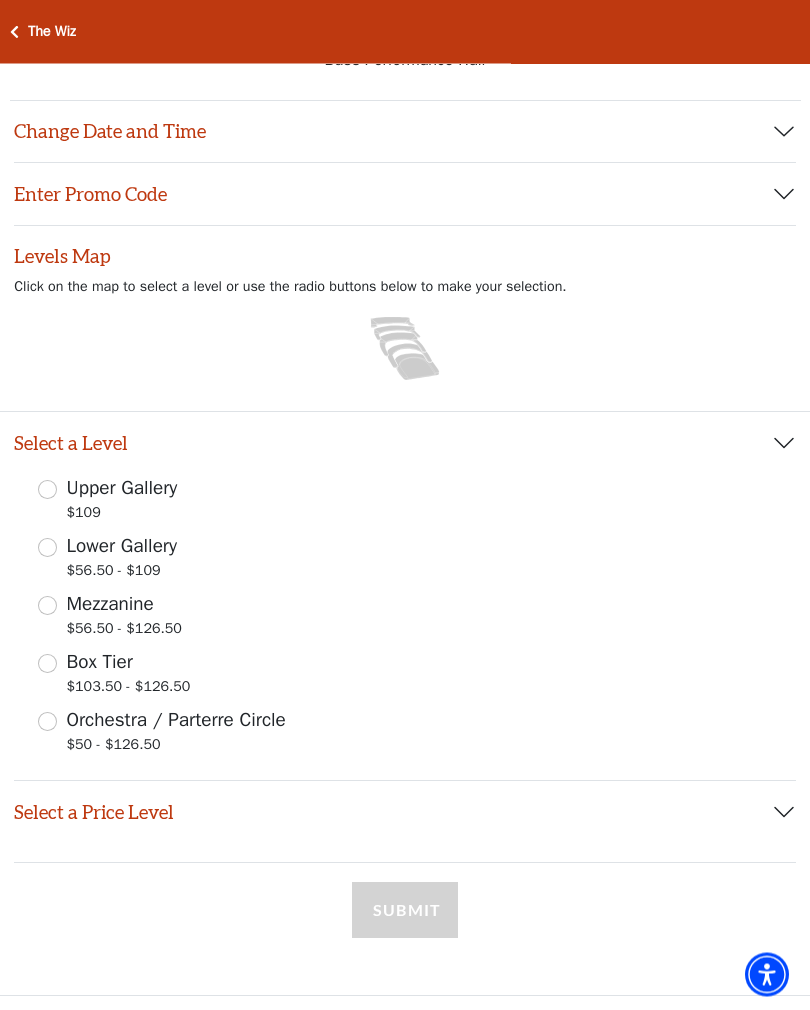 scroll, scrollTop: 49, scrollLeft: 0, axis: vertical 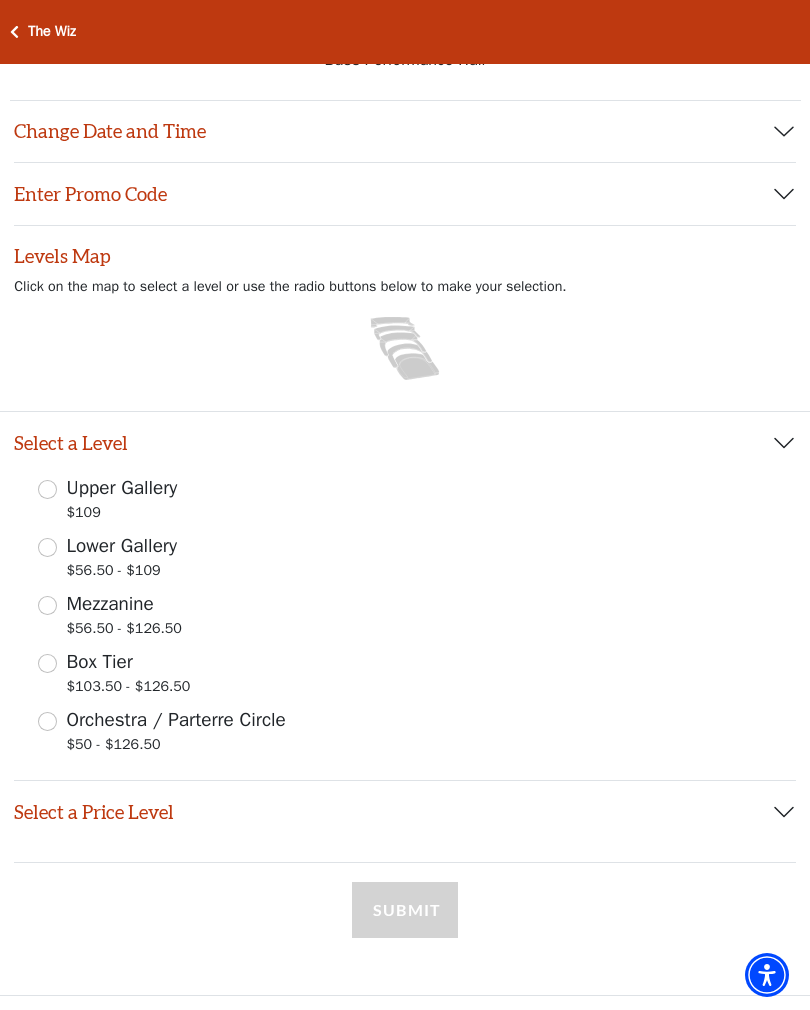 click on "$56.50 - $126.50" at bounding box center (124, 631) 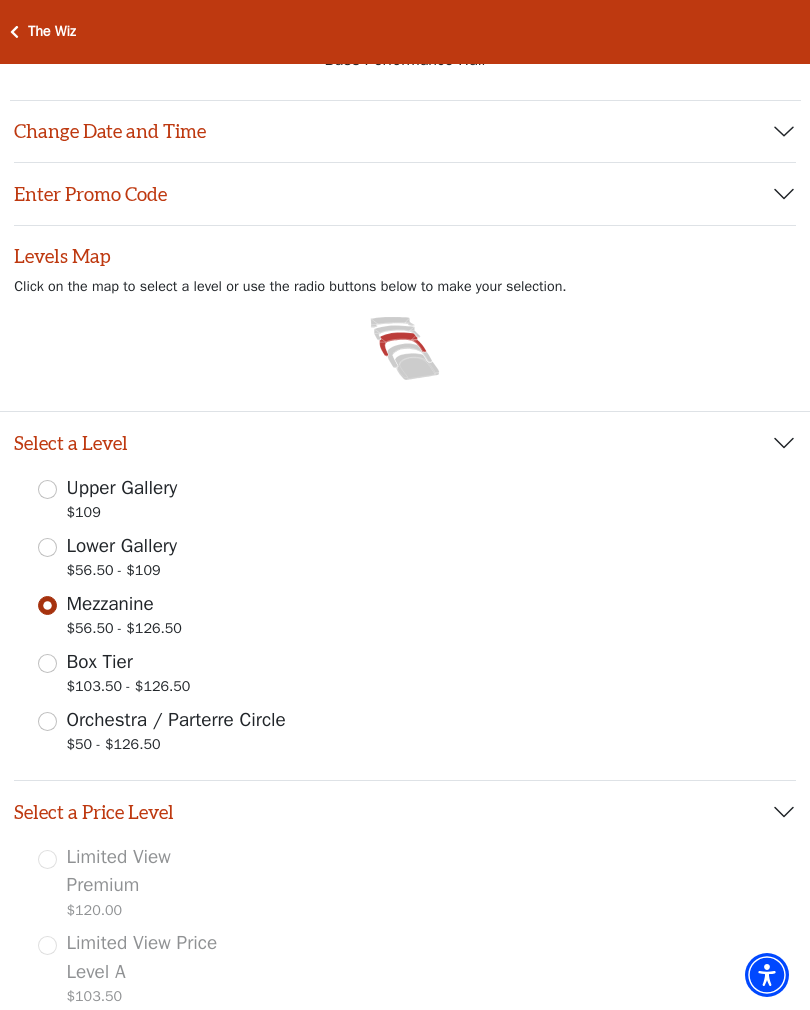 click on "Upper Gallery" at bounding box center [122, 488] 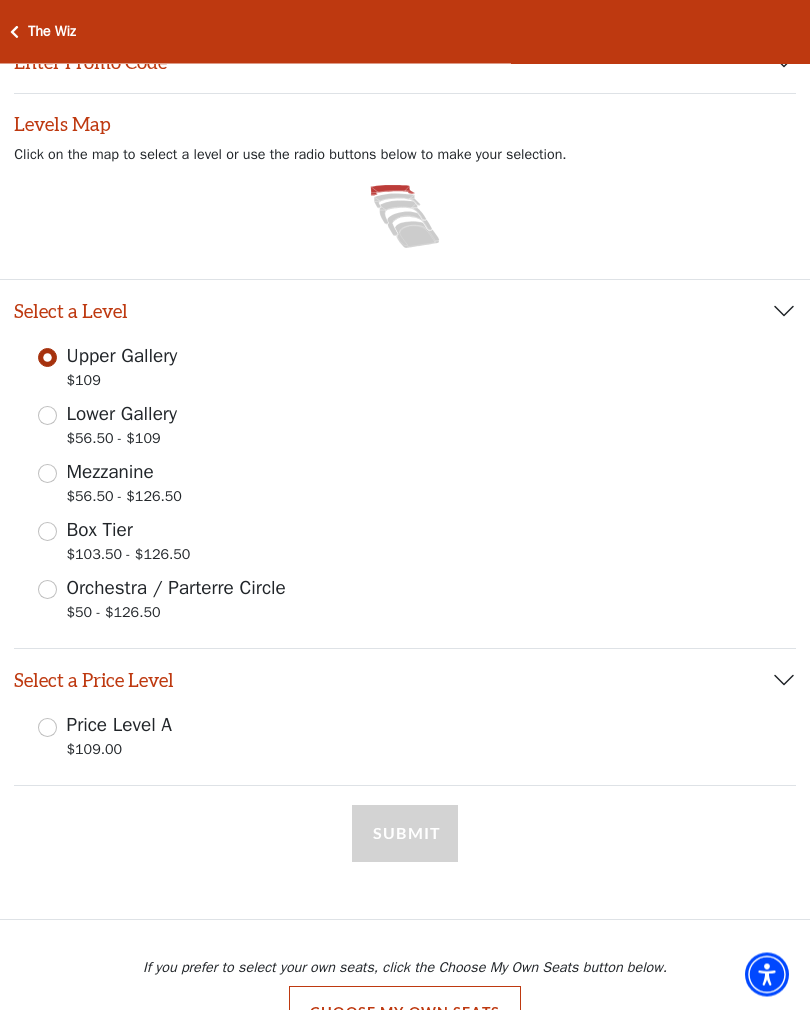 scroll, scrollTop: 180, scrollLeft: 0, axis: vertical 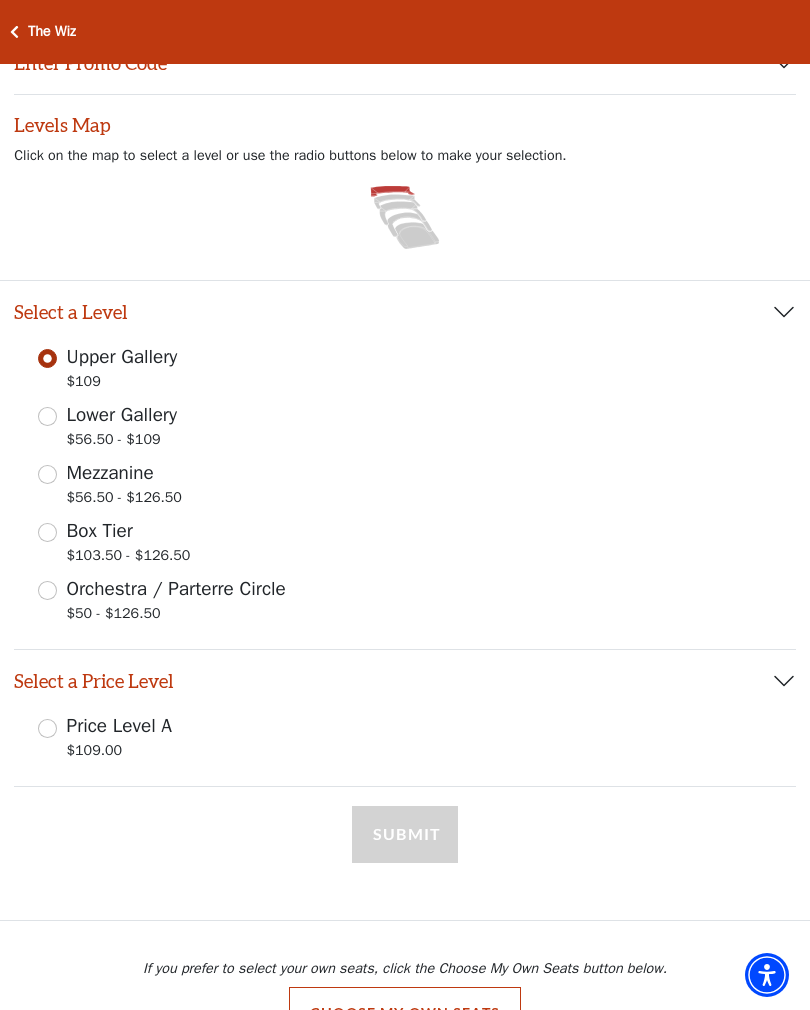 click on "$56.50 - $126.50" at bounding box center (124, 500) 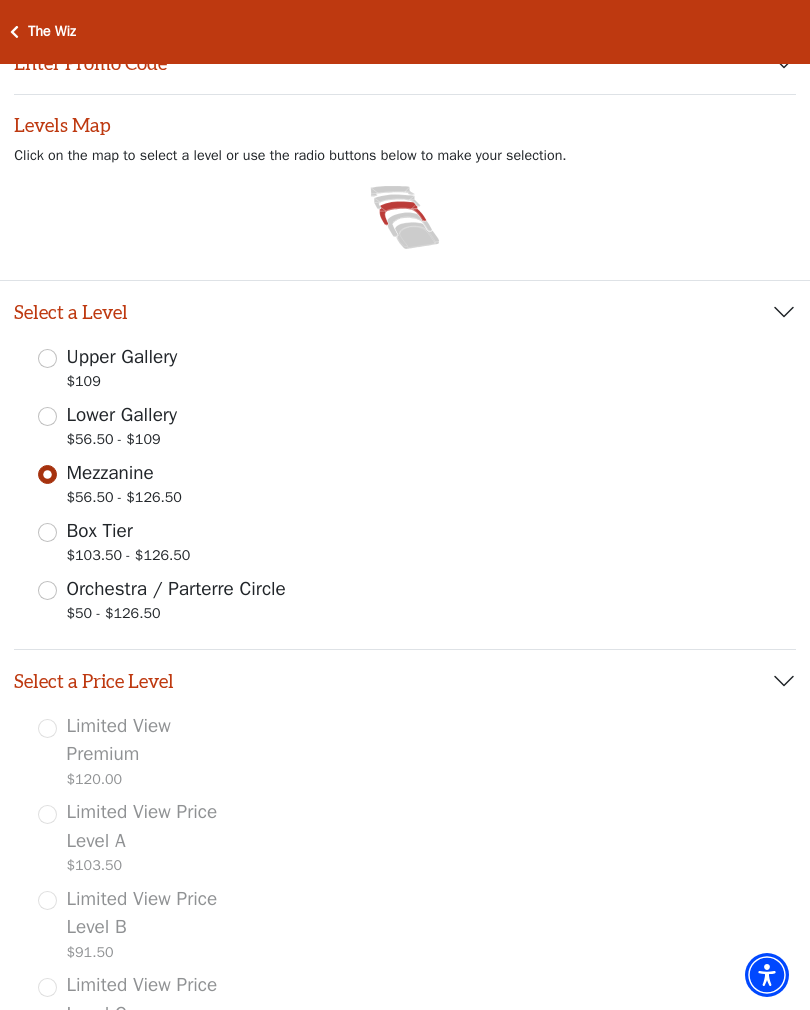 click on "Lower Gallery" at bounding box center (122, 415) 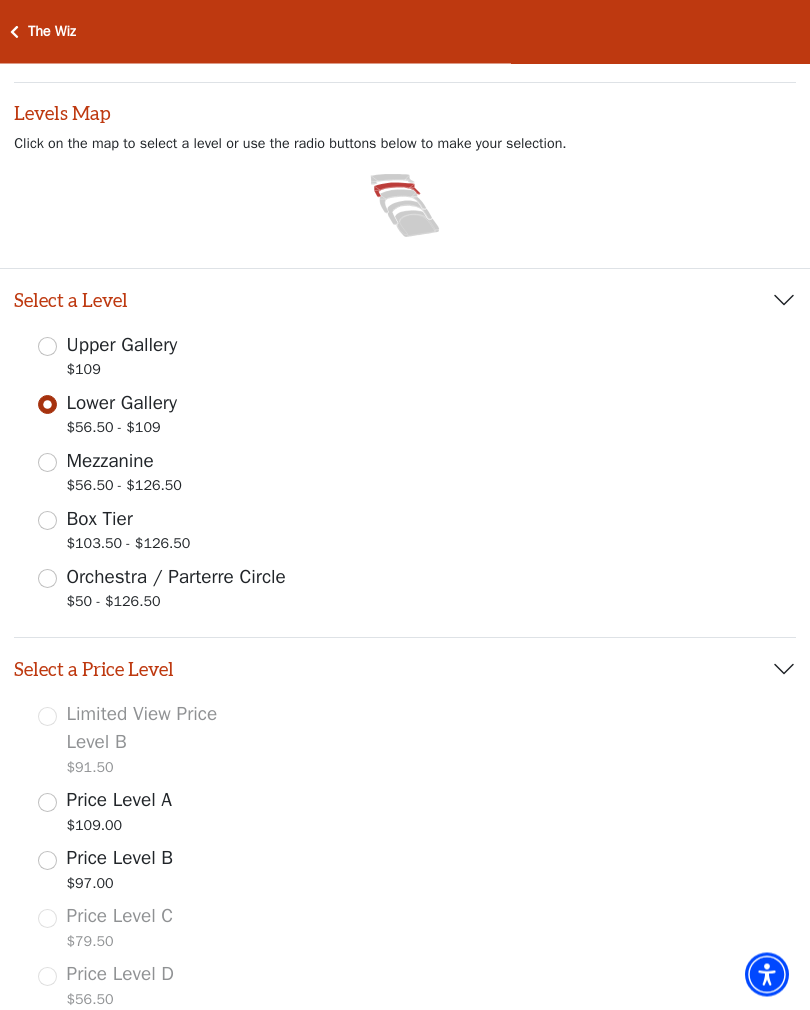 scroll, scrollTop: 192, scrollLeft: 0, axis: vertical 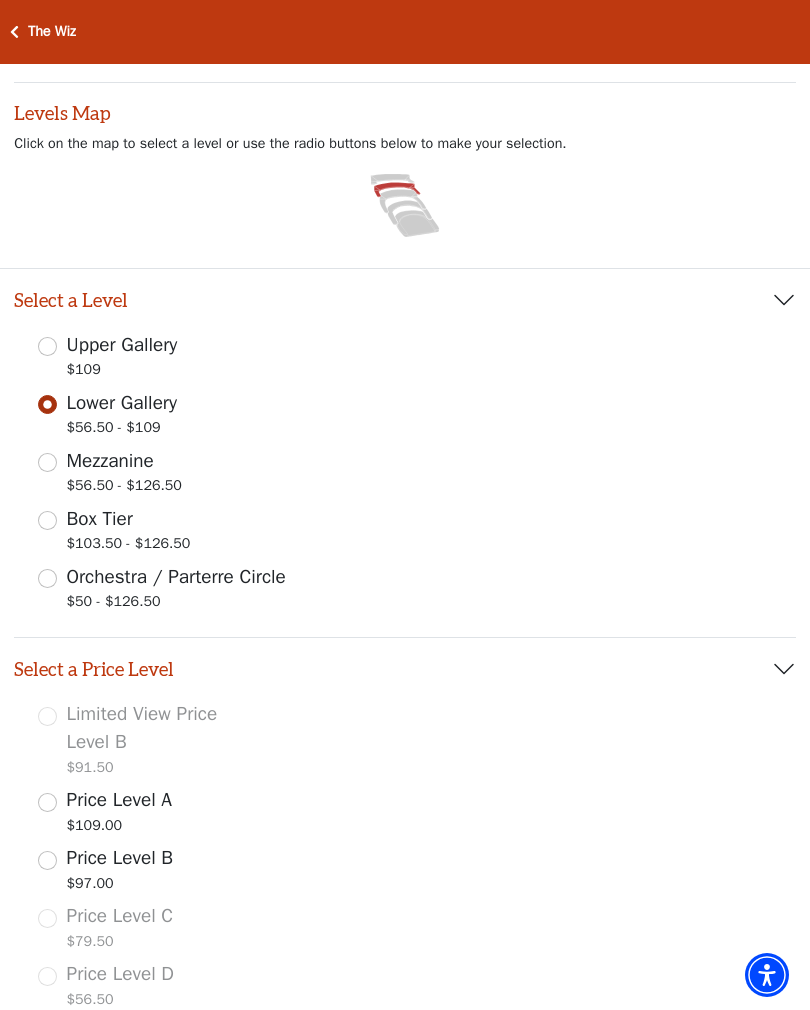 click on "$56.50 - $126.50" at bounding box center [124, 488] 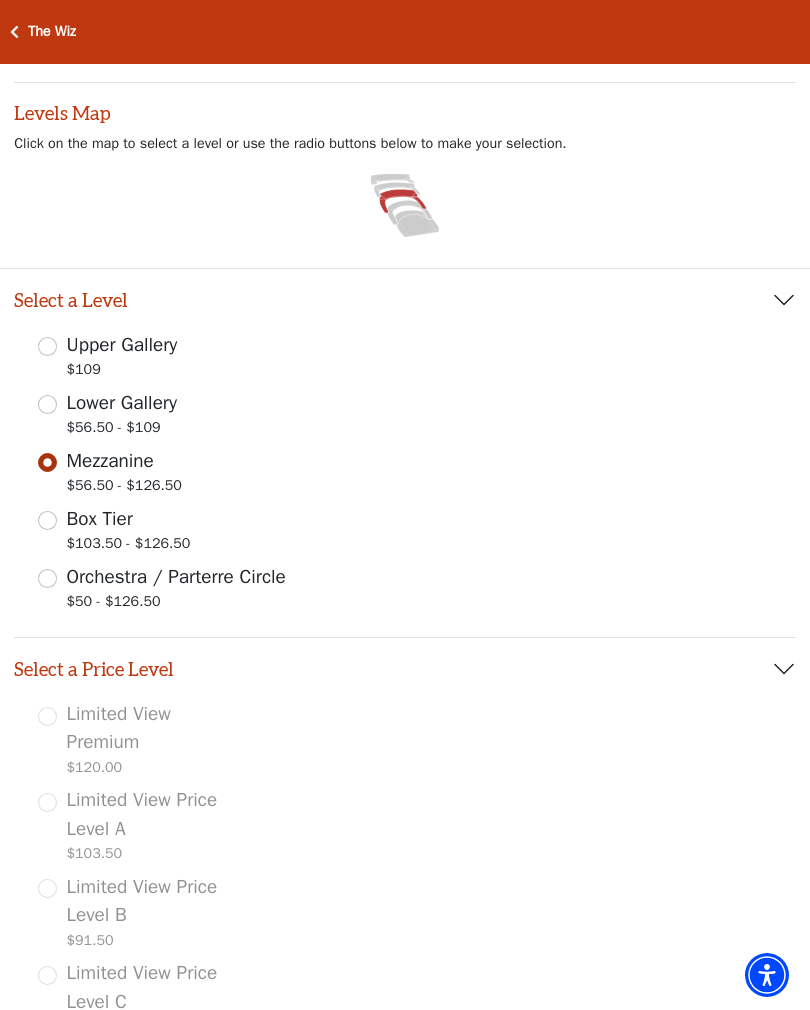click on "Lower Gallery     $56.50 - $109" at bounding box center [122, 417] 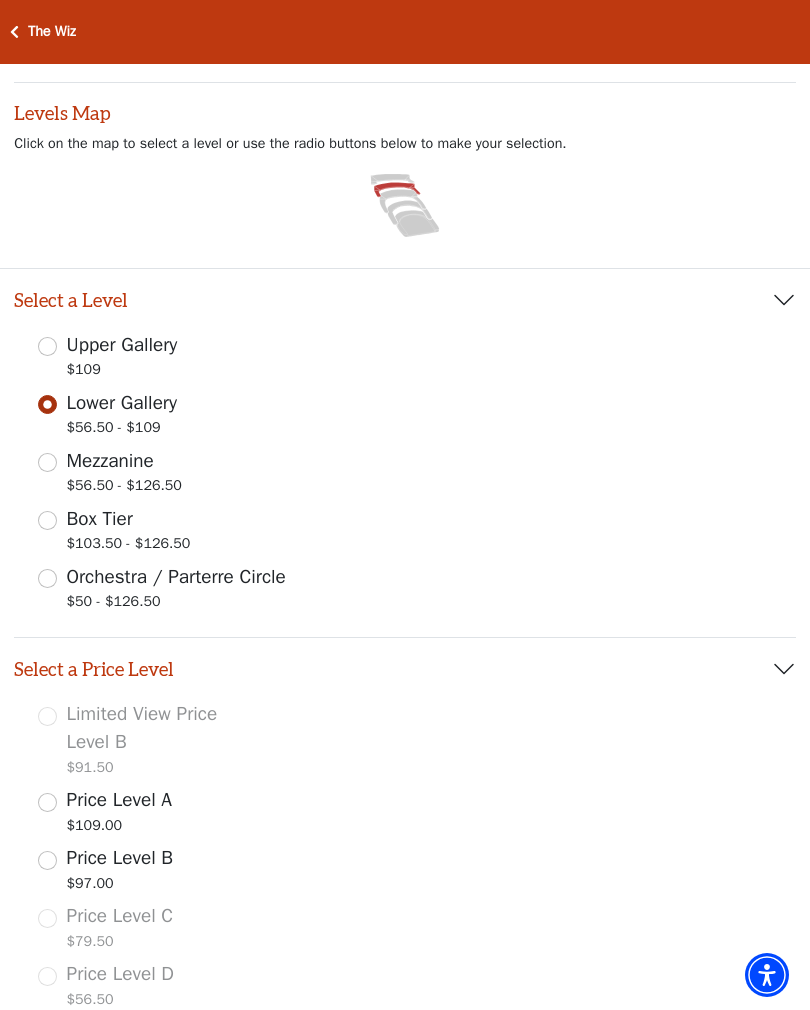click on "$109" at bounding box center (122, 372) 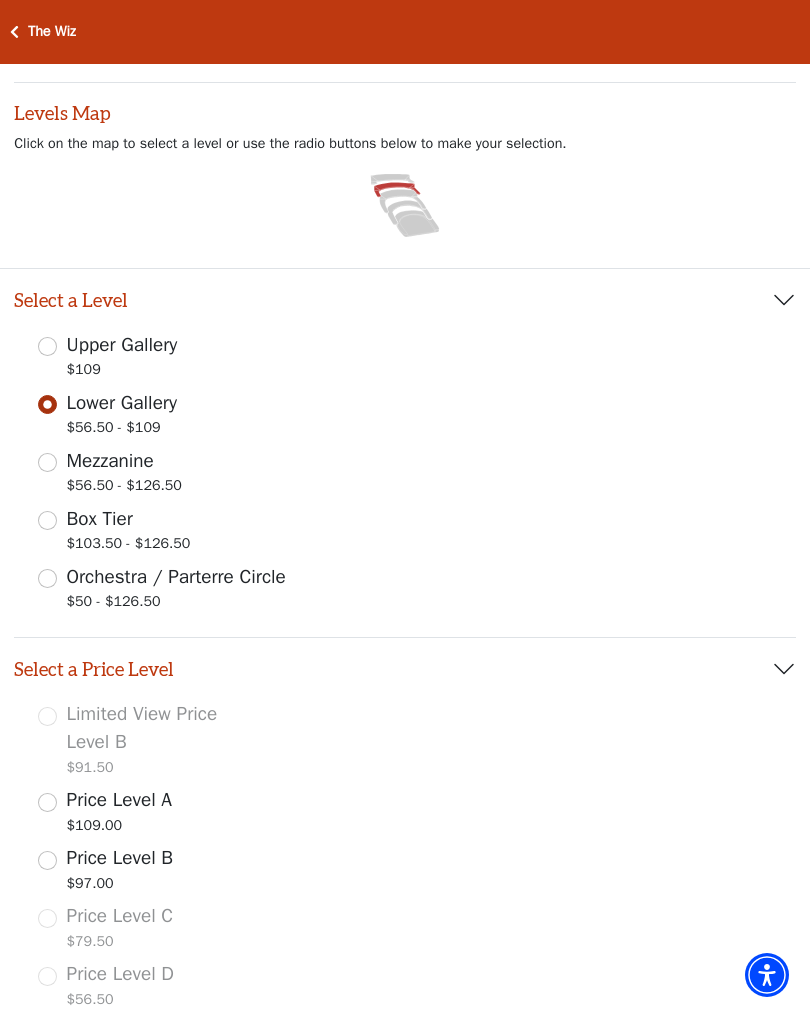 radio on "true" 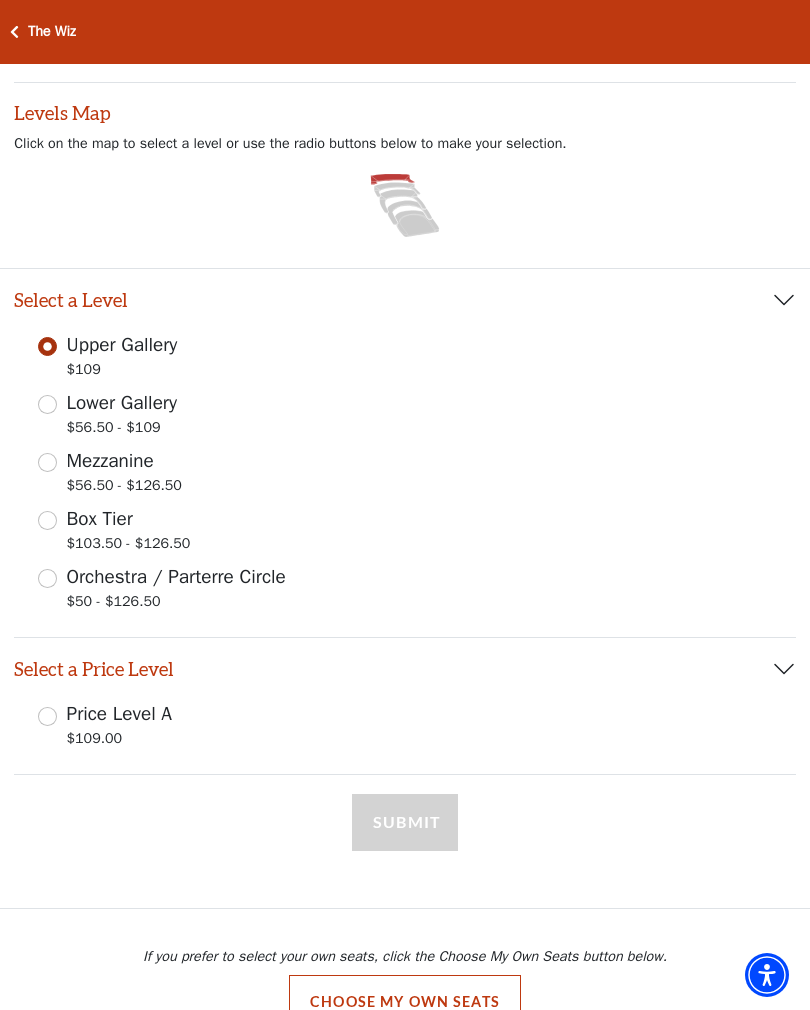 click on "Lower Gallery" at bounding box center (122, 403) 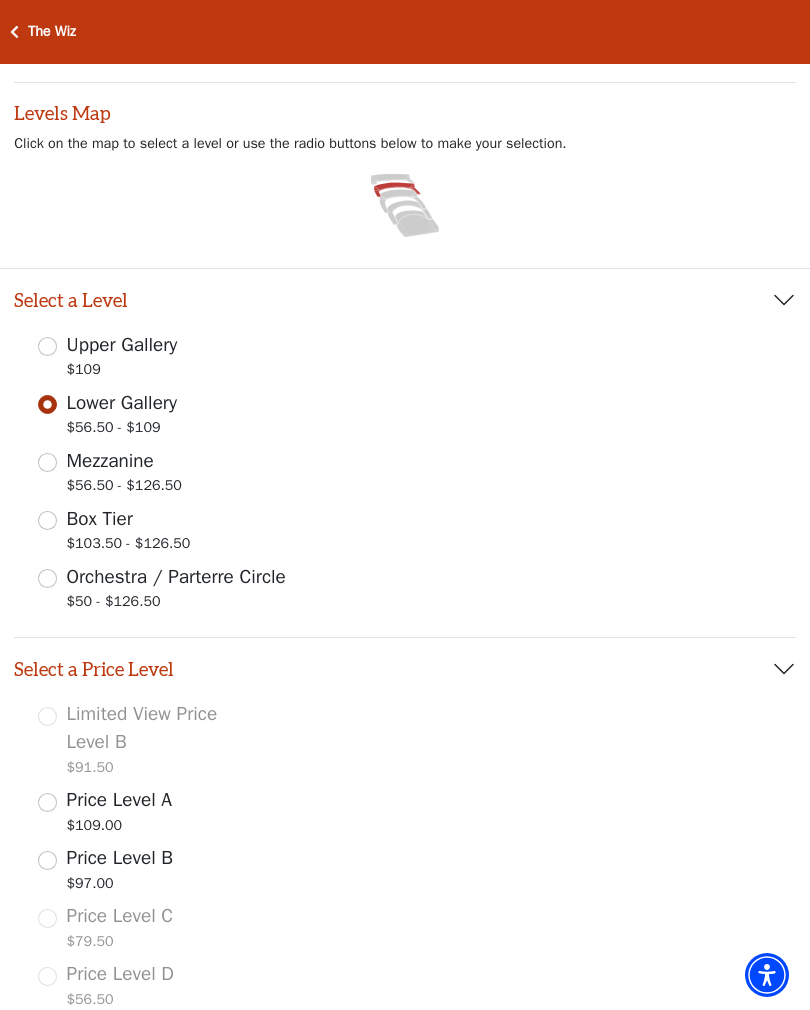 click on "Price Level B $97.00" at bounding box center (47, 860) 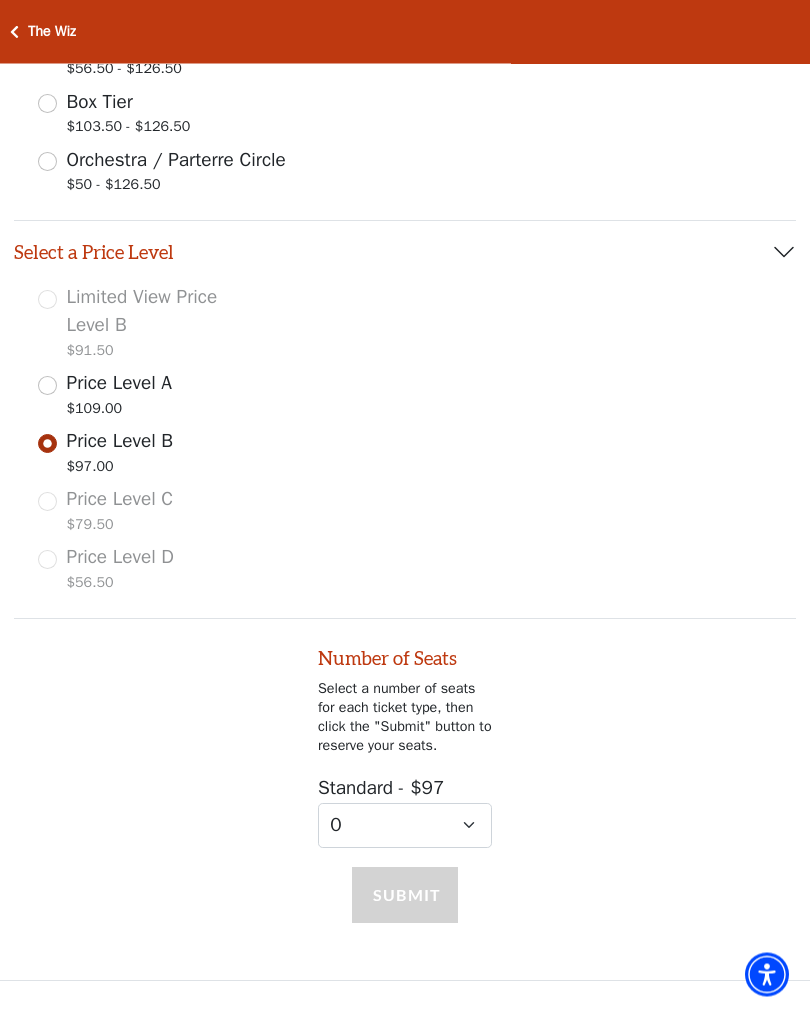 scroll, scrollTop: 675, scrollLeft: 0, axis: vertical 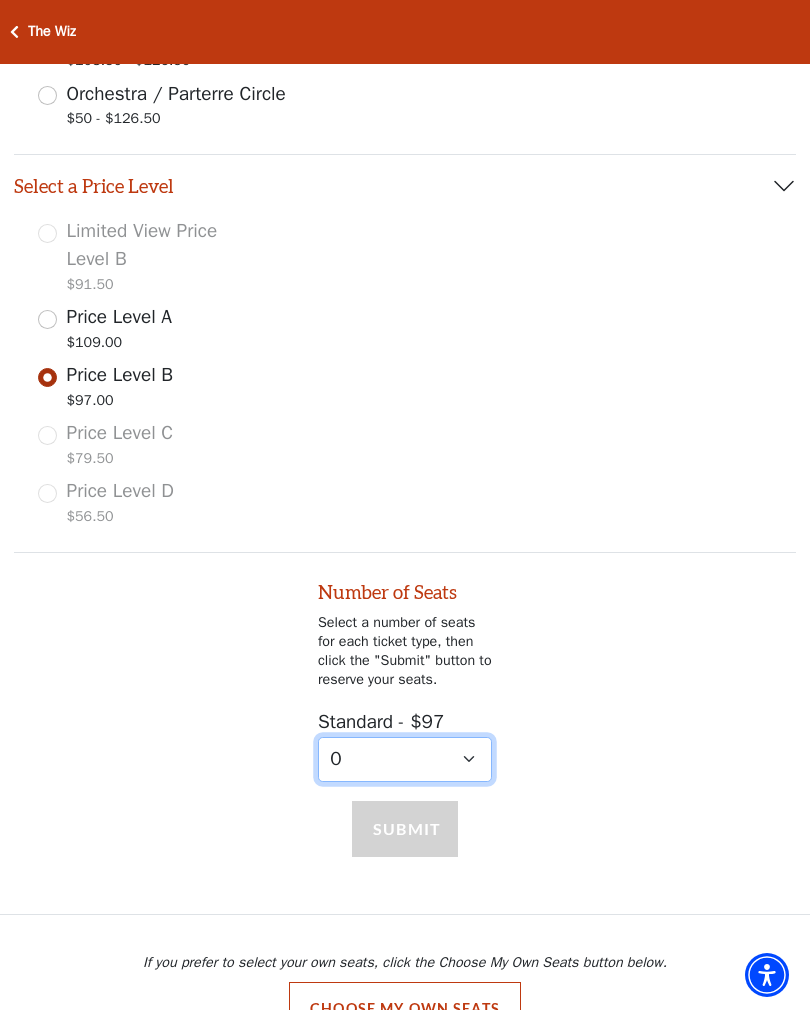 click on "0 1" at bounding box center (405, 759) 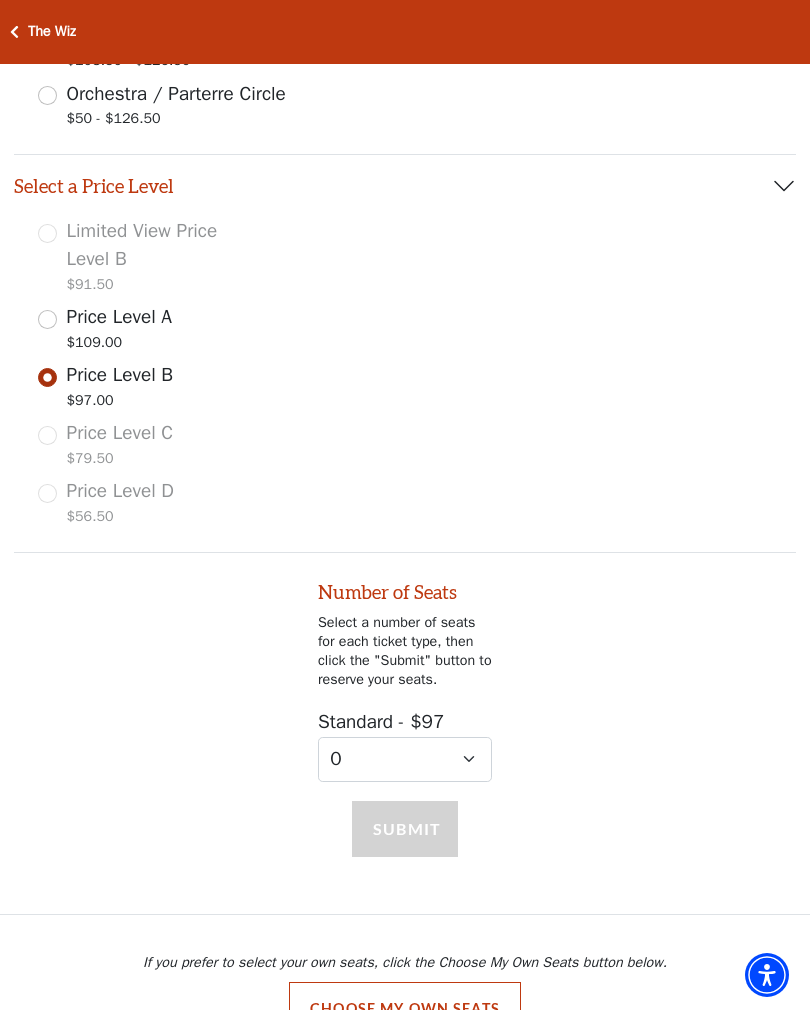click on "$109.00" at bounding box center [120, 345] 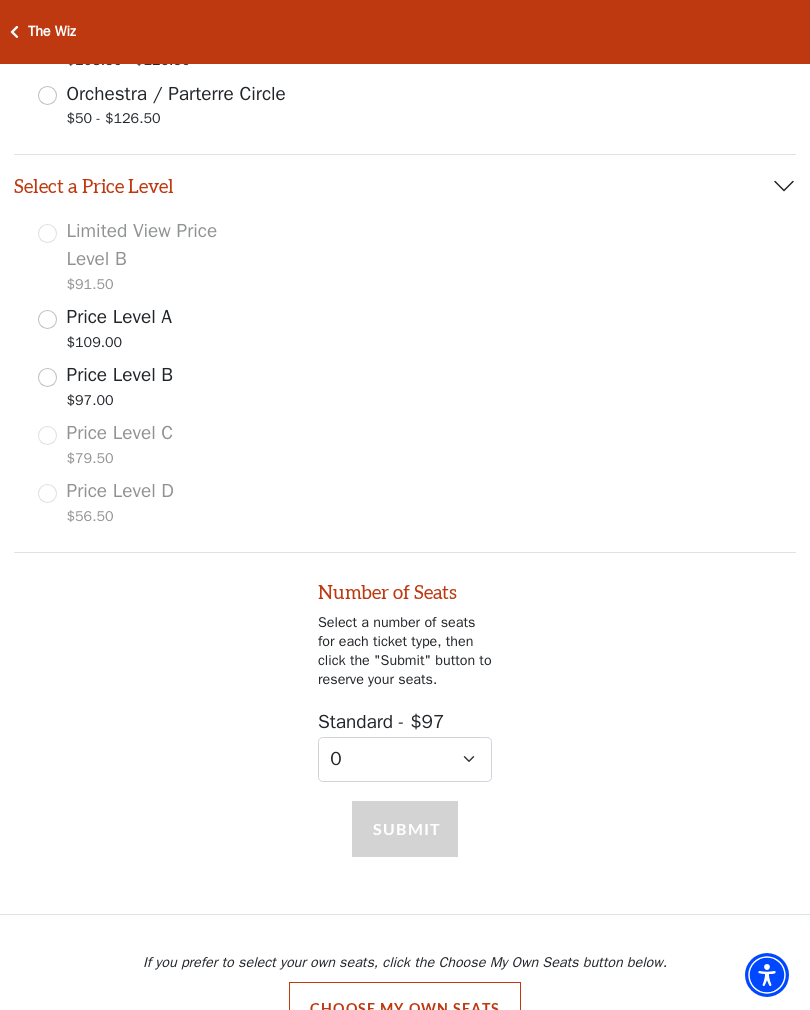 radio on "true" 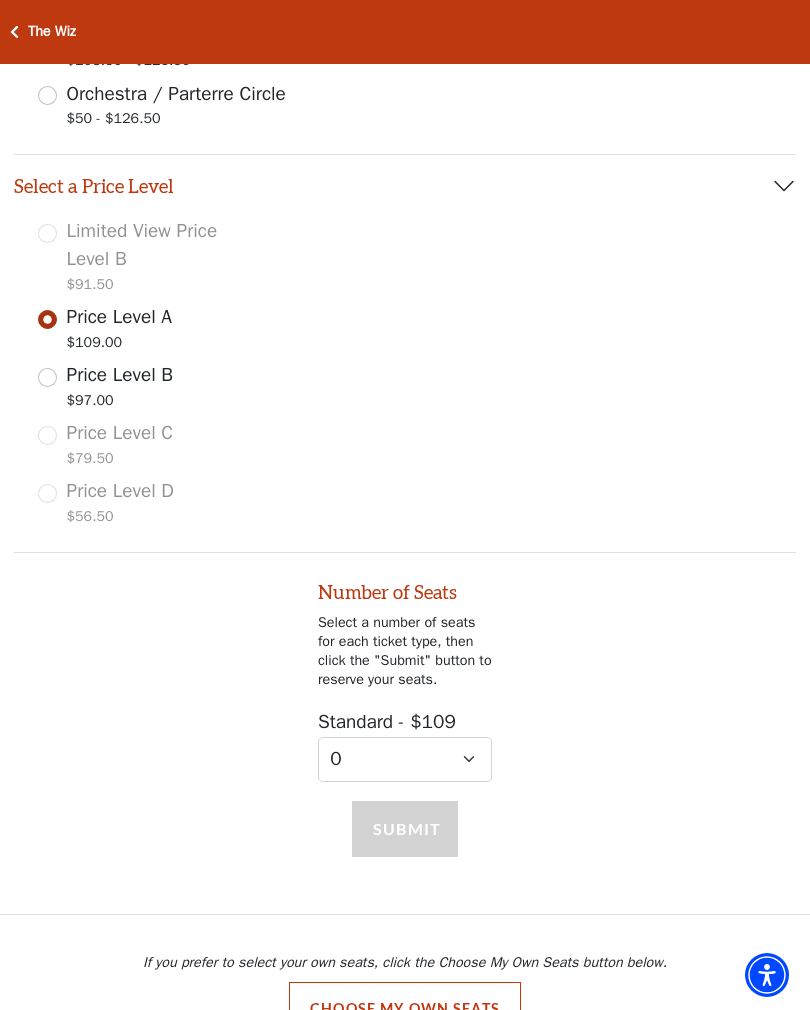click on "Limited View Price Level B $91.50   Price Level A $109.00   Price Level B $97.00   Price Level C $79.50   Price Level D $56.50" at bounding box center [405, 375] 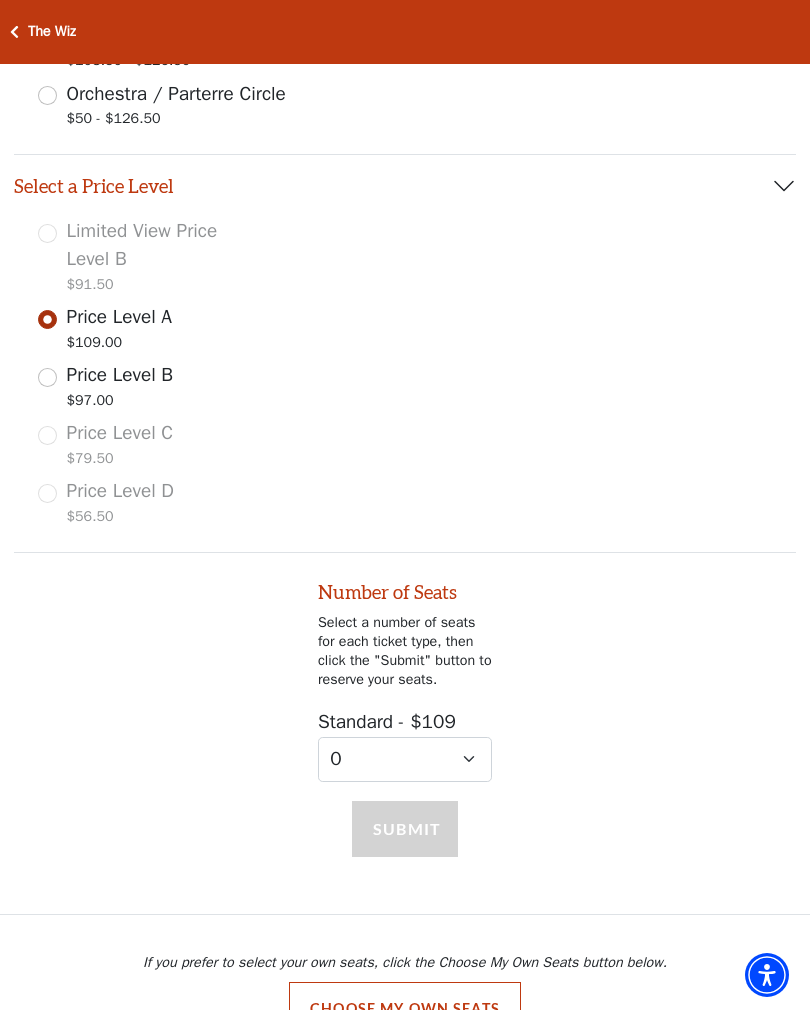 click on "Number of Seats   Select a number of seats for each ticket type, then click the "Submit" button to reserve your seats.
Standard - $109
0 1 2 3 4 5 6 7 8 9" at bounding box center [405, 667] 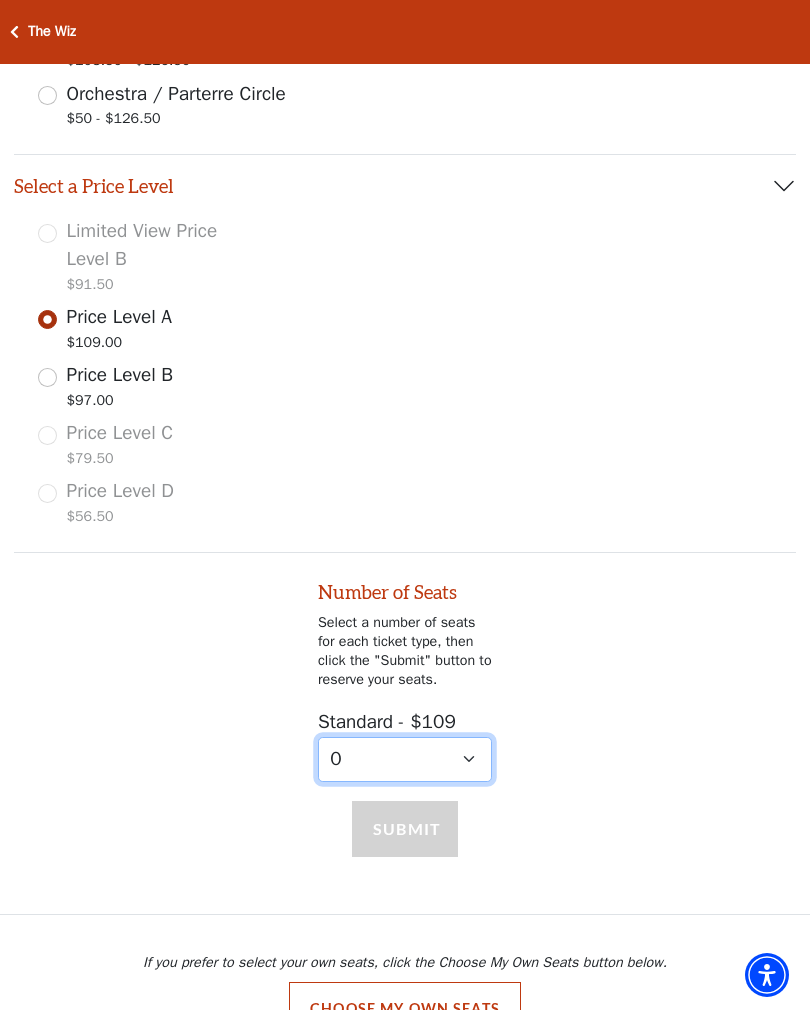 click on "0 1 2 3 4 5 6 7 8 9" at bounding box center (405, 759) 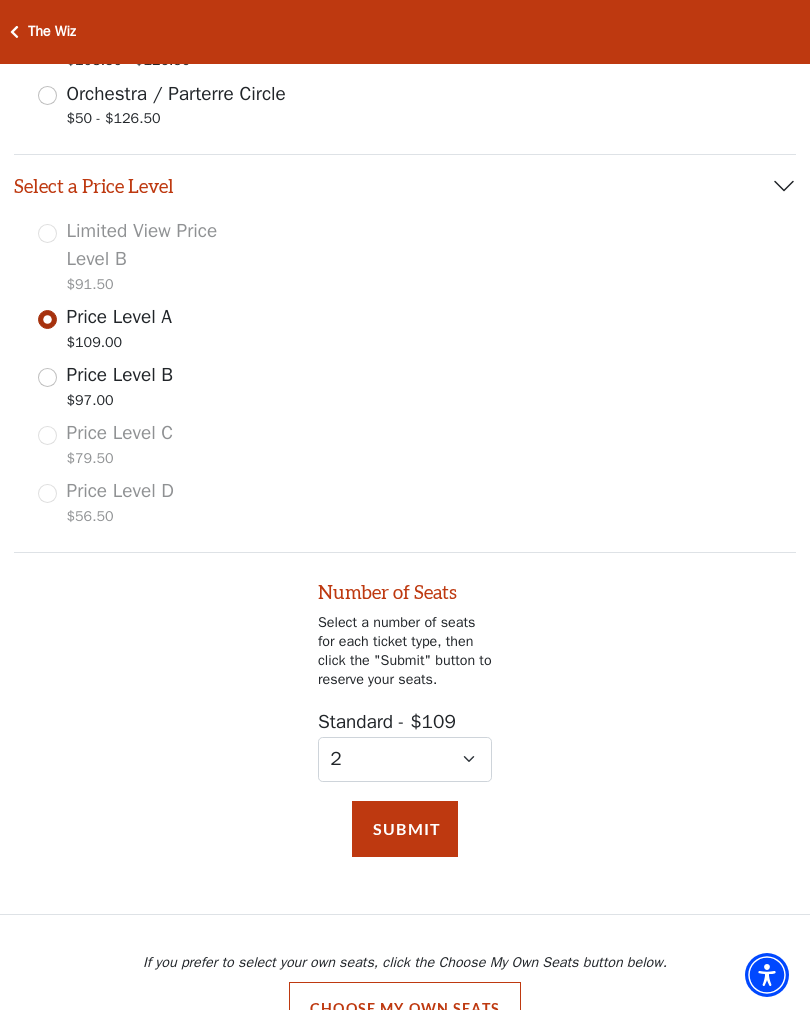 click on "Submit" at bounding box center (405, 829) 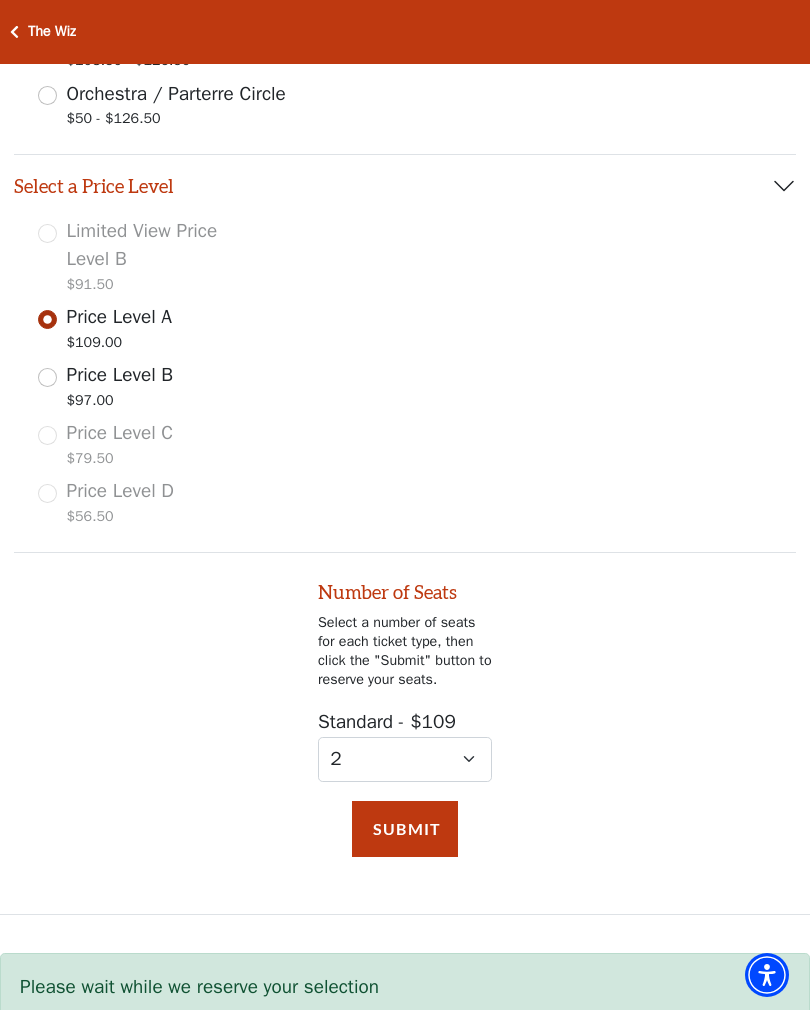 scroll, scrollTop: 0, scrollLeft: 0, axis: both 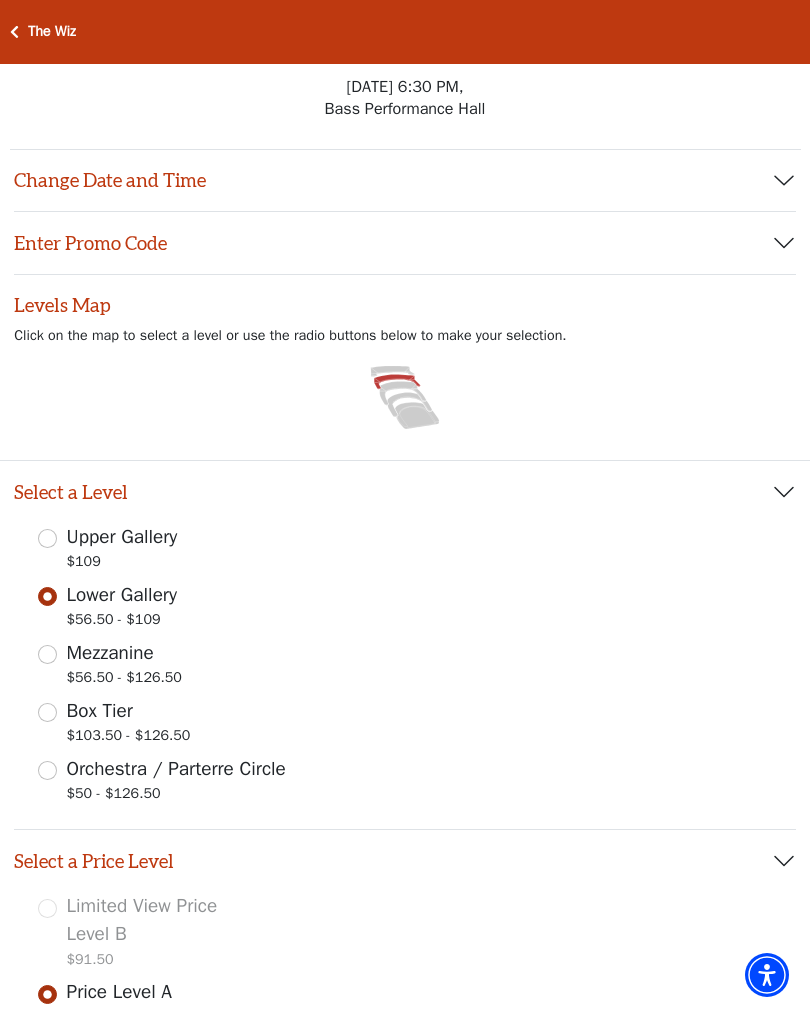 click on "Choose My Seats
Quick Select
Date and Time   Tuesday, July 15 at 7:30 PM Wednesday, July 16 at 7:30 PM Thursday, July 17 at 7:30 PM Friday, July 18 at 7:30 PM Saturday, July 19 at 1:30 PM Saturday, July 19 at 7:30 PM Sunday, July 20 at 1:30 PM Sunday, July 20 at 6:30 PM   Promo Code     Apply         If you have a promo code, please enter it prior to choosing your seats.
Change Date and Time
Tuesday, July 15 at 7:30 PM Wednesday, July 16 at 7:30 PM Thursday, July 17 at 7:30 PM Friday, July 18 at 7:30 PM Saturday, July 19 at 1:30 PM Saturday, July 19 at 7:30 PM Sunday, July 20 at 1:30 PM Sunday, July 20 at 6:30 PM
Enter Promo Code
Promo Code     Apply         If you have a promo code, please enter it prior to choosing your seats.   Levels Map     Images representing the levels that are in the facility" at bounding box center (405, 984) 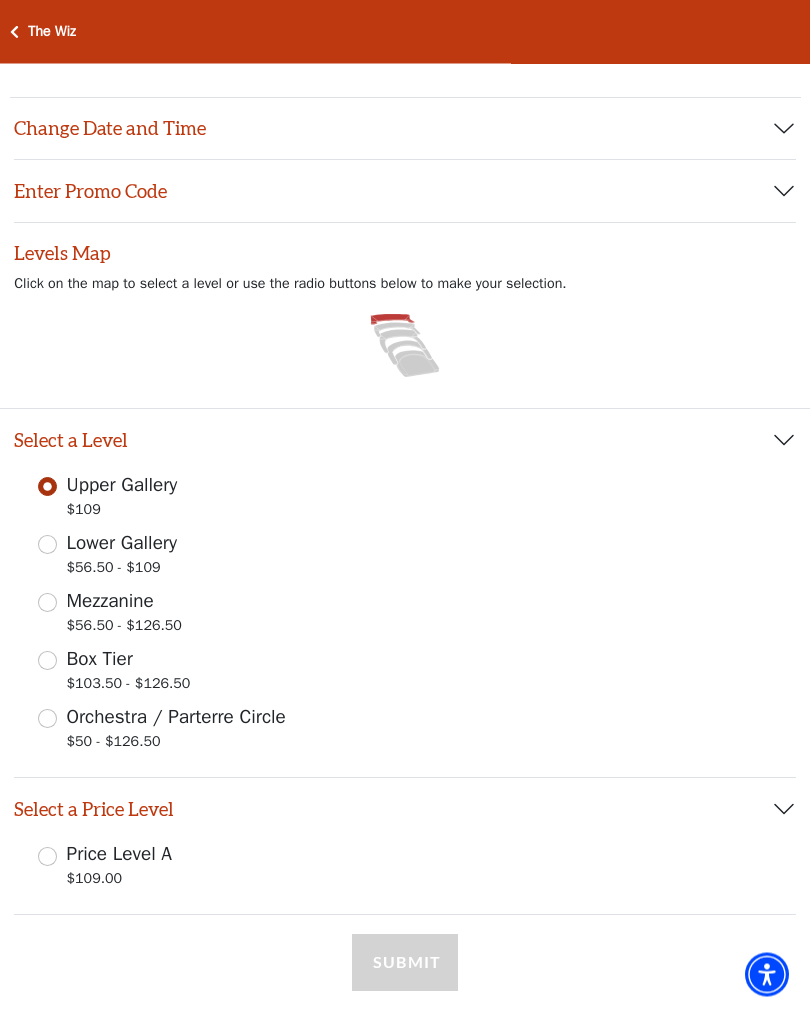 scroll, scrollTop: 0, scrollLeft: 0, axis: both 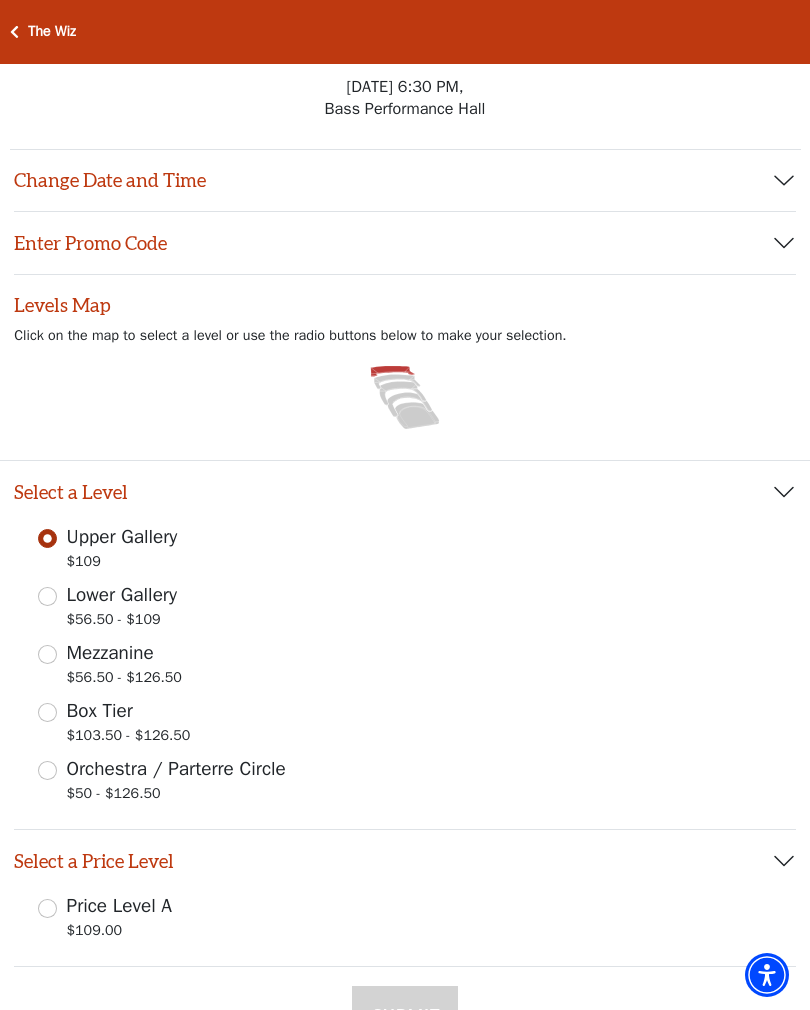 click 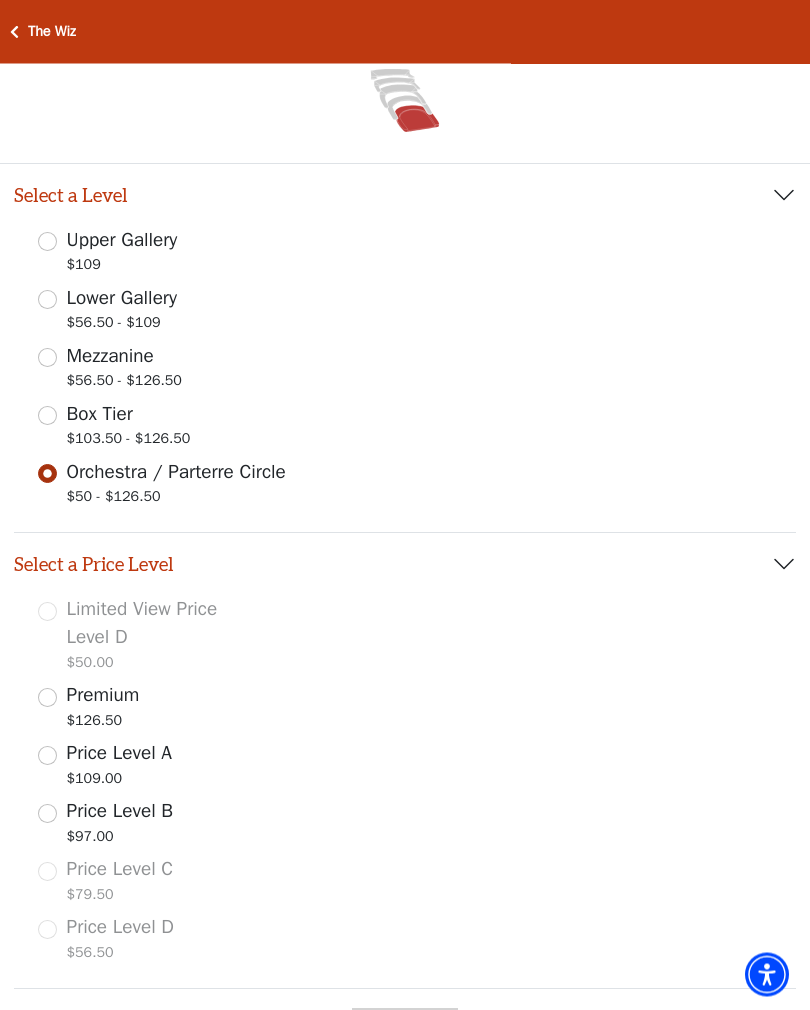 click on "Price Level A $109.00" at bounding box center (47, 756) 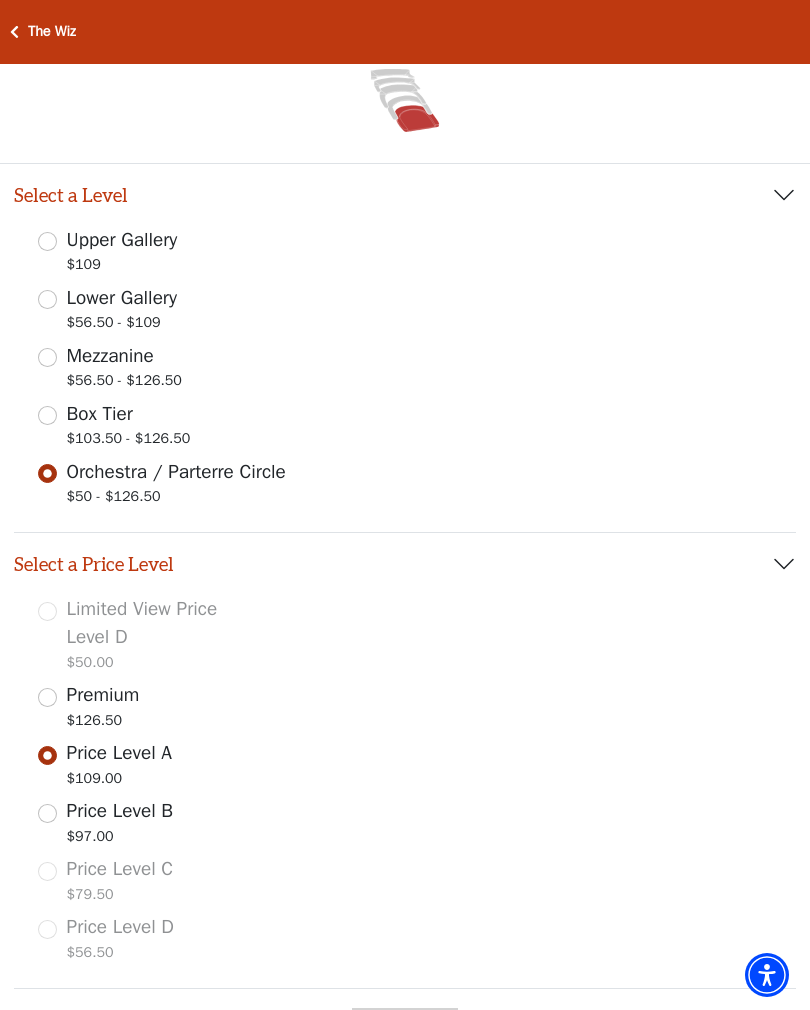 select on "2" 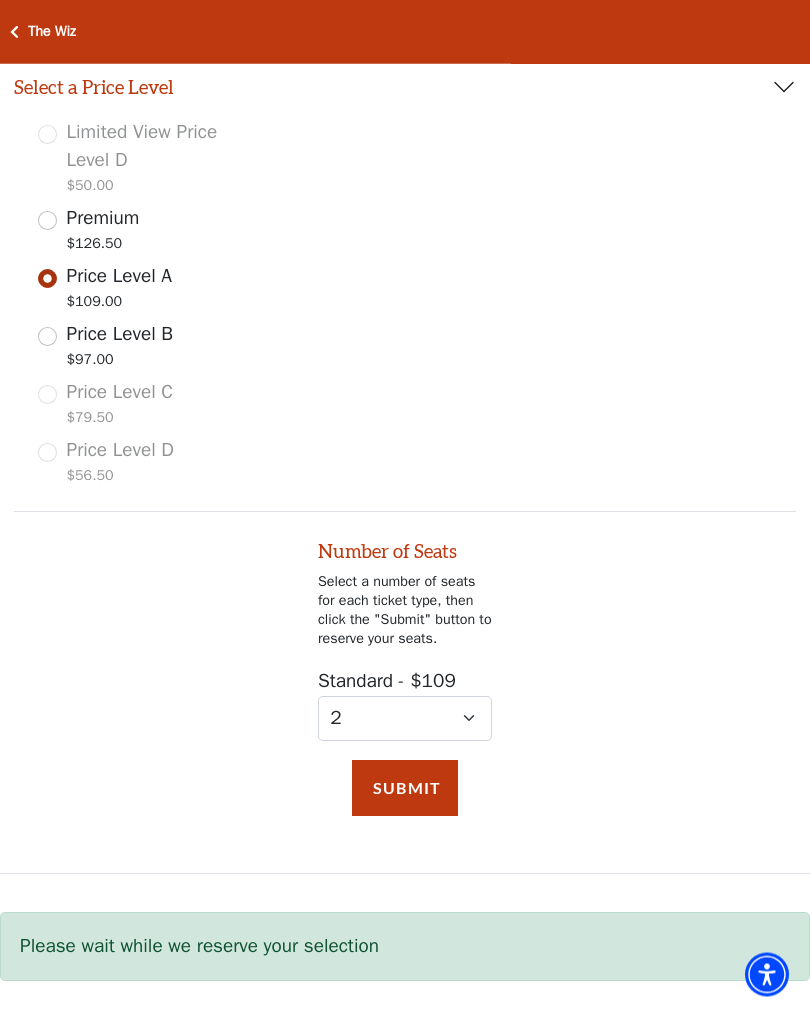 scroll, scrollTop: 838, scrollLeft: 0, axis: vertical 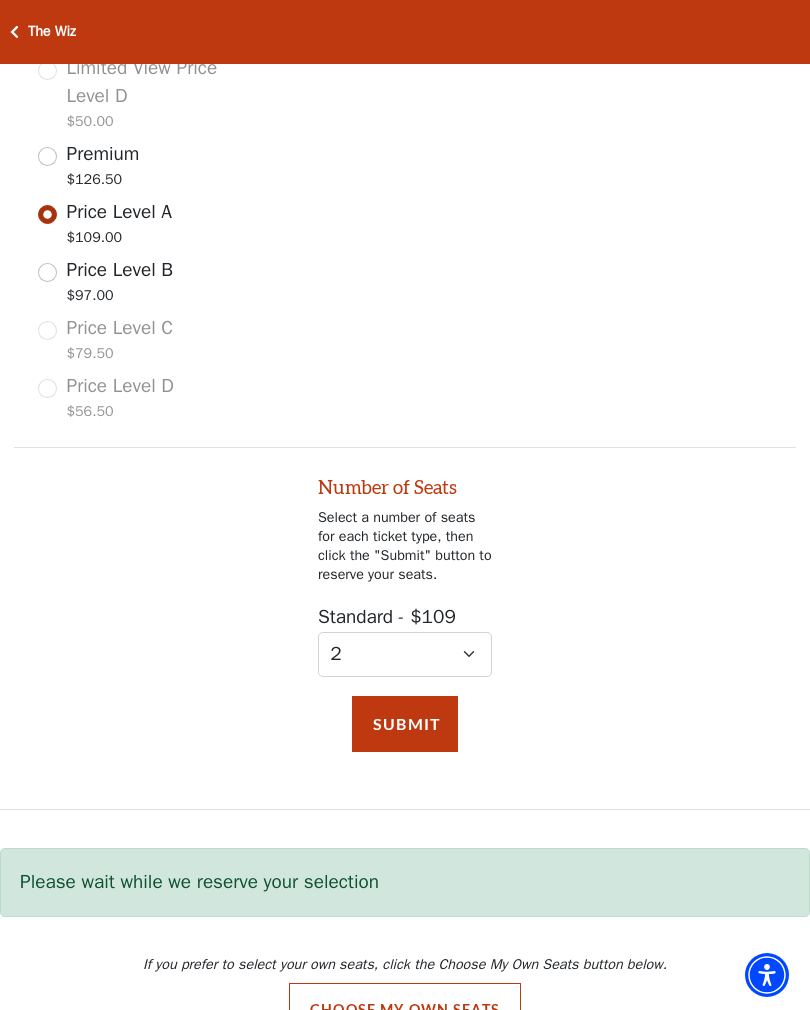 click on "Submit" at bounding box center (405, 724) 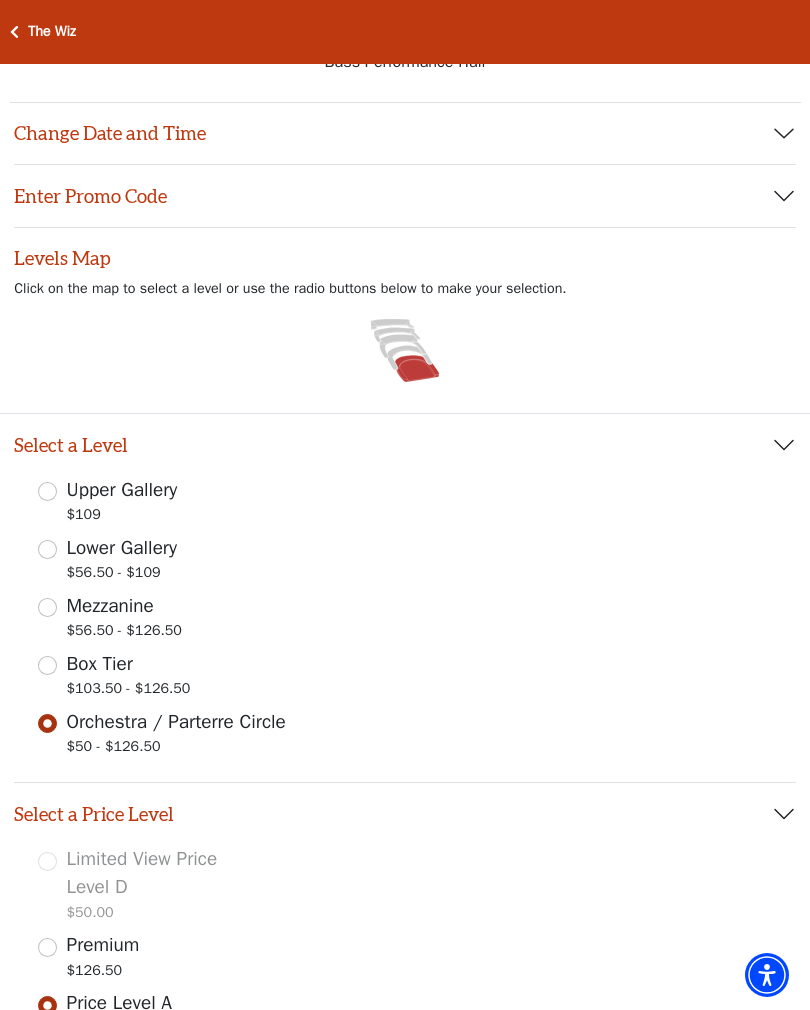 scroll, scrollTop: 0, scrollLeft: 0, axis: both 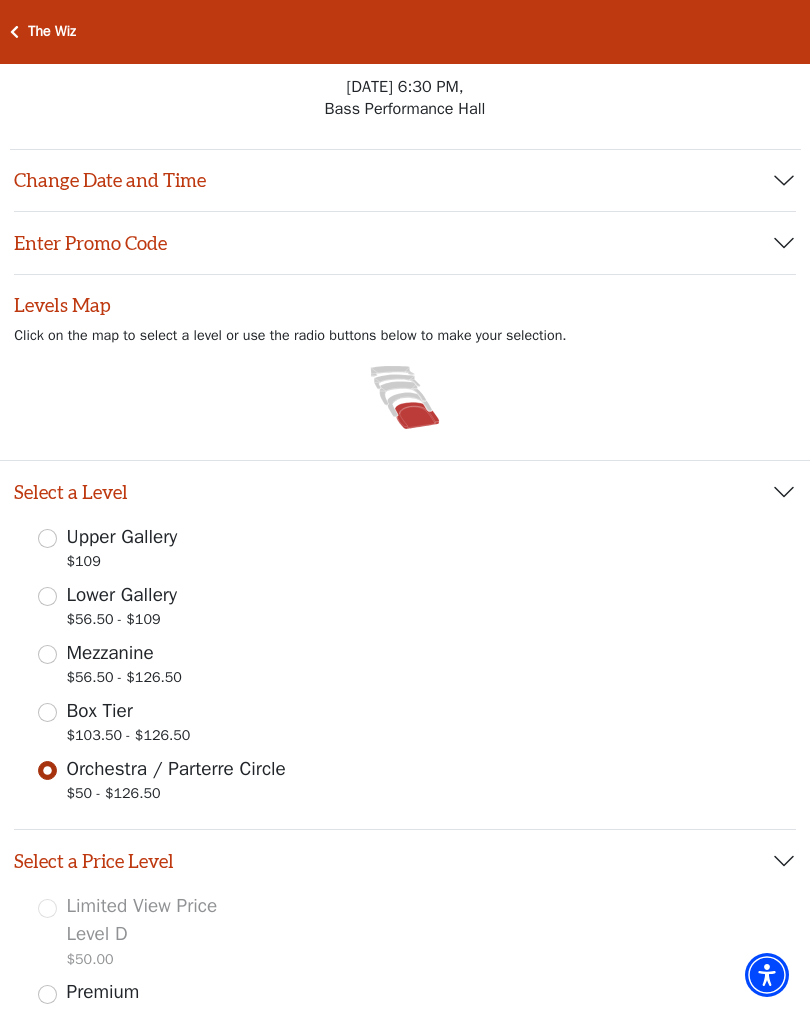 click 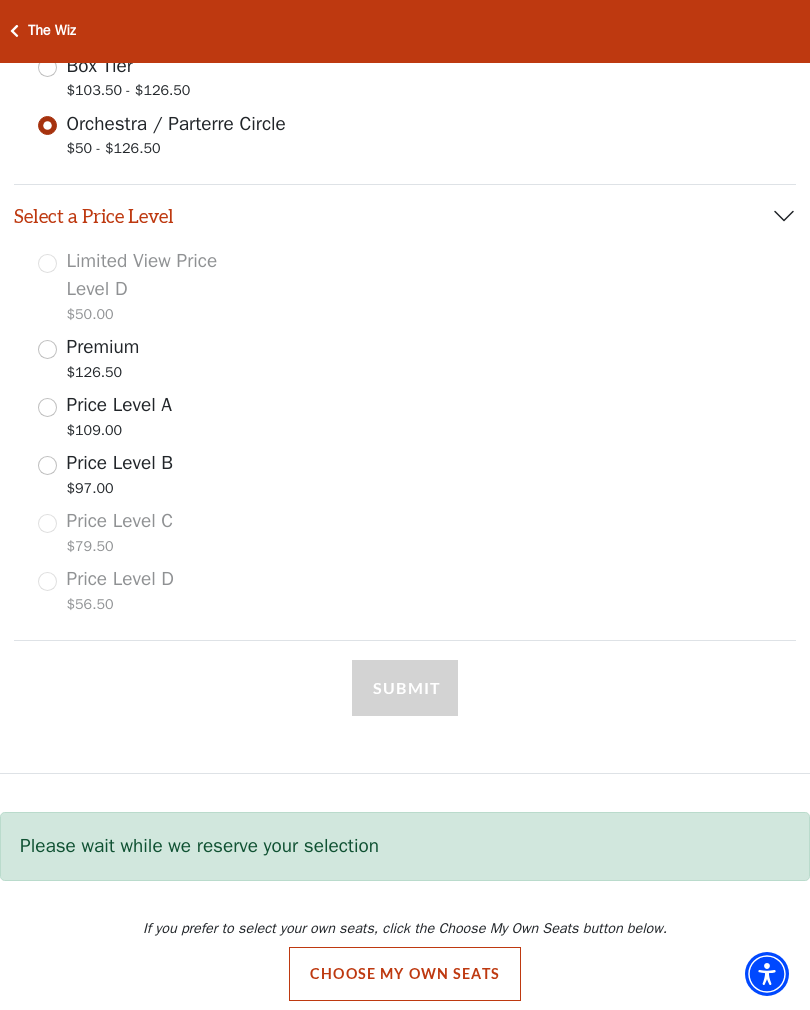 scroll, scrollTop: 645, scrollLeft: 0, axis: vertical 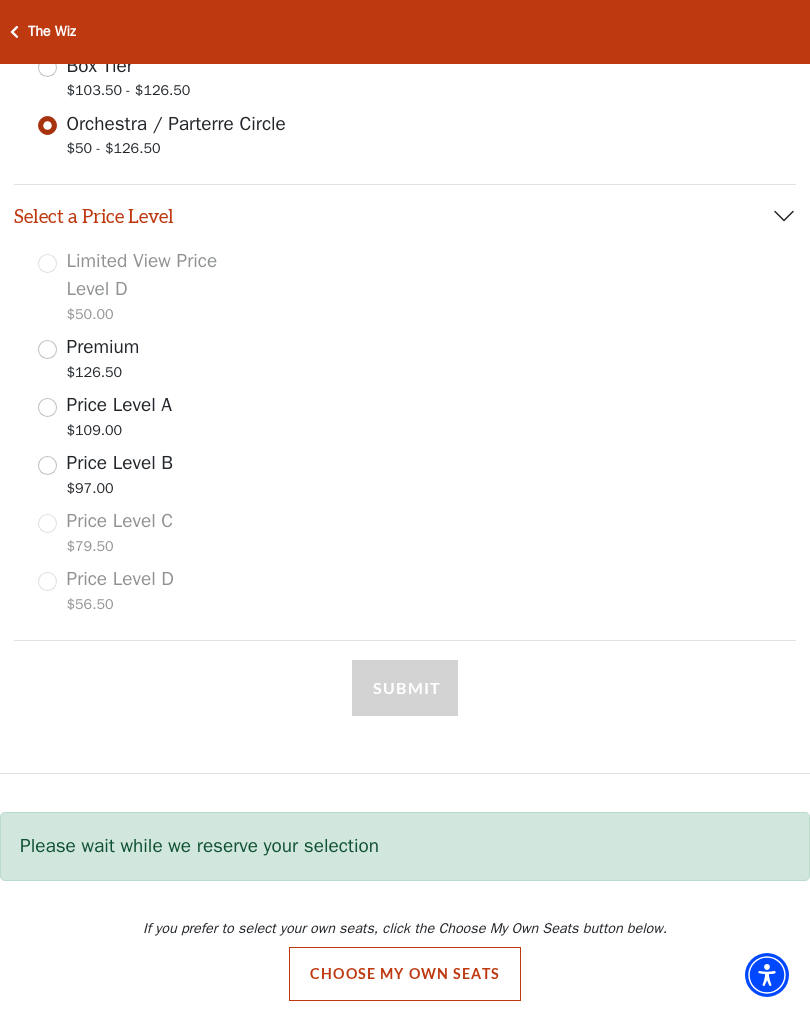 click on "Premium $126.50" at bounding box center (47, 349) 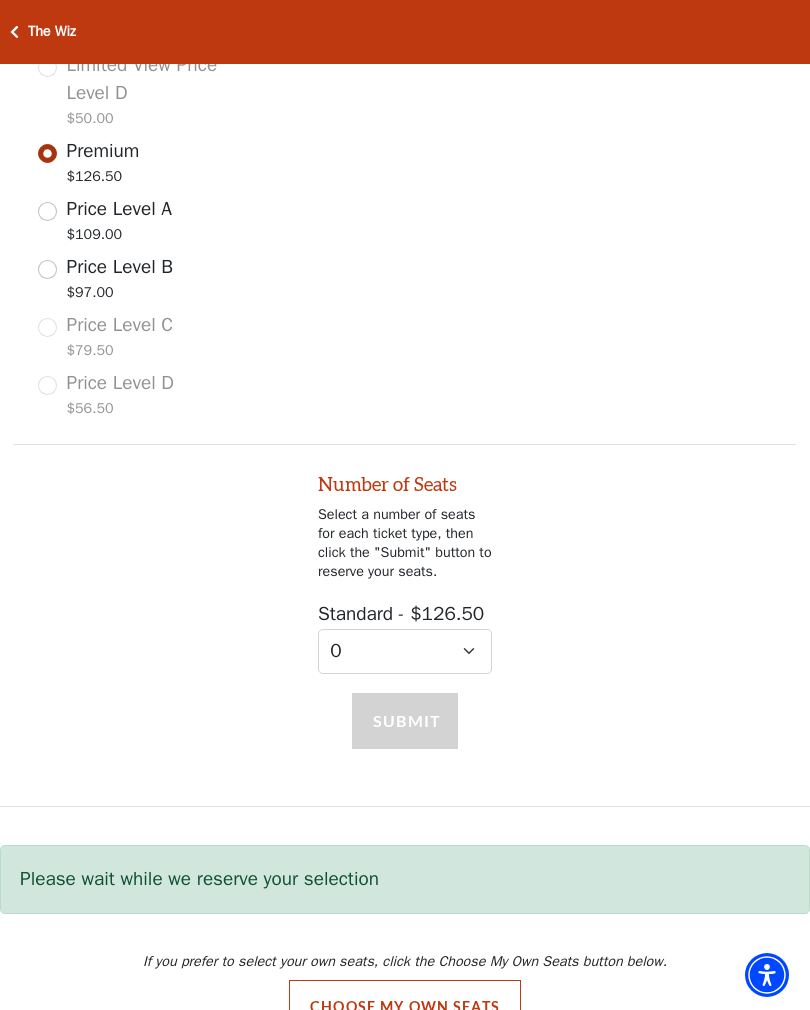 scroll, scrollTop: 897, scrollLeft: 0, axis: vertical 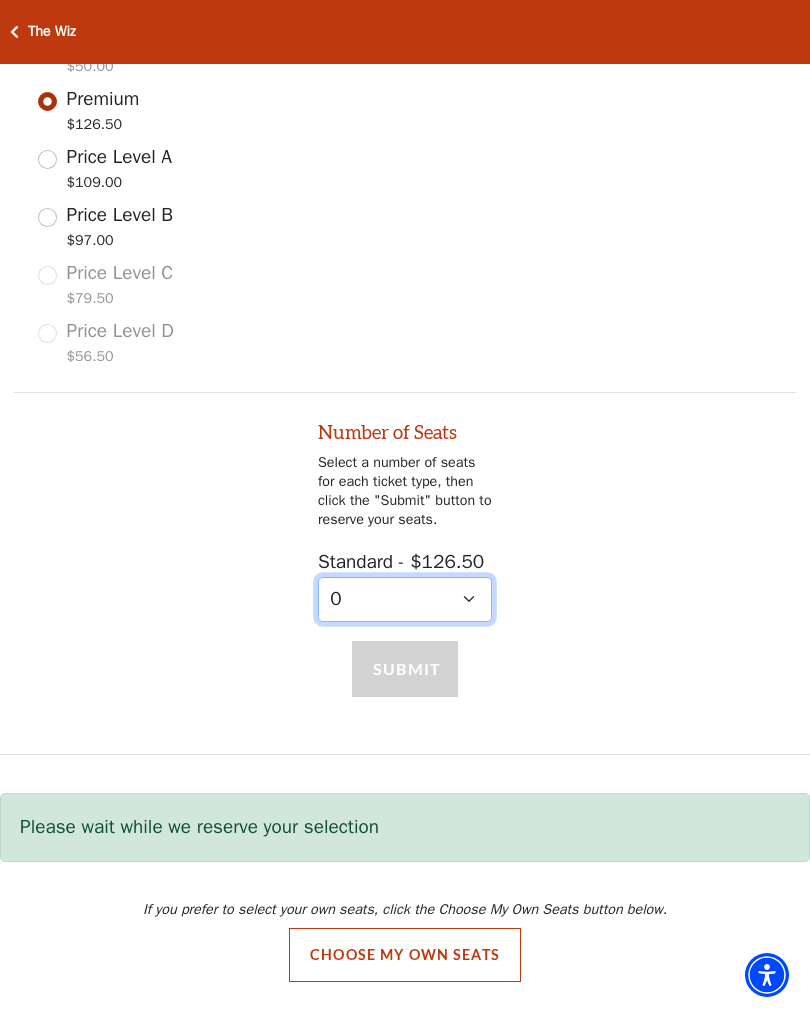 click on "0 1" at bounding box center (405, 599) 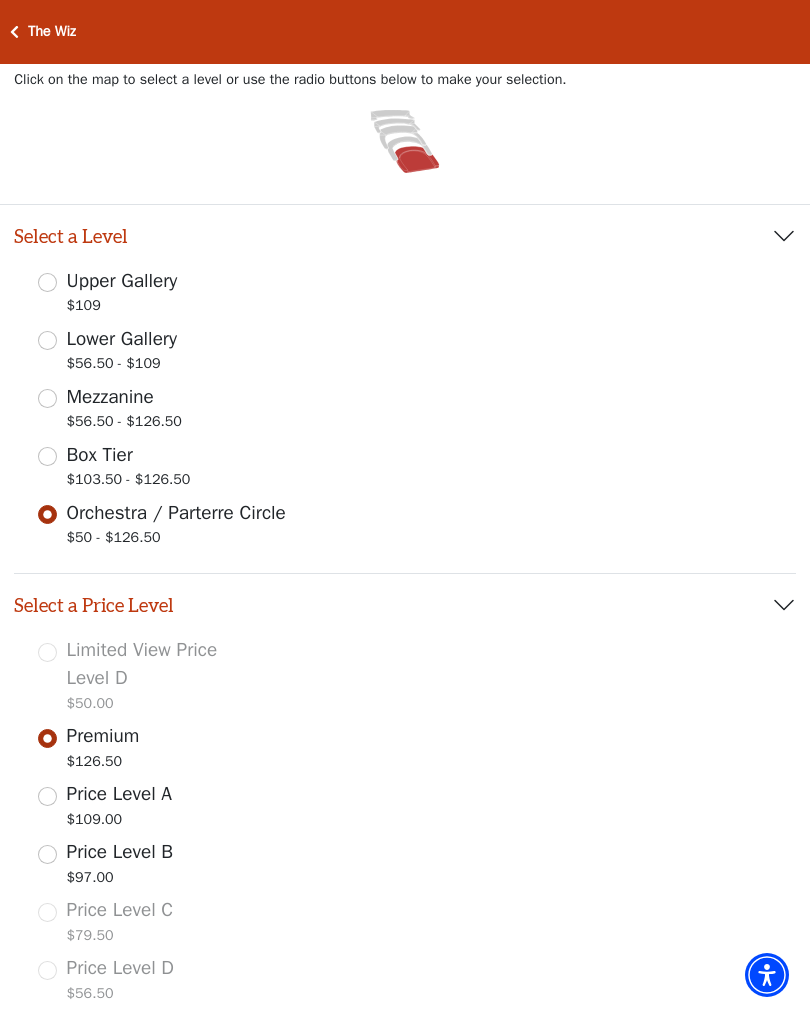 scroll, scrollTop: 255, scrollLeft: 0, axis: vertical 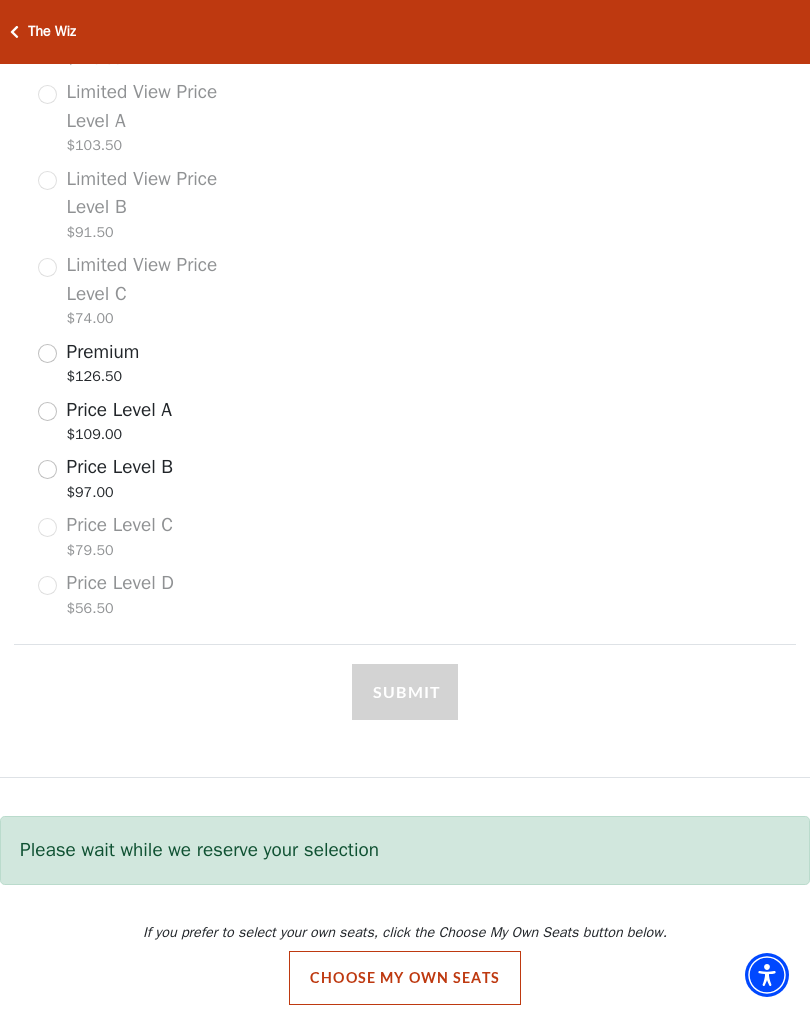 click on "Premium" at bounding box center (103, 352) 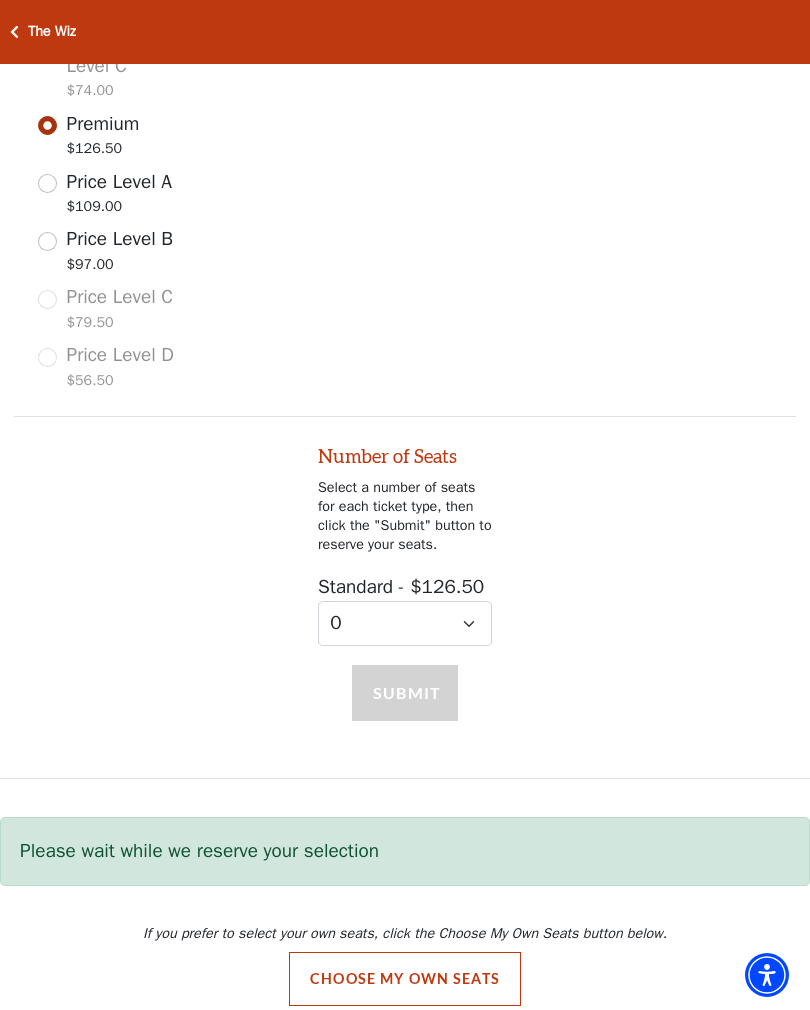 scroll, scrollTop: 1152, scrollLeft: 0, axis: vertical 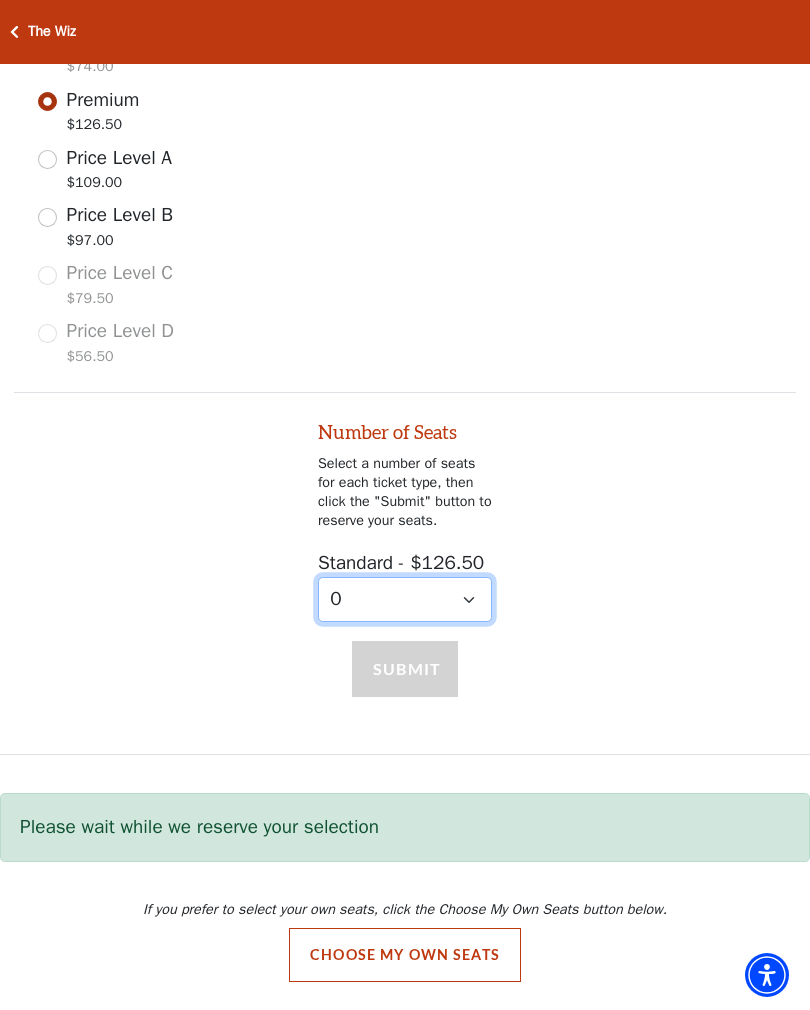 click on "0 1" at bounding box center [405, 599] 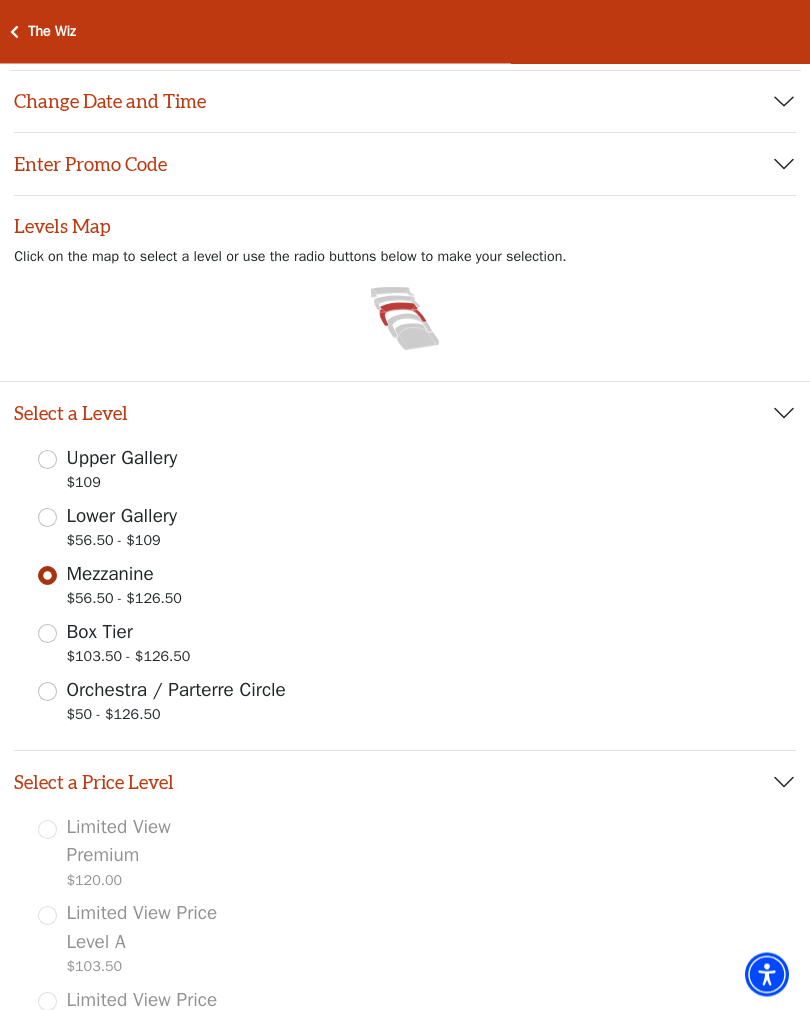 scroll, scrollTop: 0, scrollLeft: 0, axis: both 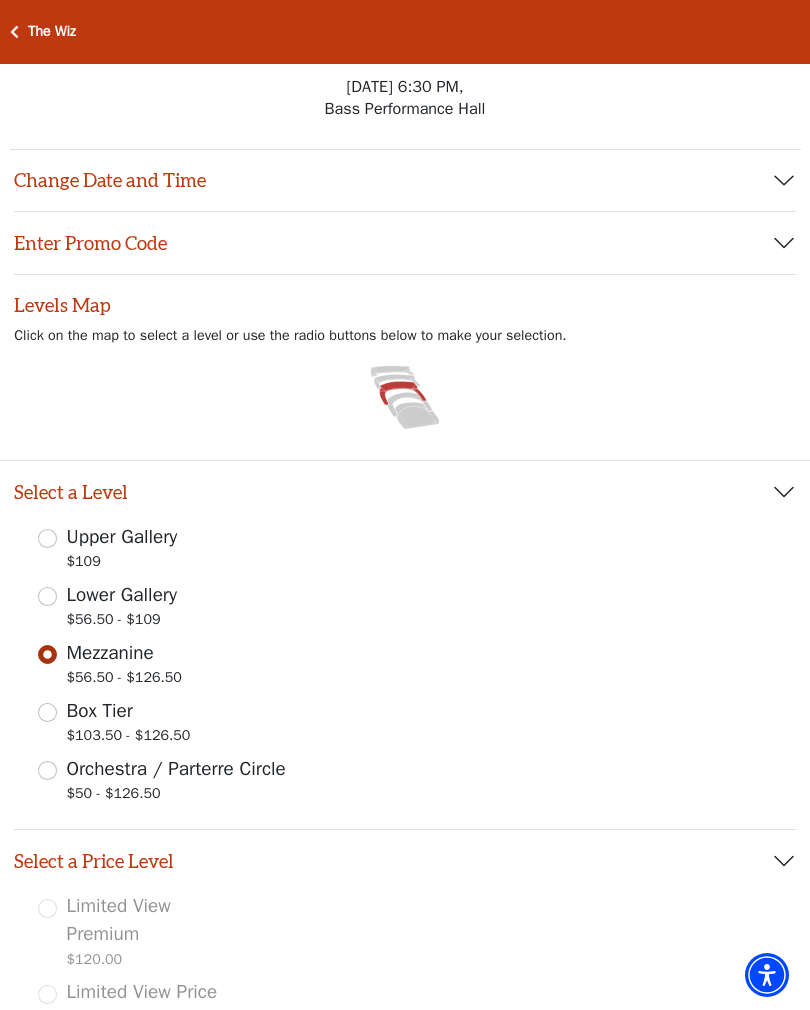 click on "Change Date and Time" at bounding box center [405, 181] 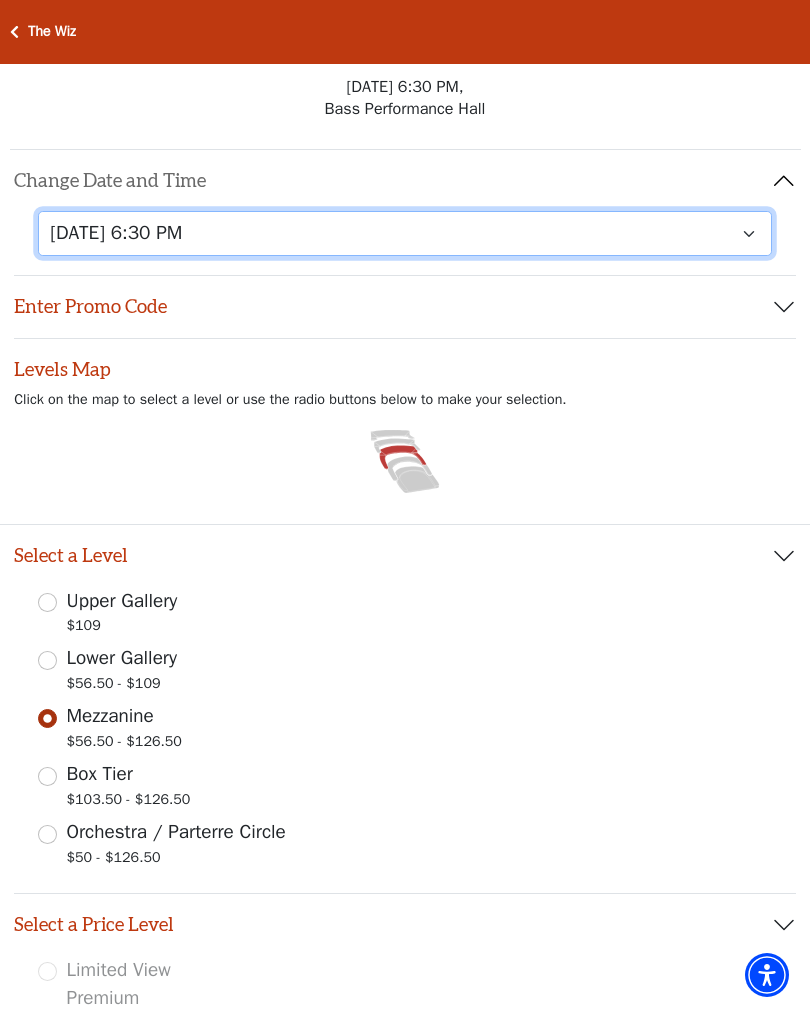 click on "Tuesday, July 15 at 7:30 PM Wednesday, July 16 at 7:30 PM Thursday, July 17 at 7:30 PM Friday, July 18 at 7:30 PM Saturday, July 19 at 1:30 PM Saturday, July 19 at 7:30 PM Sunday, July 20 at 1:30 PM Sunday, July 20 at 6:30 PM" at bounding box center [405, 233] 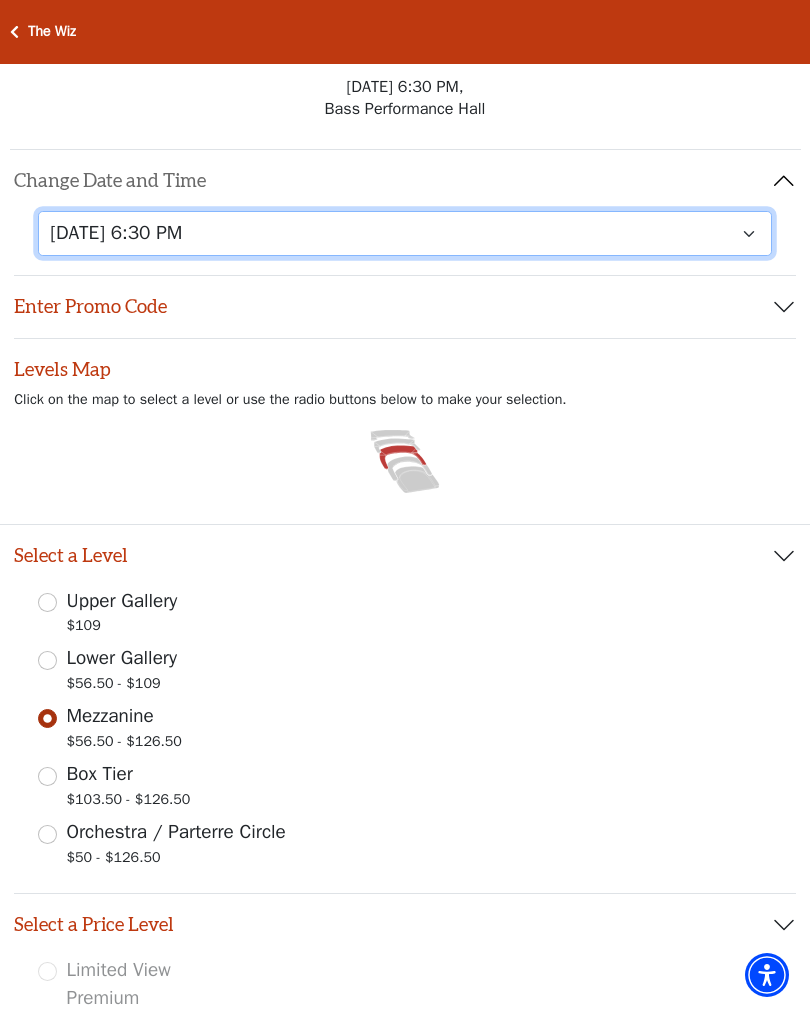 select on "5366" 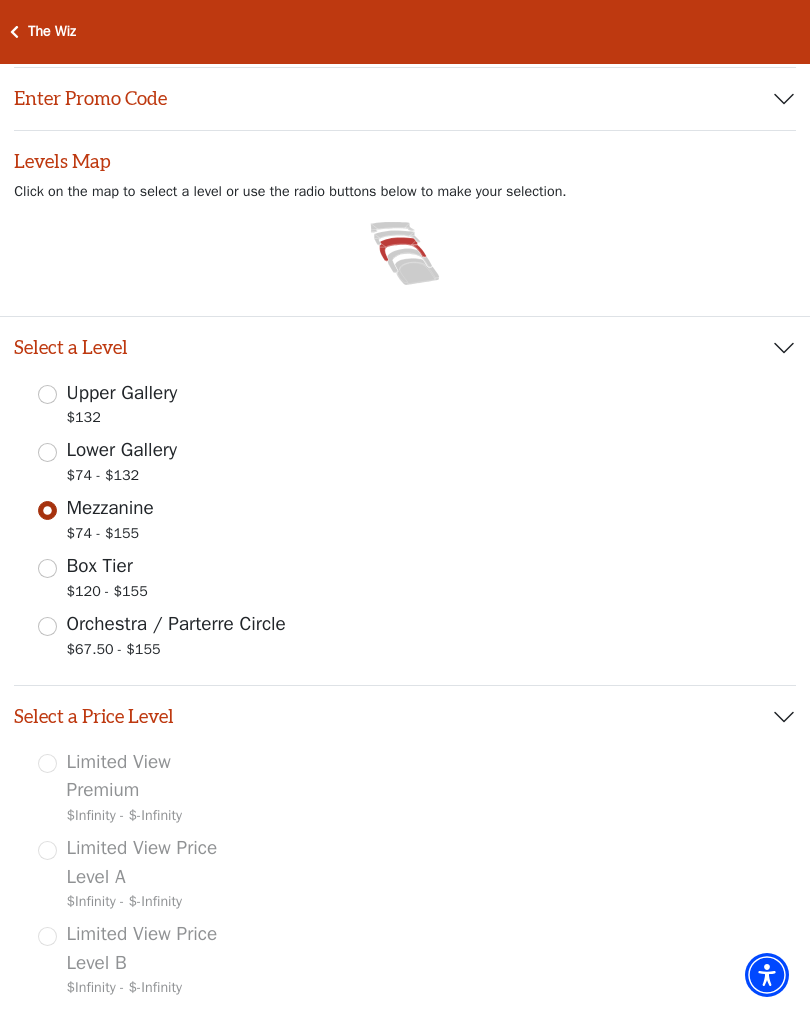 scroll, scrollTop: 204, scrollLeft: 0, axis: vertical 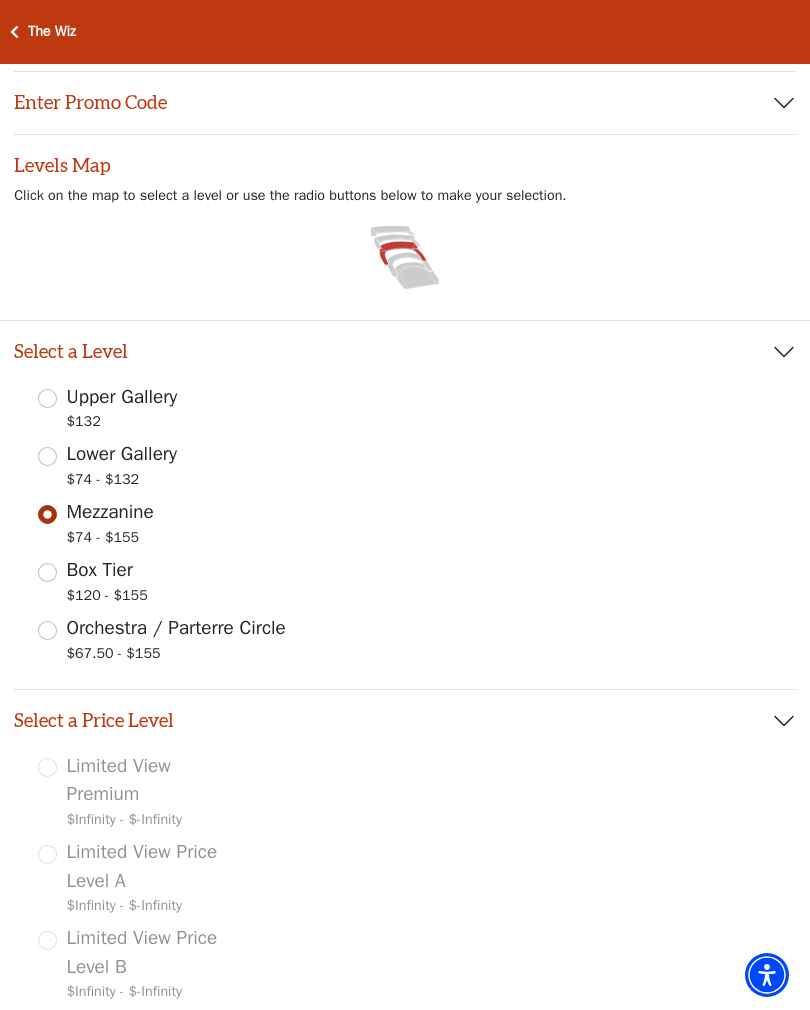 click on "Mezzanine" at bounding box center (110, 512) 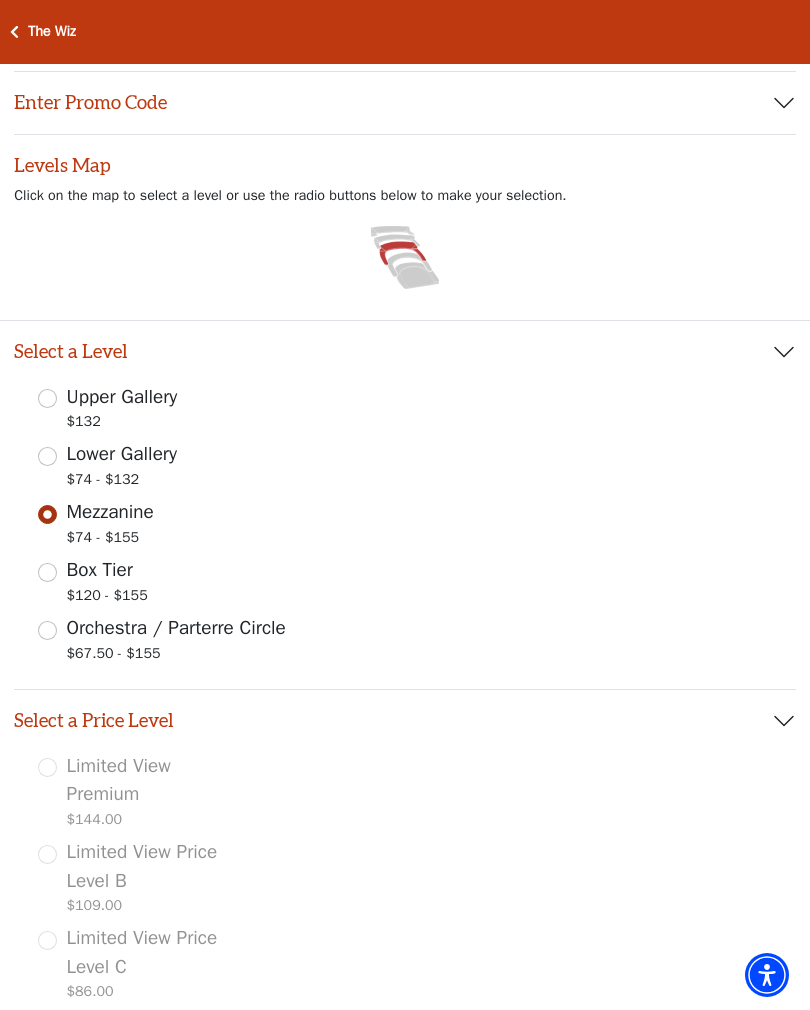 click on "Lower Gallery" at bounding box center [122, 454] 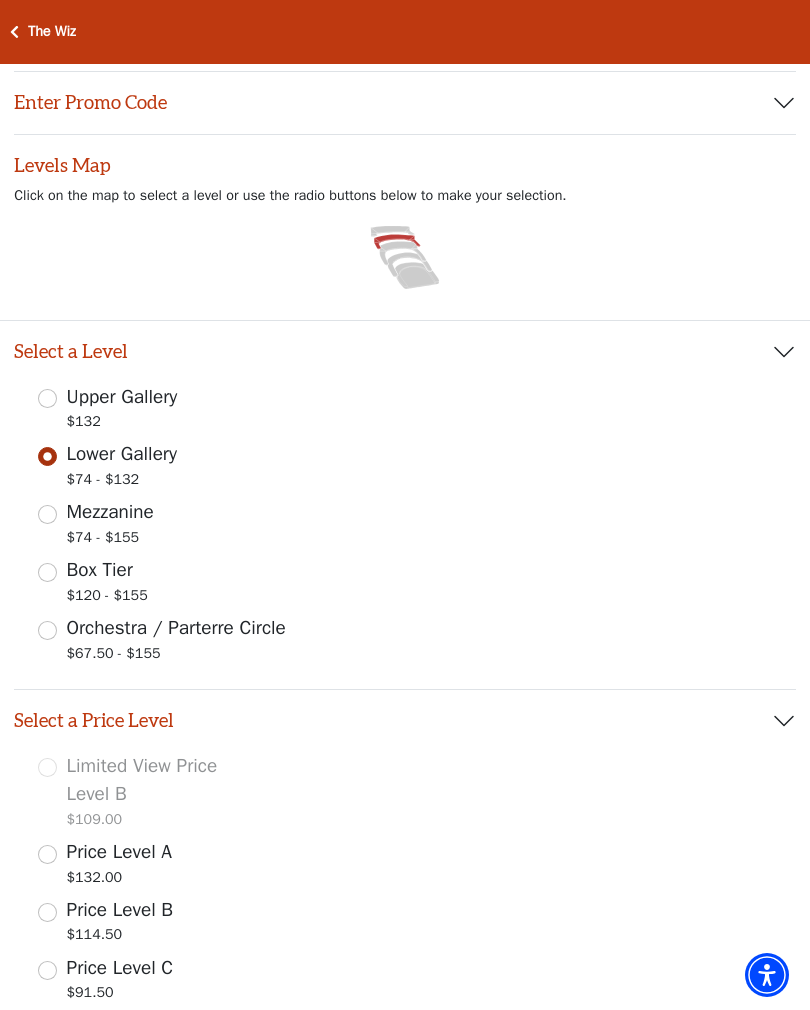 click on "Mezzanine     $74 - $155" at bounding box center [47, 514] 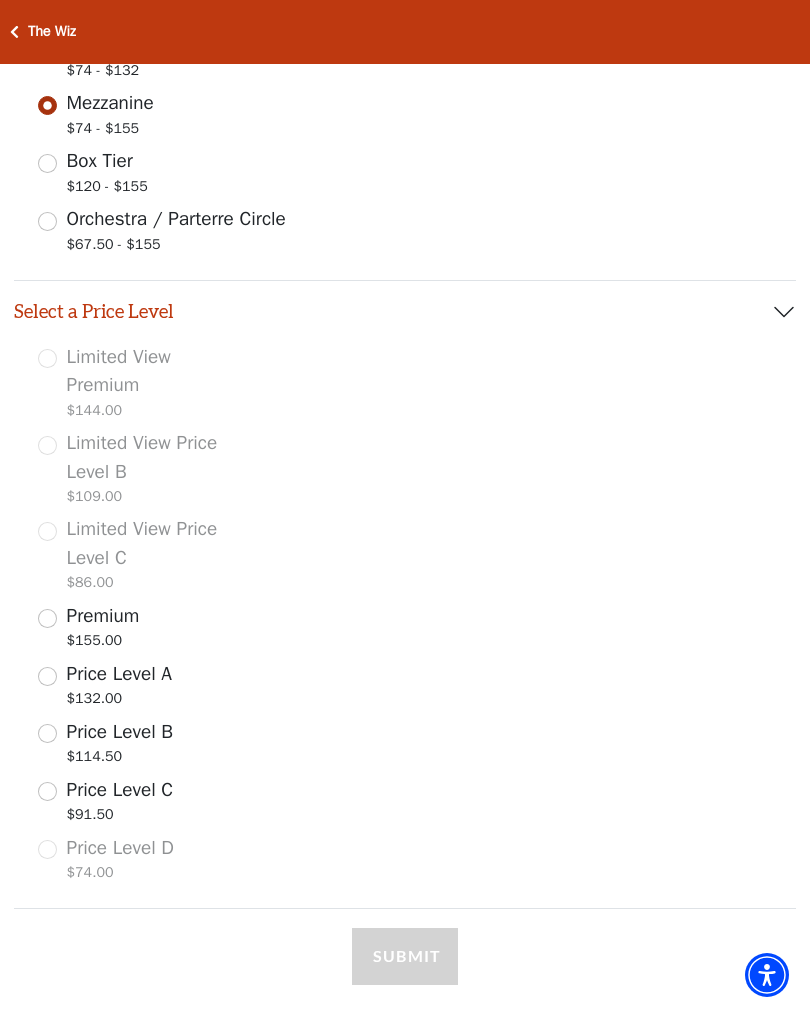 click on "Price Level C $91.50" at bounding box center (47, 791) 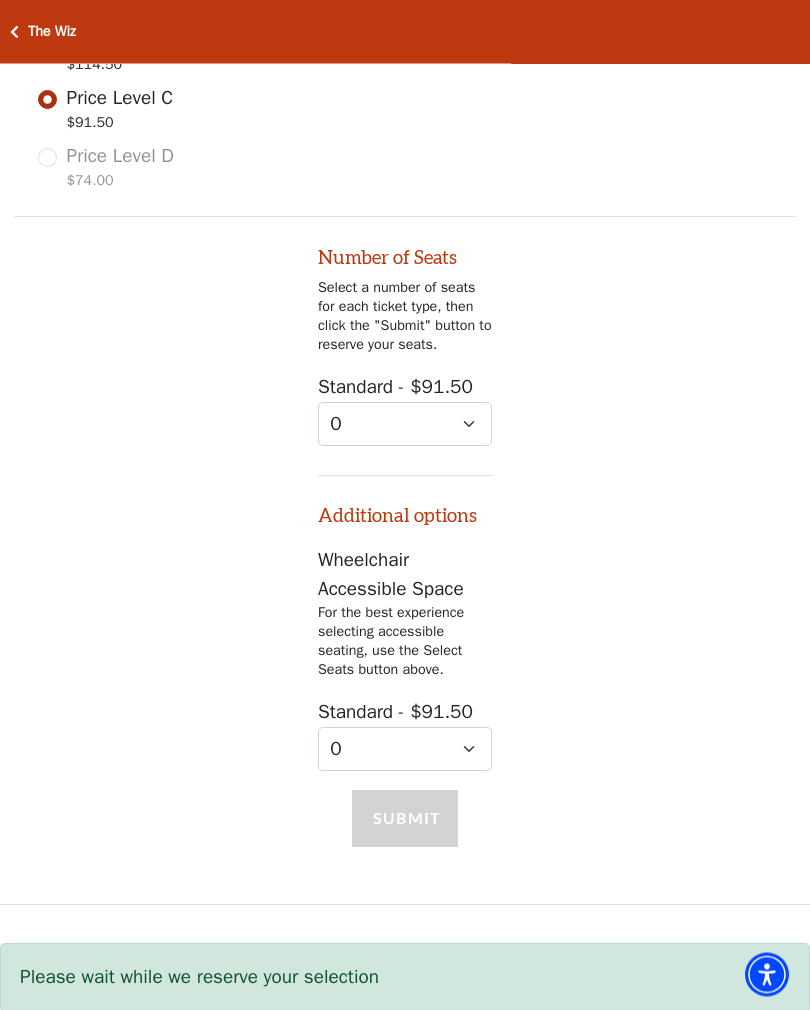 scroll, scrollTop: 1391, scrollLeft: 0, axis: vertical 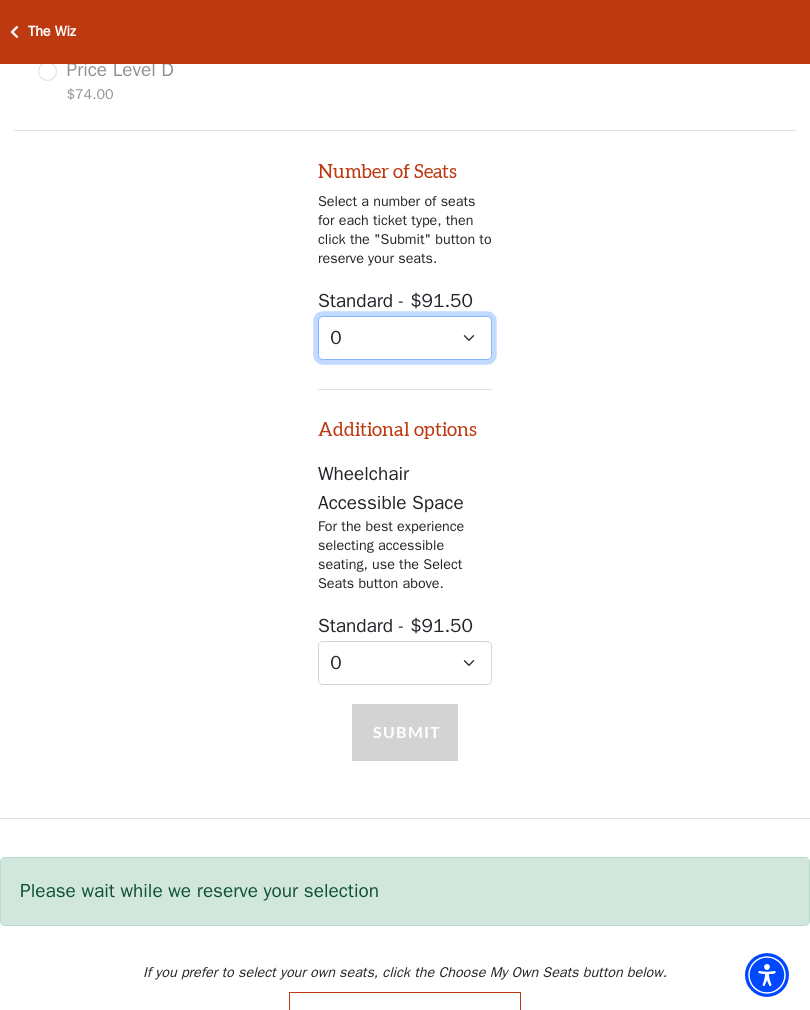 click on "0 1 2" at bounding box center (405, 338) 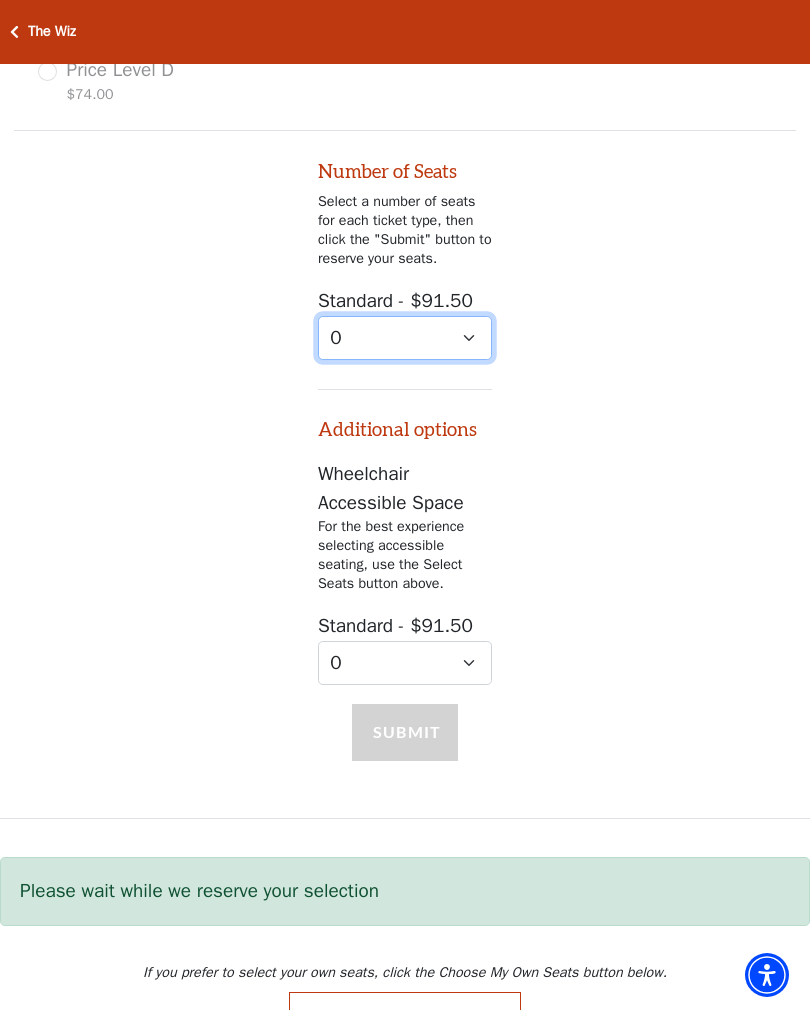 select on "2" 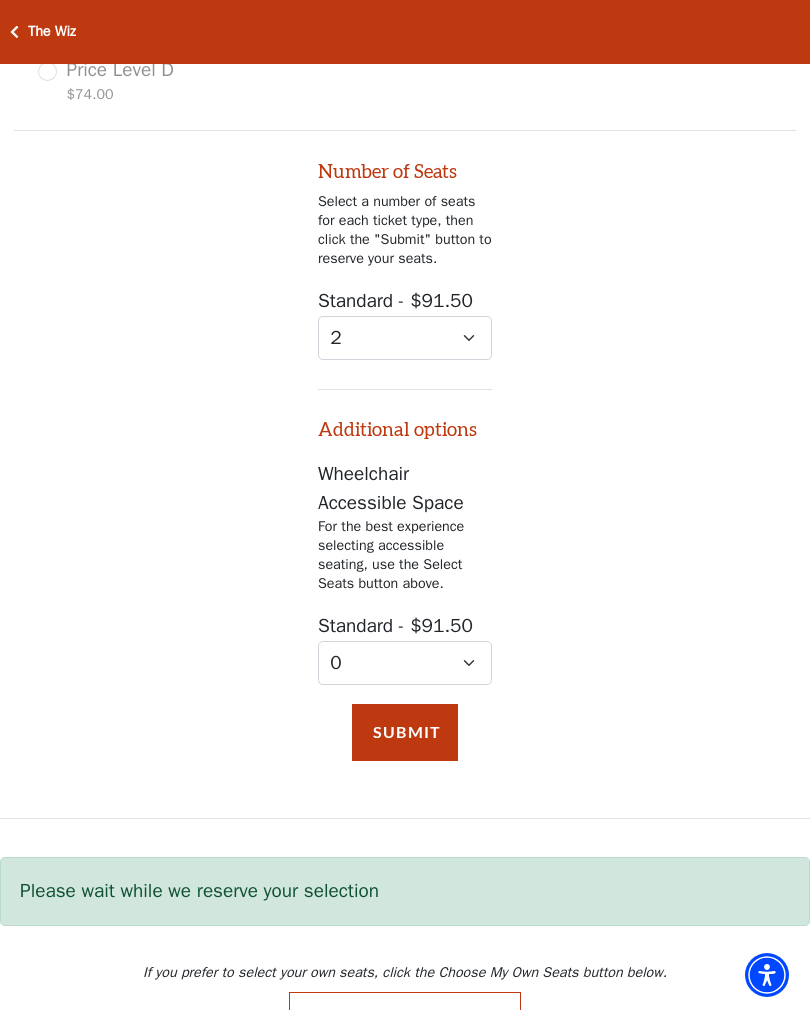 click on "Submit" at bounding box center [405, 732] 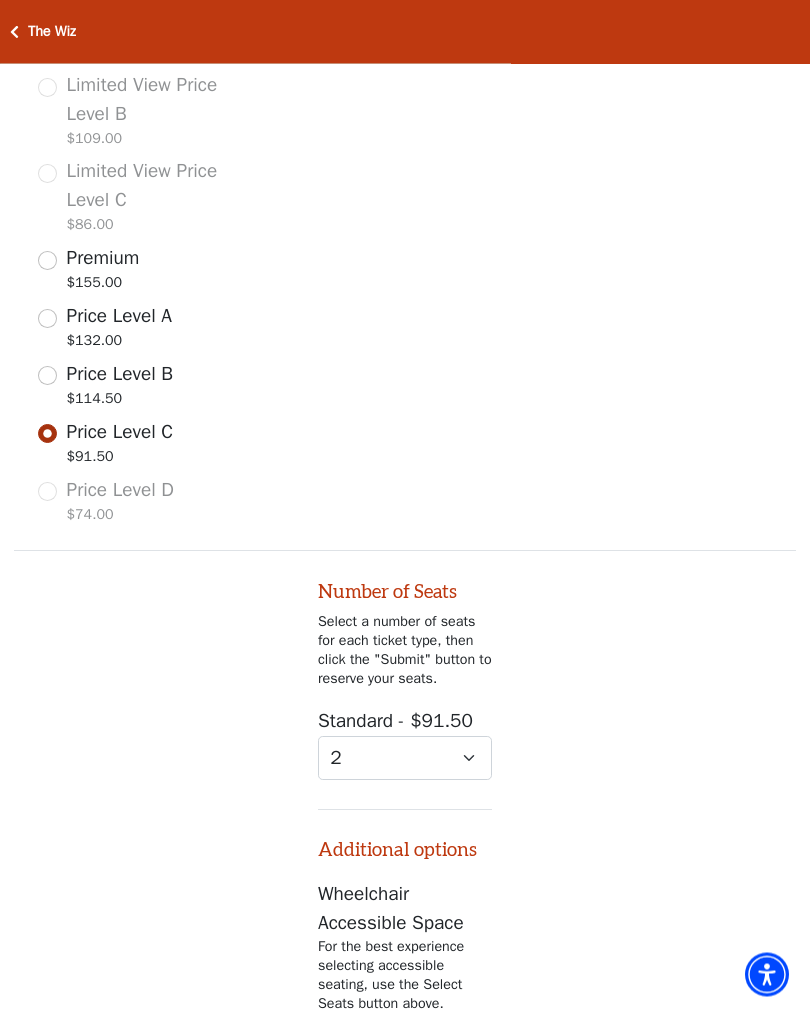 scroll, scrollTop: 826, scrollLeft: 0, axis: vertical 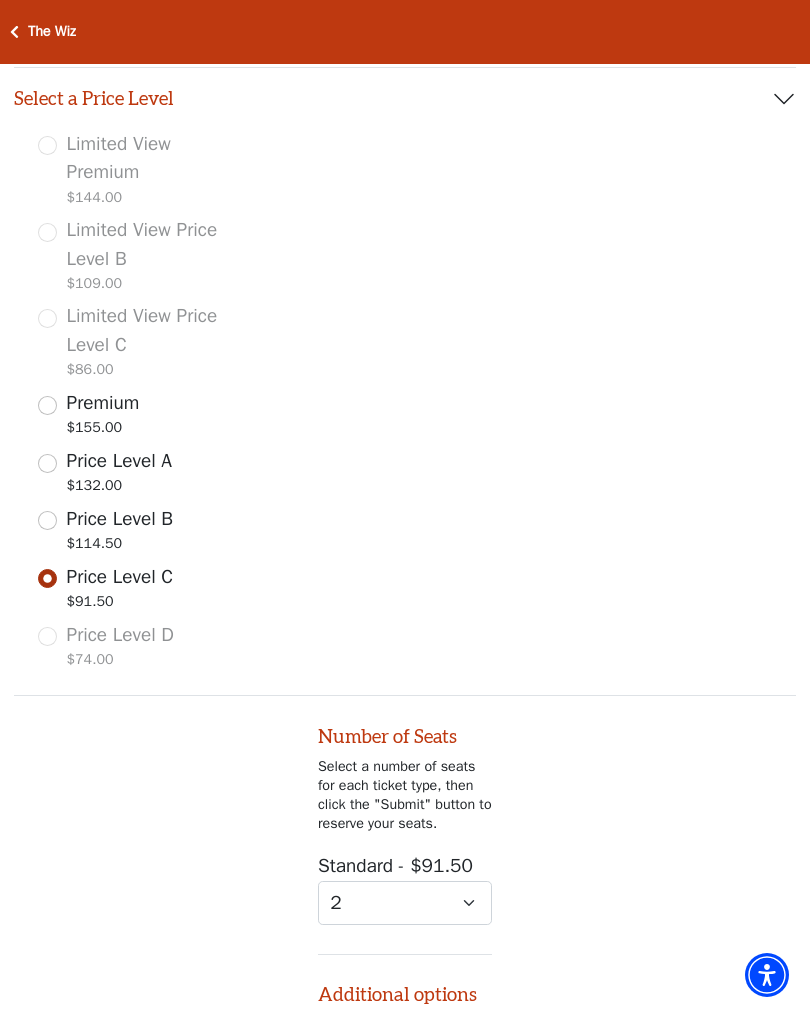 click on "Price Level B $114.50" at bounding box center (47, 520) 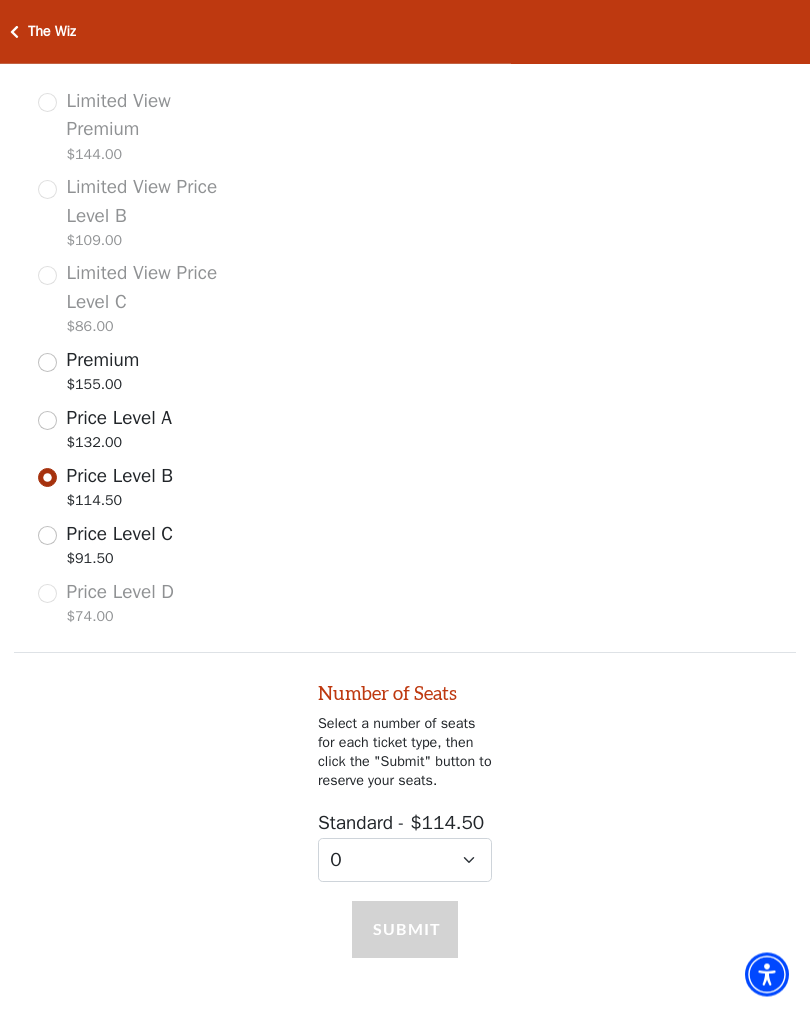 scroll, scrollTop: 1131, scrollLeft: 0, axis: vertical 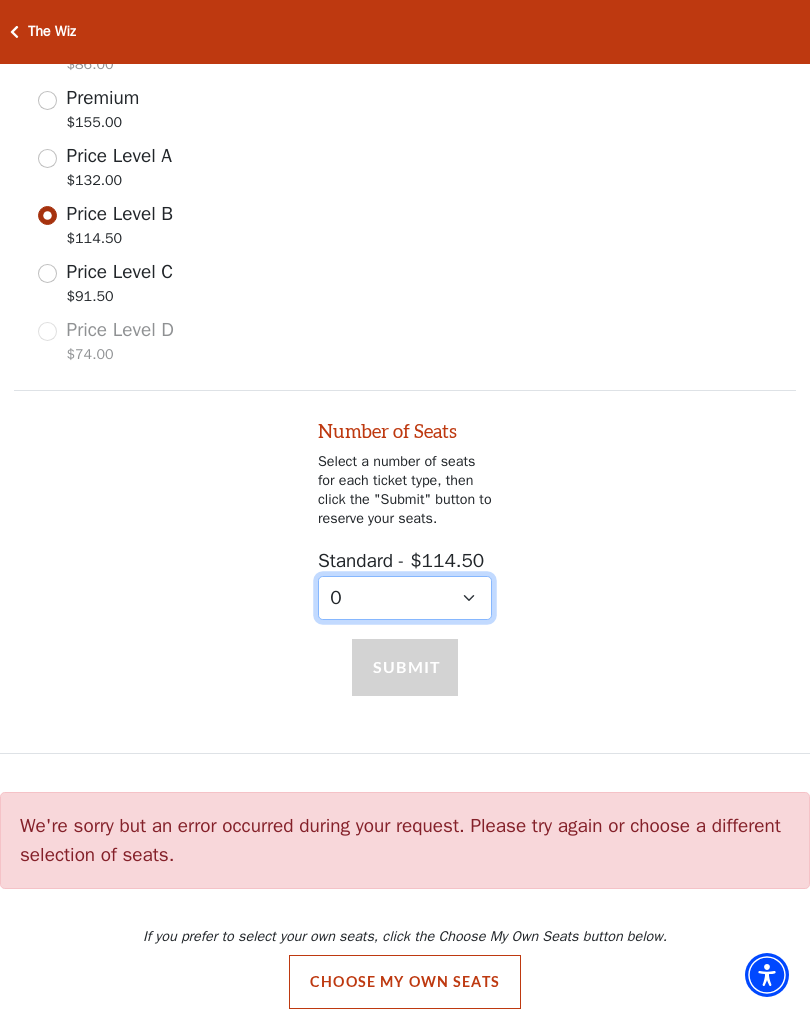 click on "0 1 2 3 4" at bounding box center (405, 598) 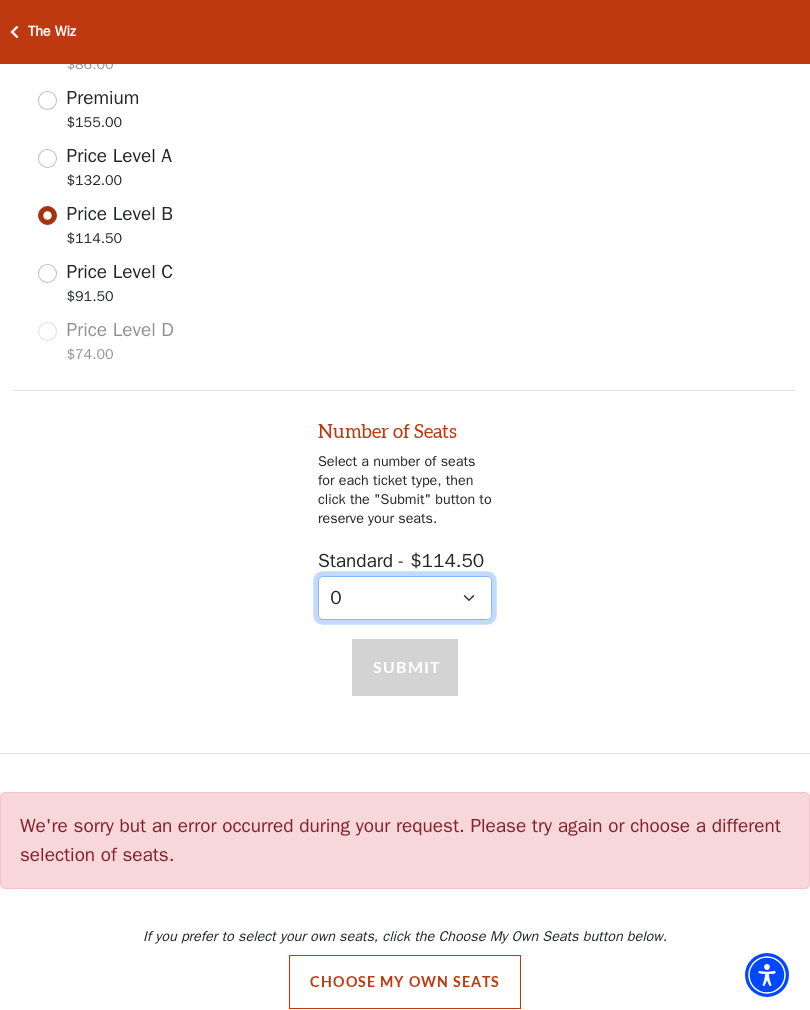 select on "2" 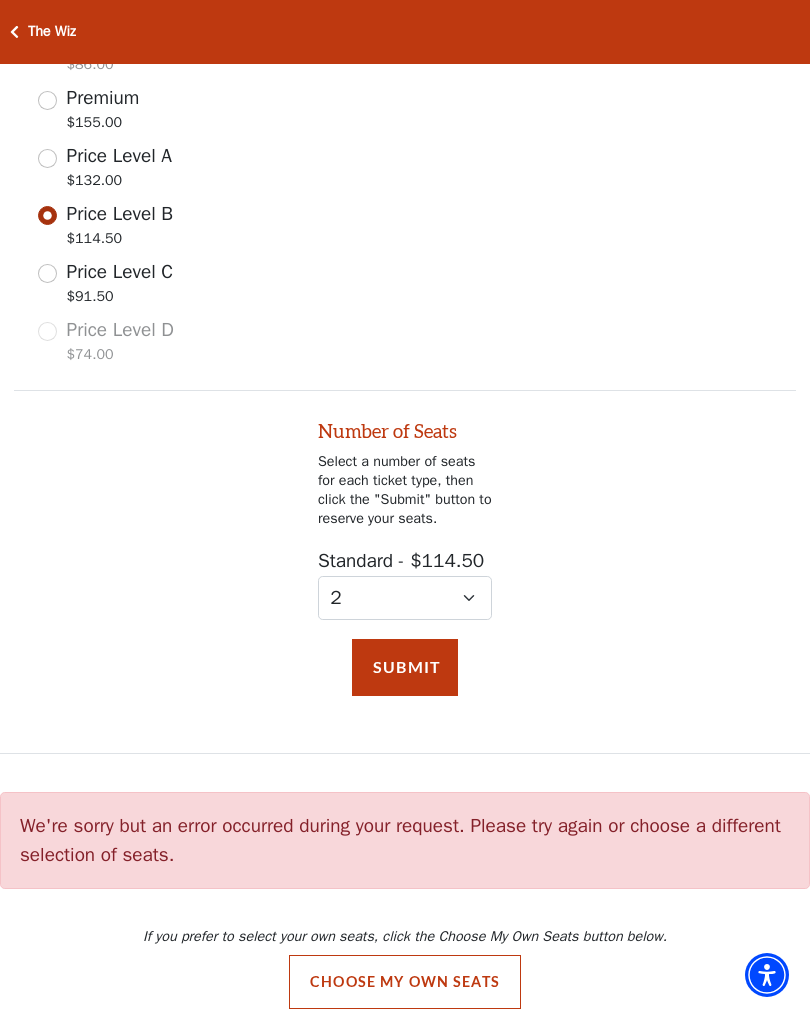 click on "Submit" at bounding box center [405, 667] 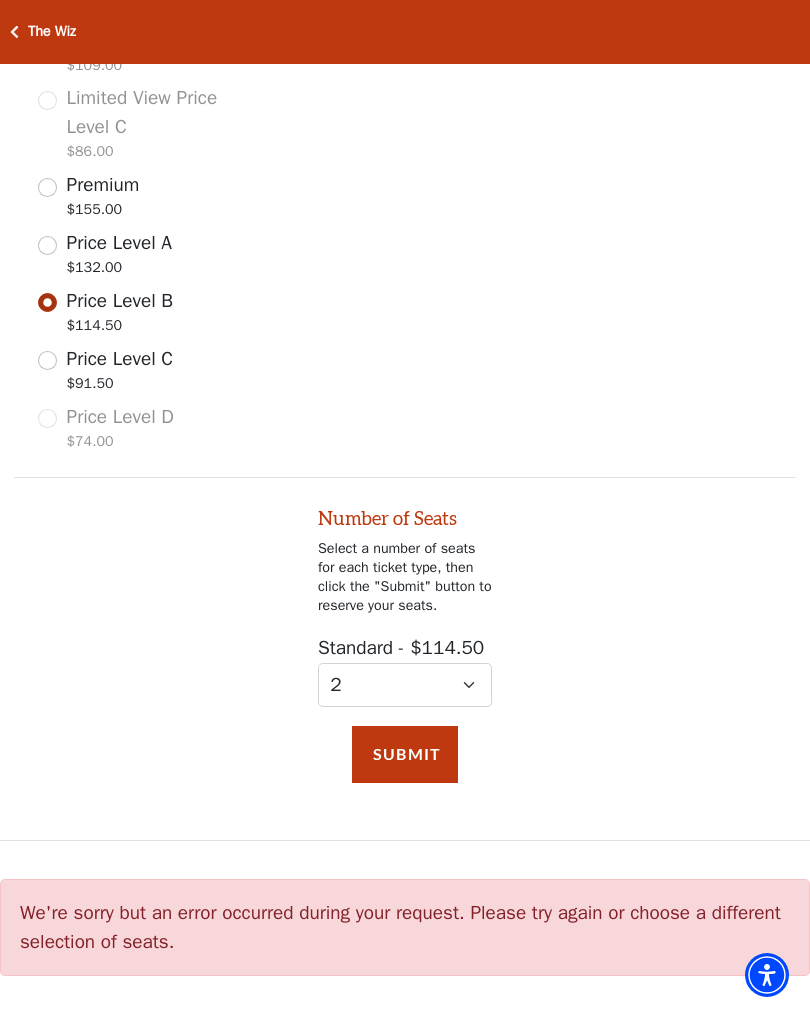 click on "Price Level A $132.00" at bounding box center [47, 245] 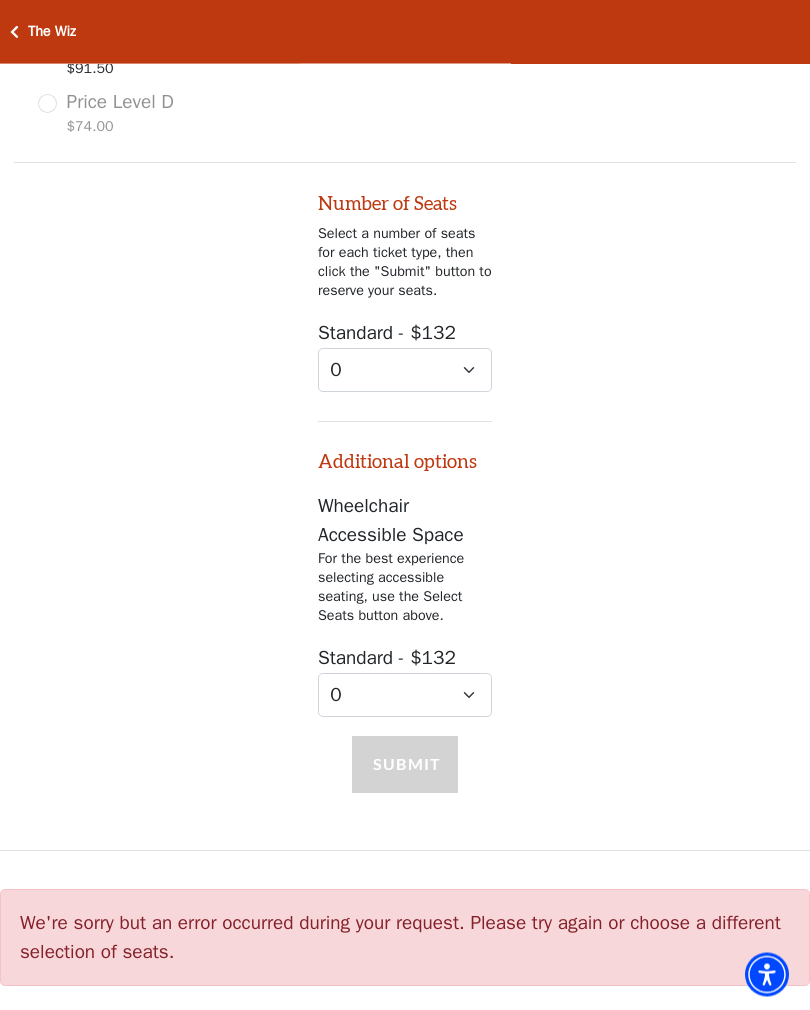 scroll, scrollTop: 1450, scrollLeft: 0, axis: vertical 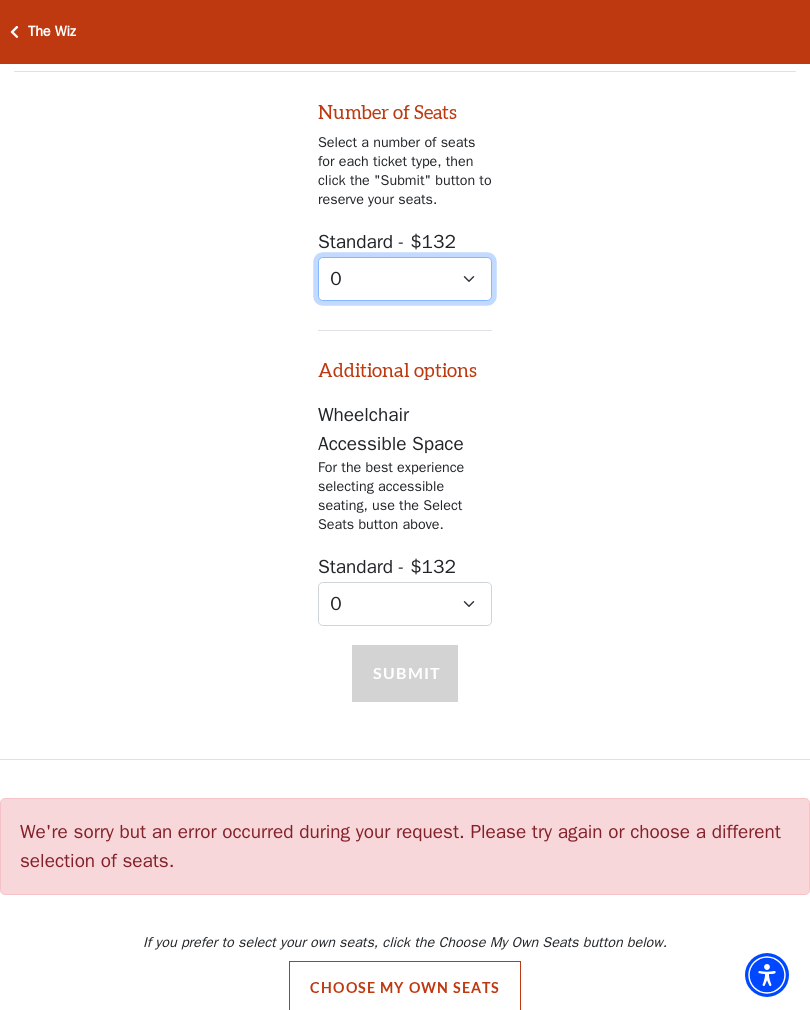 click on "0 1 2 3 4 5 6 7 8 9" at bounding box center [405, 279] 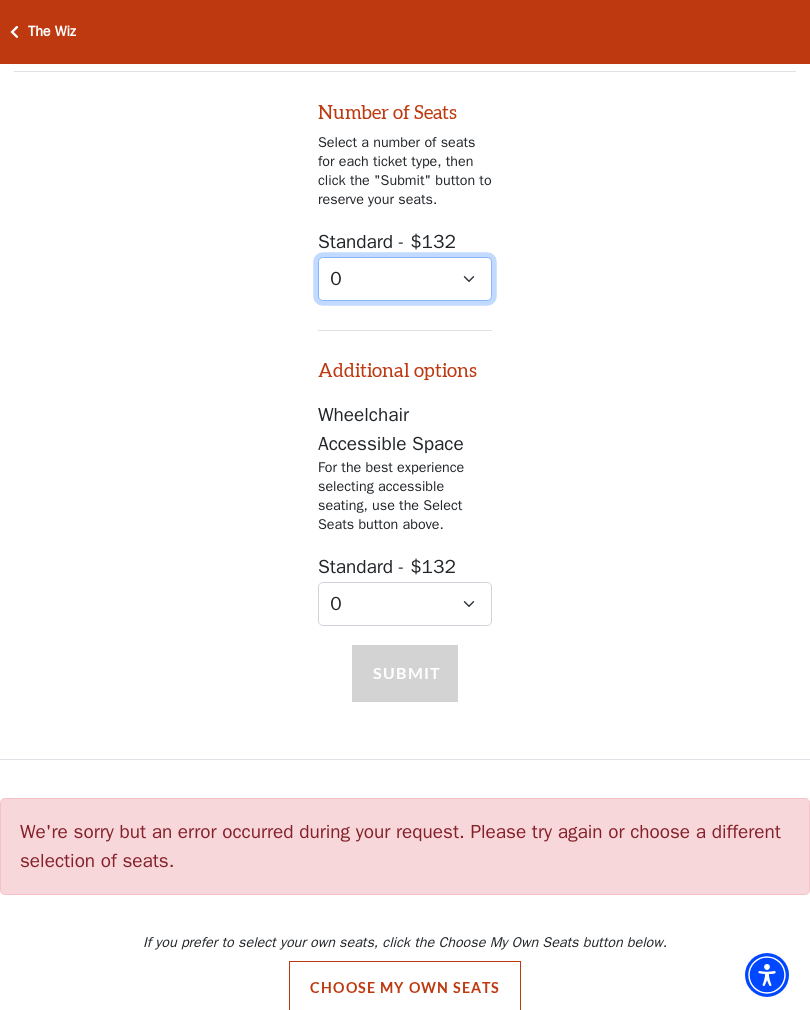 select on "2" 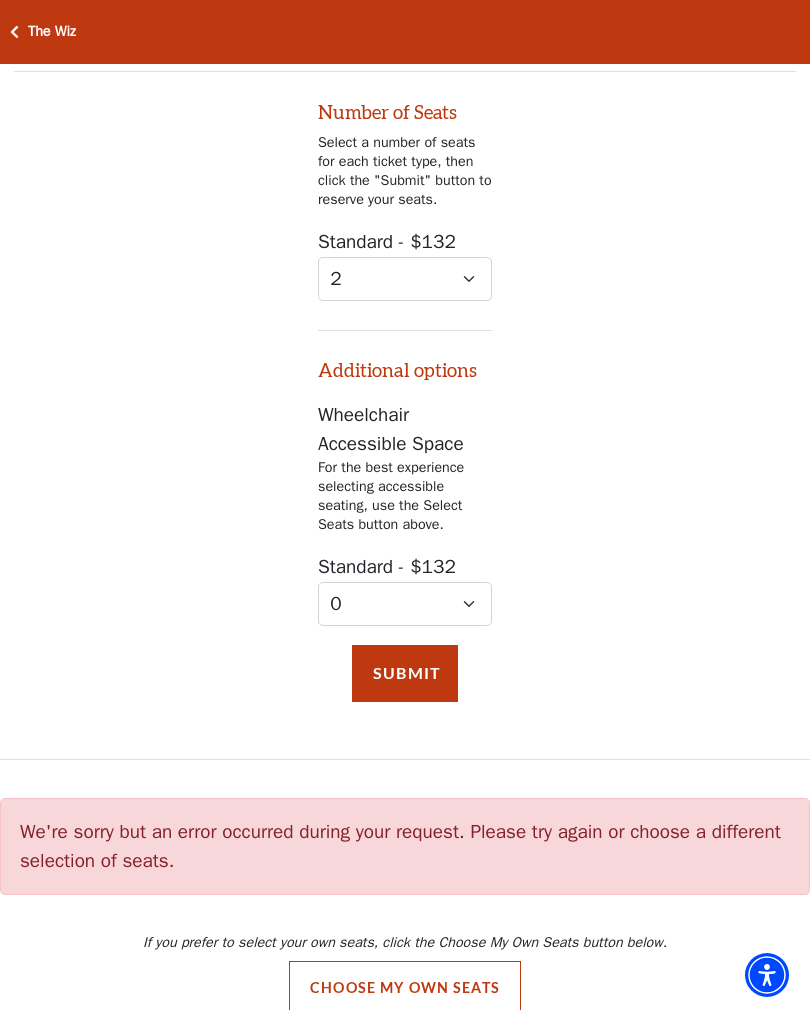 click on "Submit" at bounding box center (405, 673) 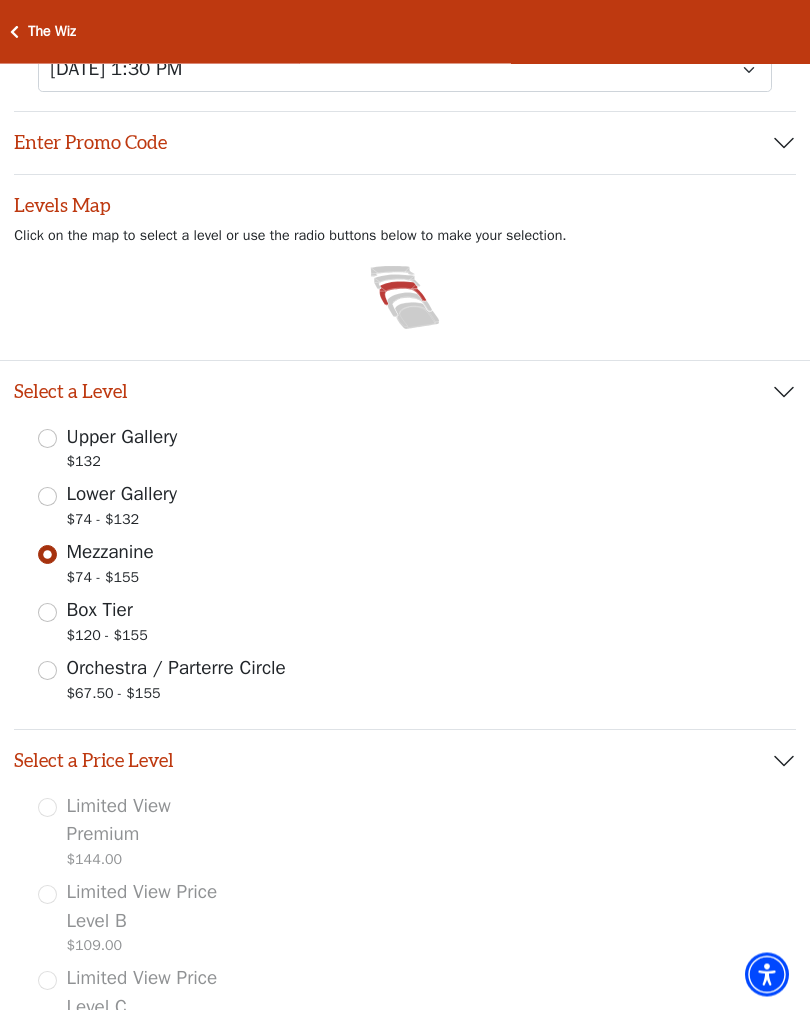 scroll, scrollTop: 0, scrollLeft: 0, axis: both 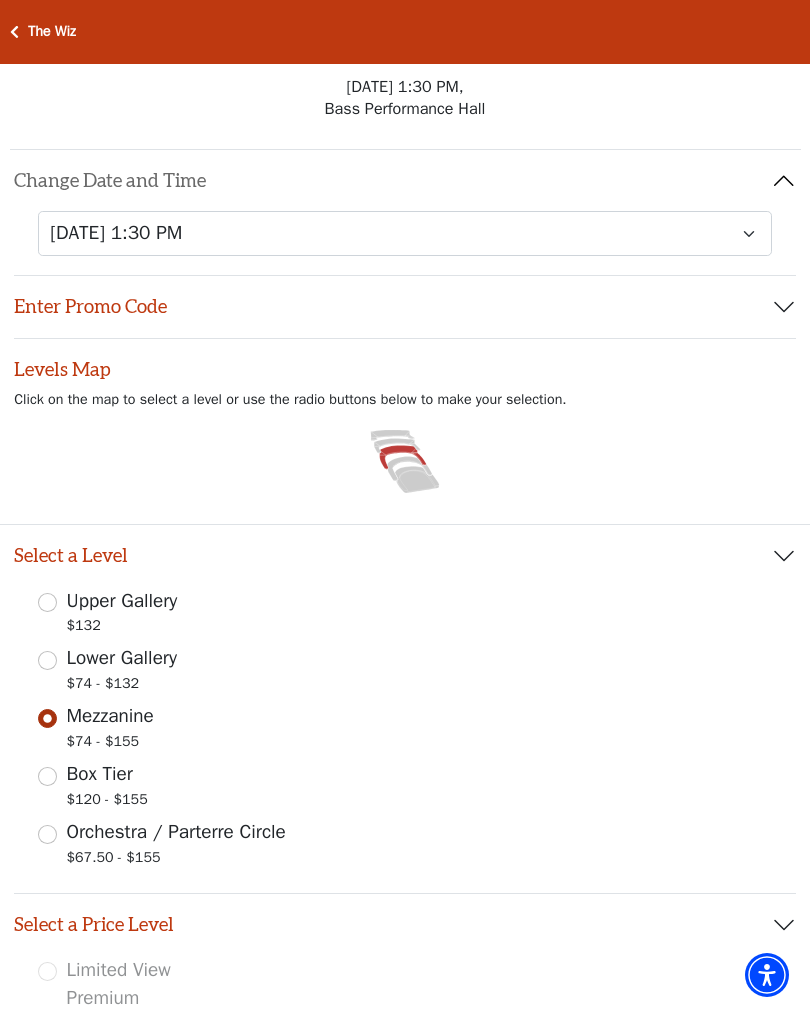 click on "Lower Gallery" at bounding box center [122, 658] 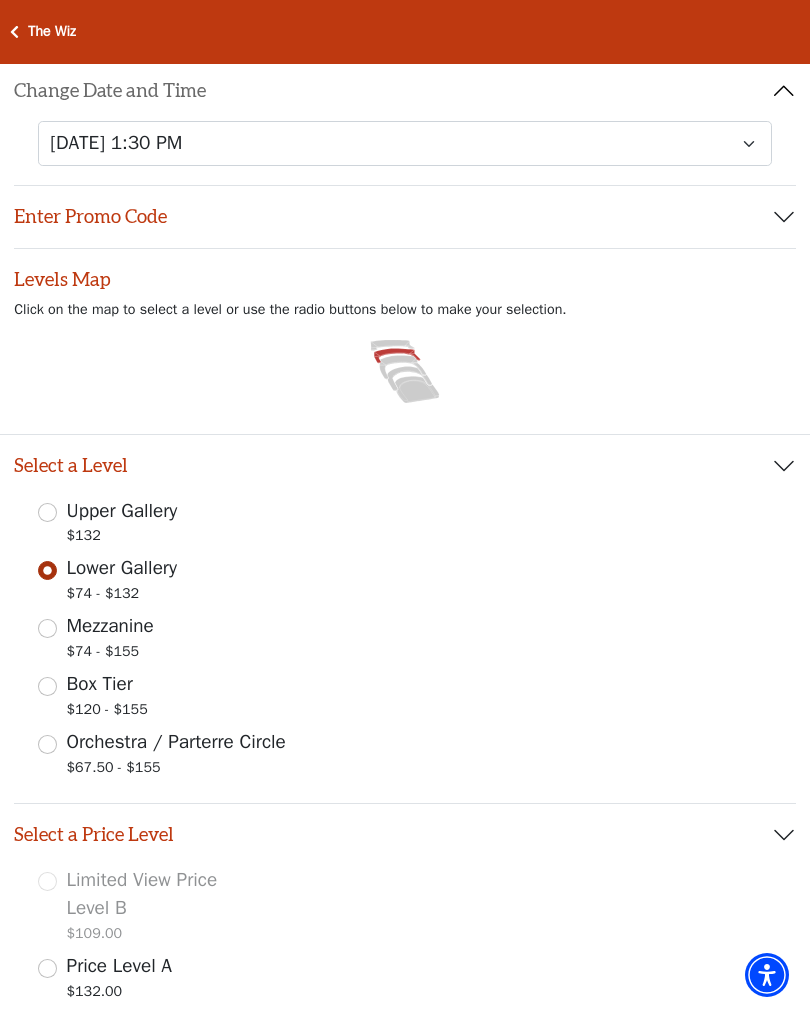 scroll, scrollTop: 0, scrollLeft: 0, axis: both 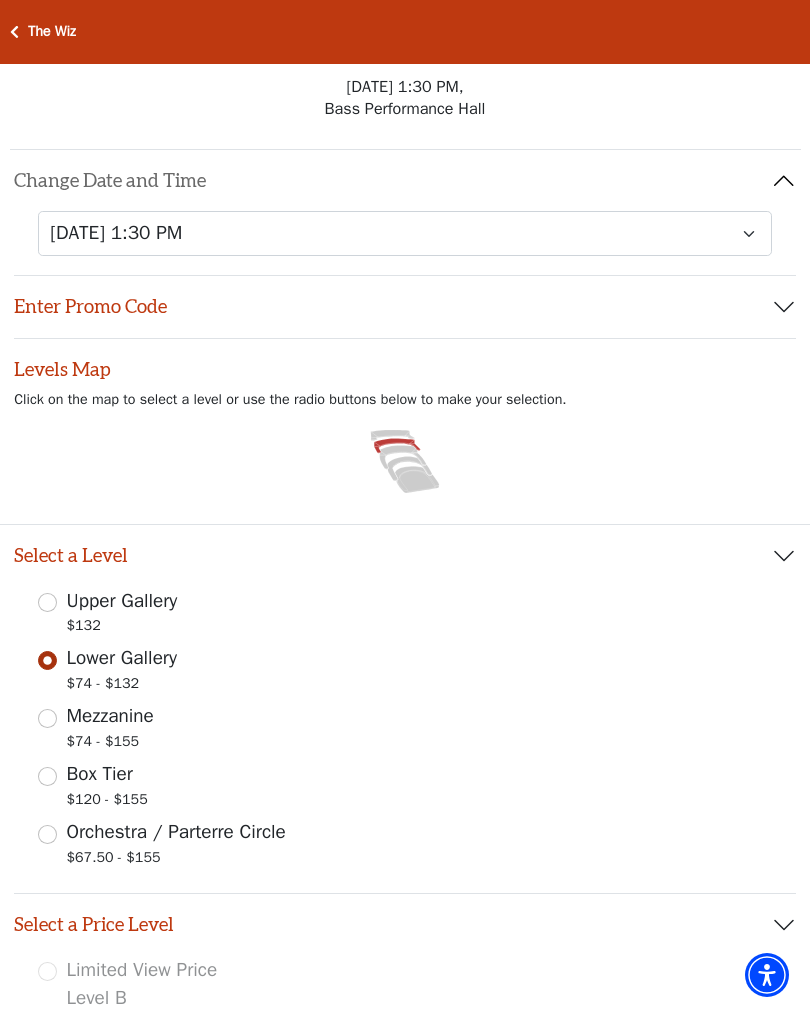 click on "Mezzanine" at bounding box center [110, 716] 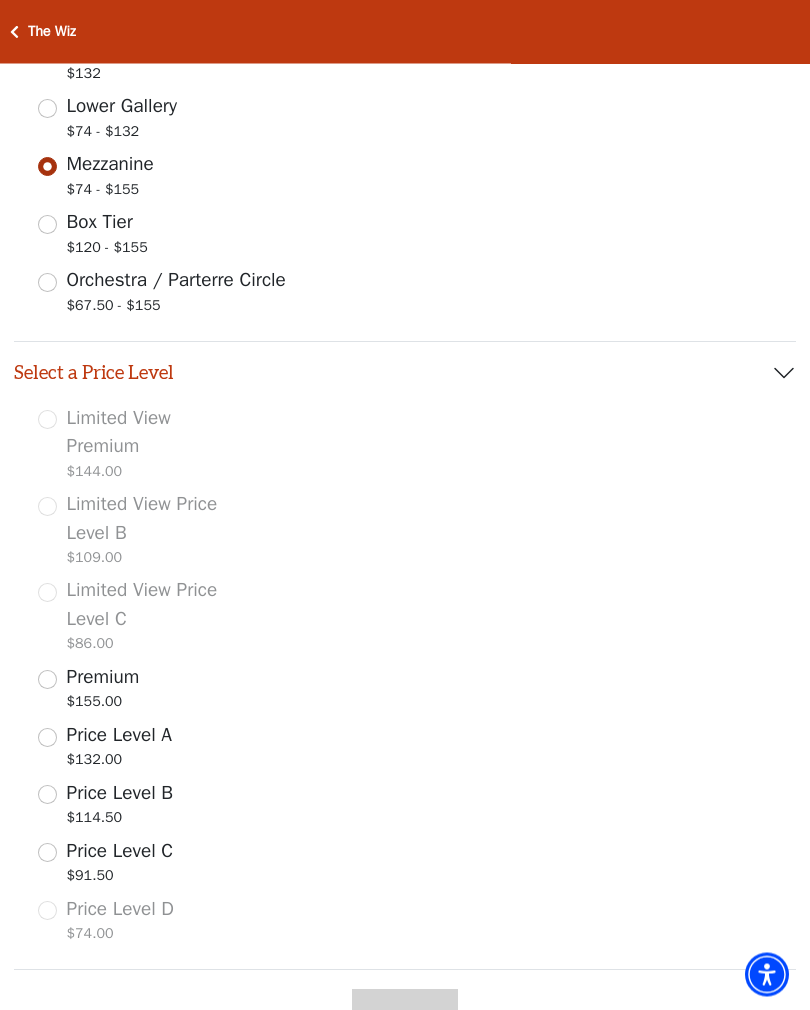 scroll, scrollTop: 552, scrollLeft: 0, axis: vertical 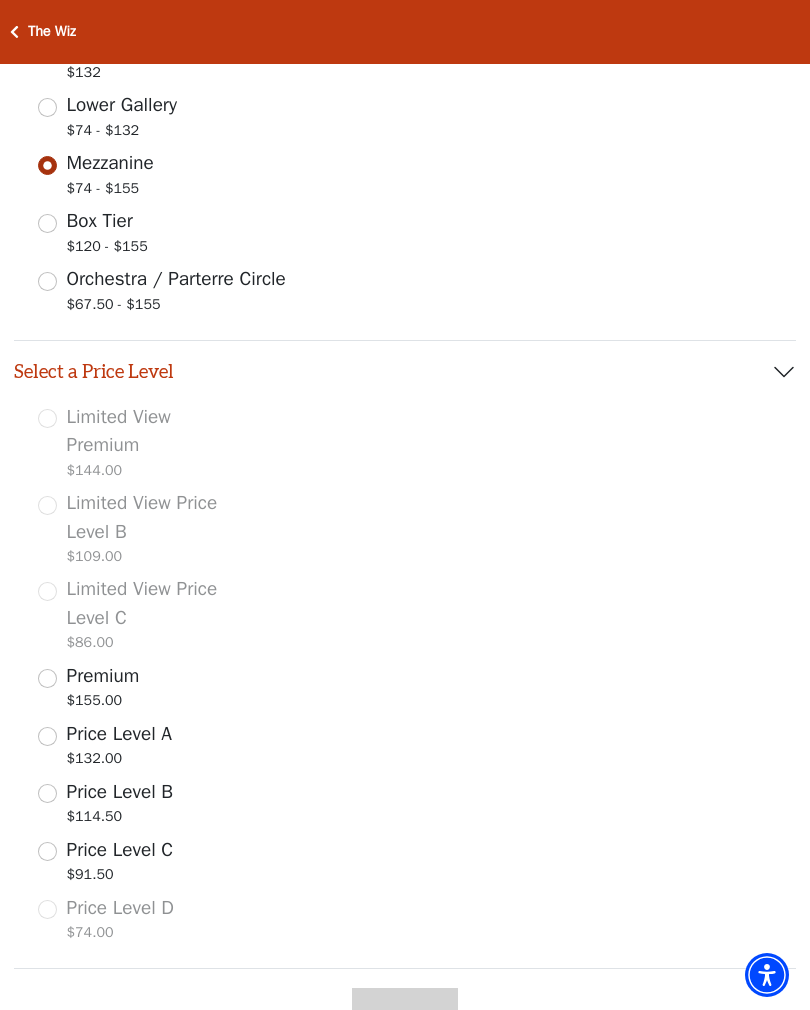 click on "Price Level A $132.00" at bounding box center [47, 736] 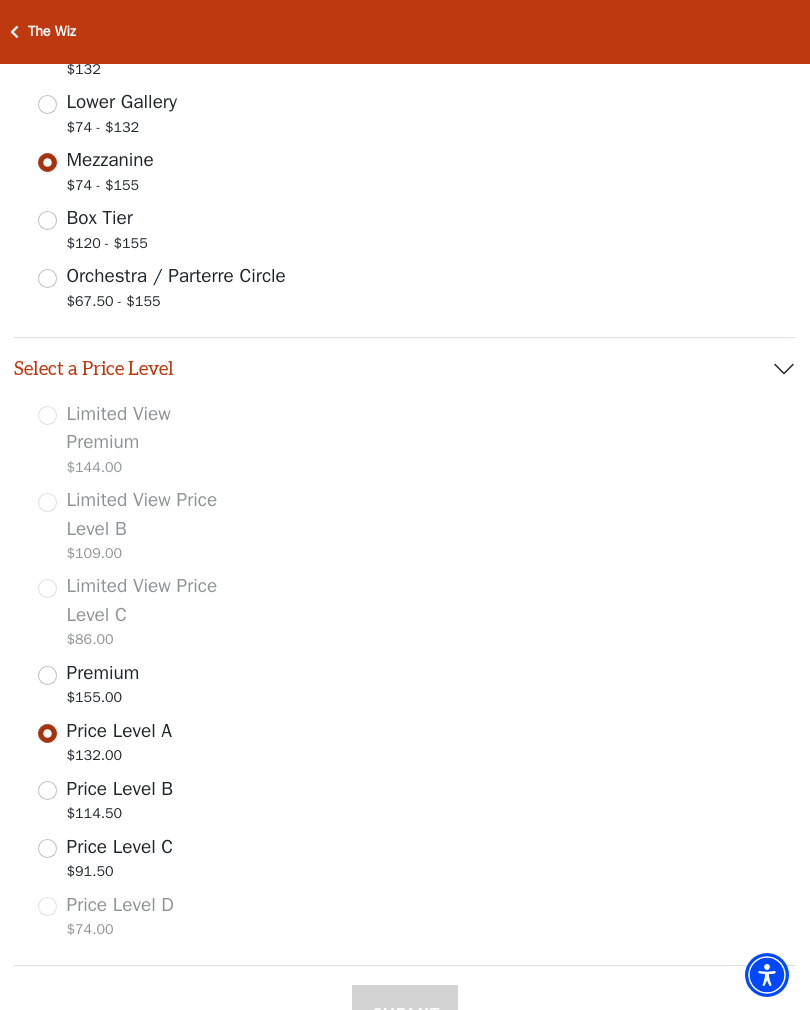 select on "2" 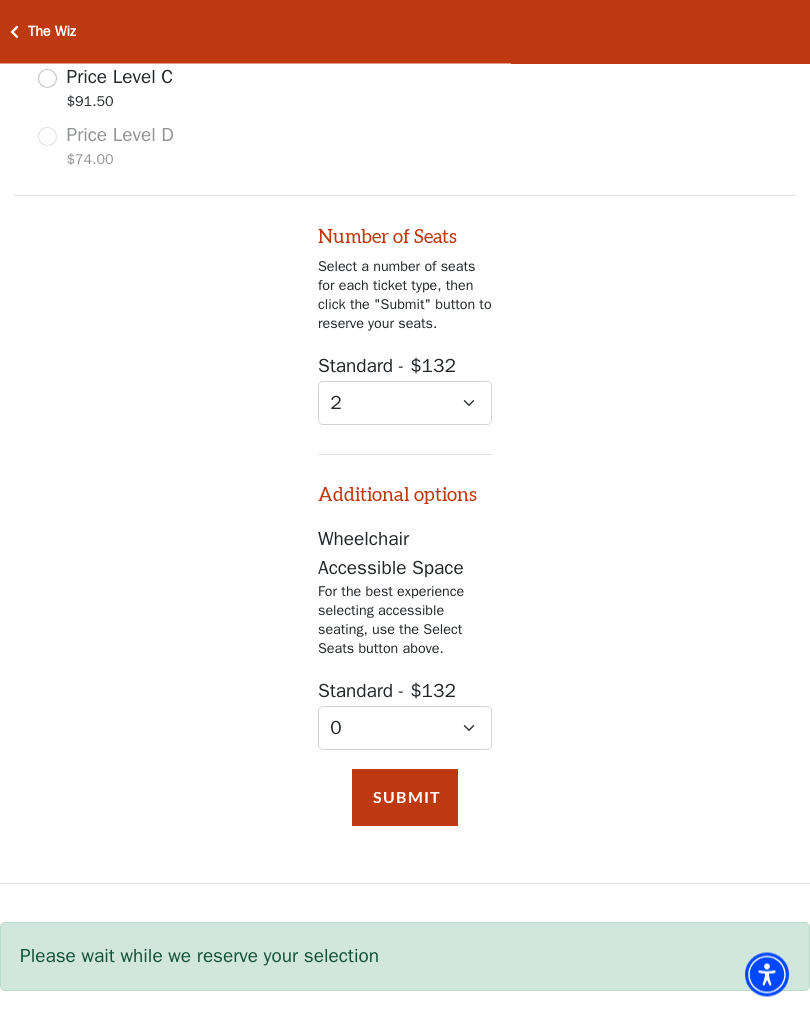 scroll, scrollTop: 1391, scrollLeft: 0, axis: vertical 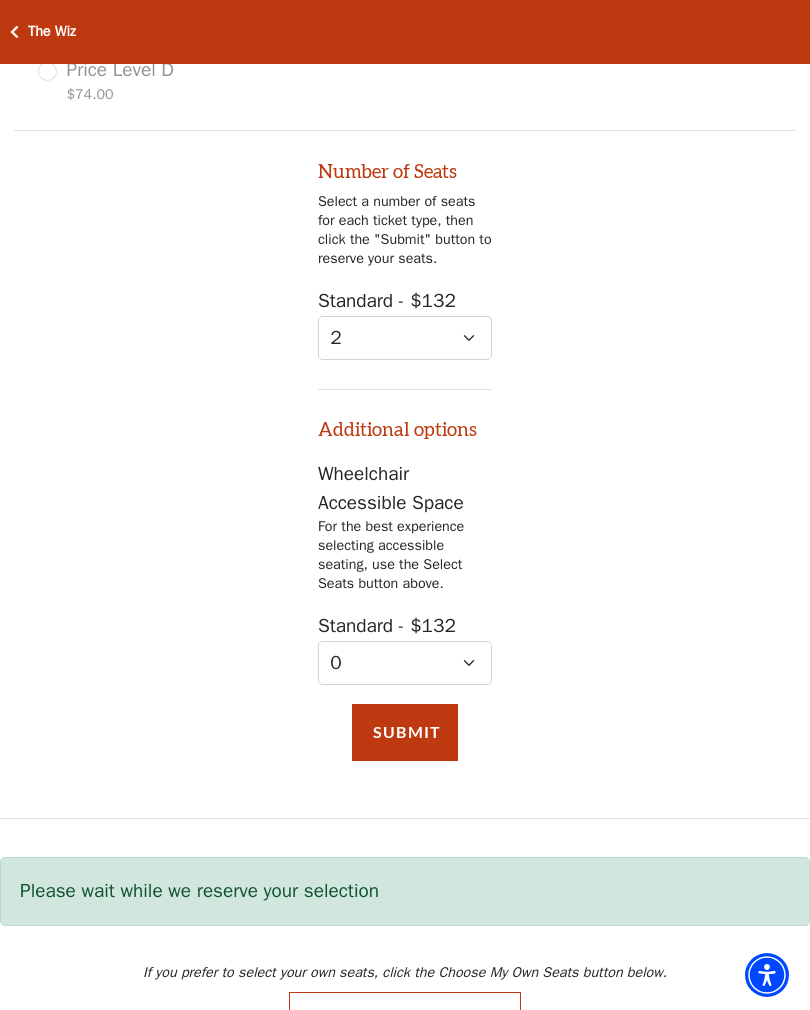 click on "Submit" at bounding box center (405, 732) 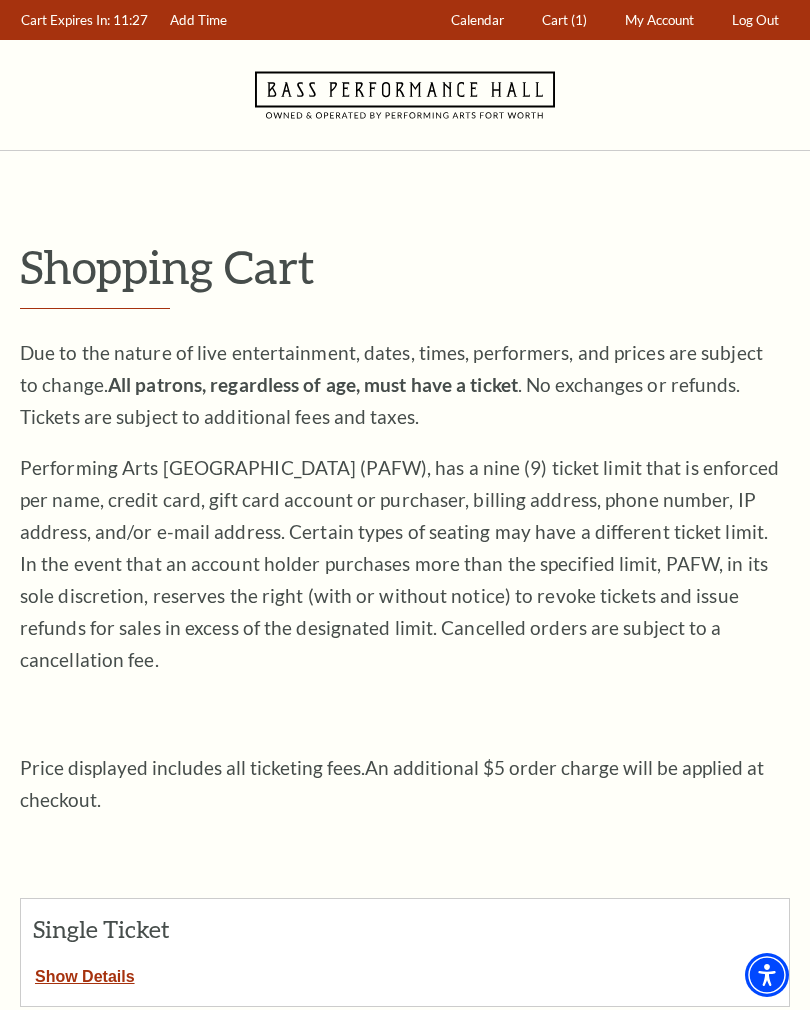 scroll, scrollTop: 0, scrollLeft: 0, axis: both 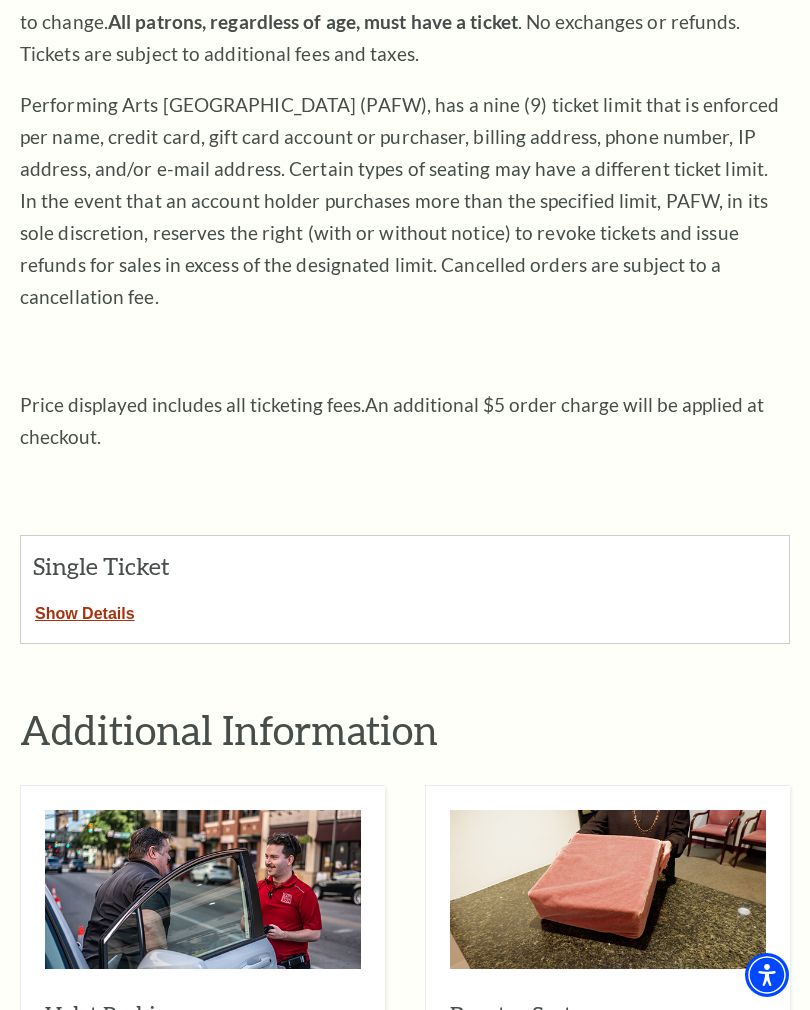 click on "Show Details" at bounding box center (85, 610) 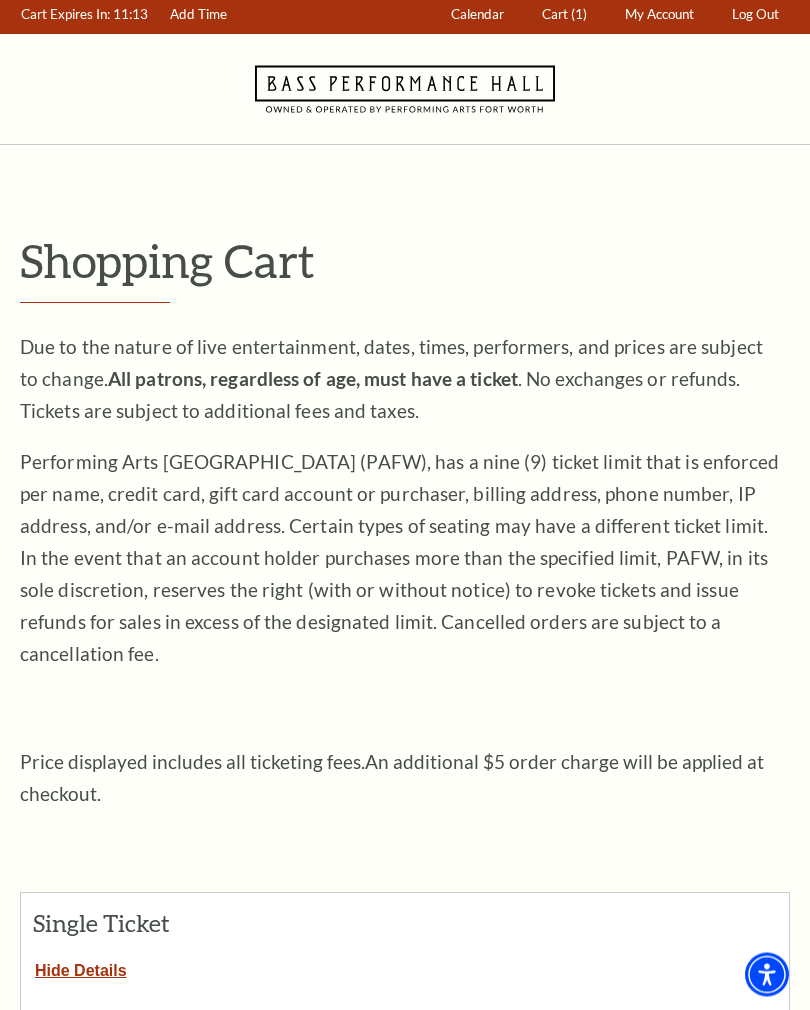 scroll, scrollTop: 0, scrollLeft: 0, axis: both 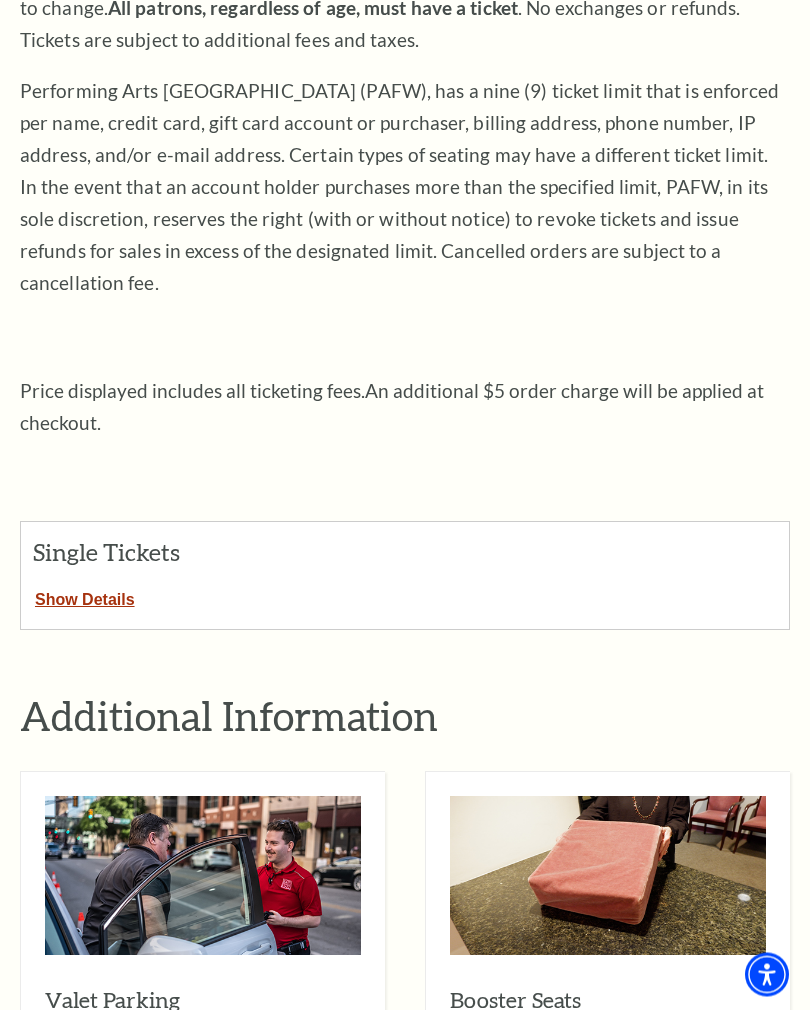 click on "Show Details" at bounding box center (85, 597) 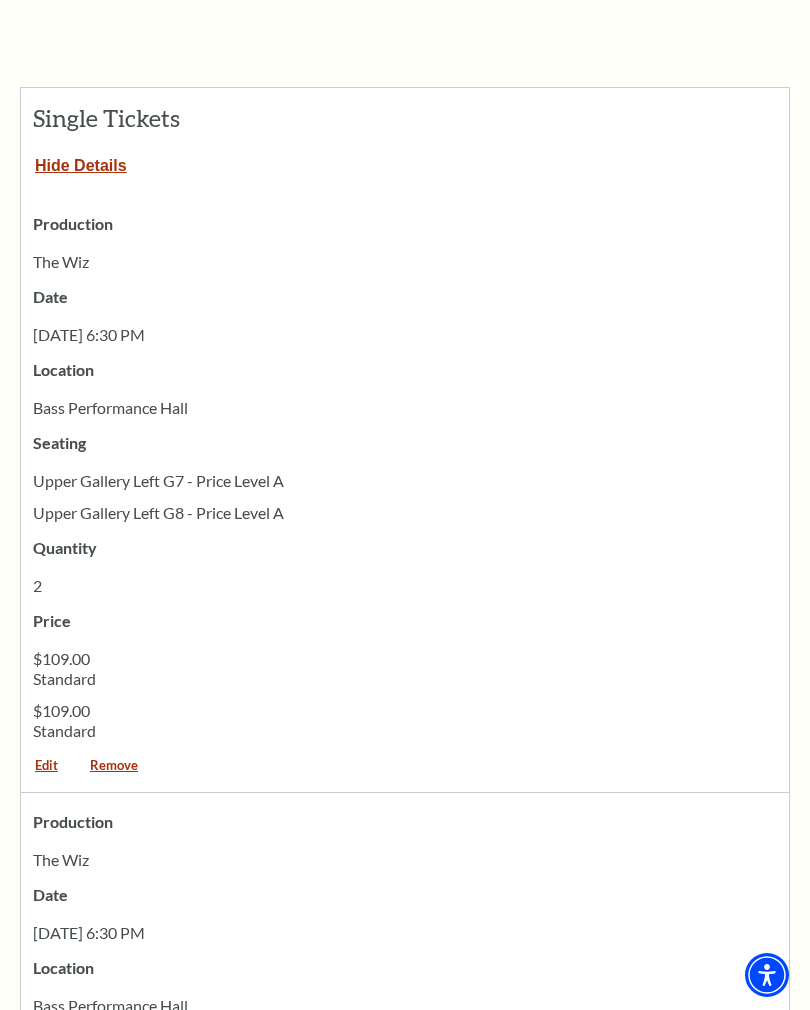 scroll, scrollTop: 828, scrollLeft: 0, axis: vertical 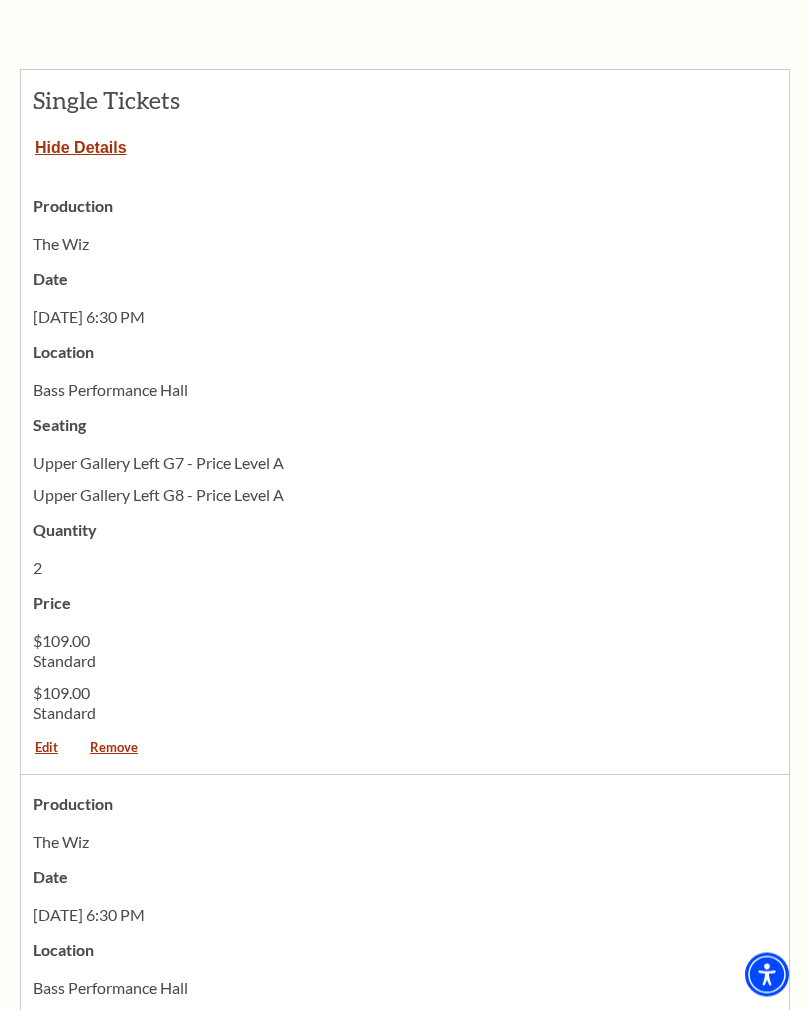 click on "Remove" at bounding box center (114, 755) 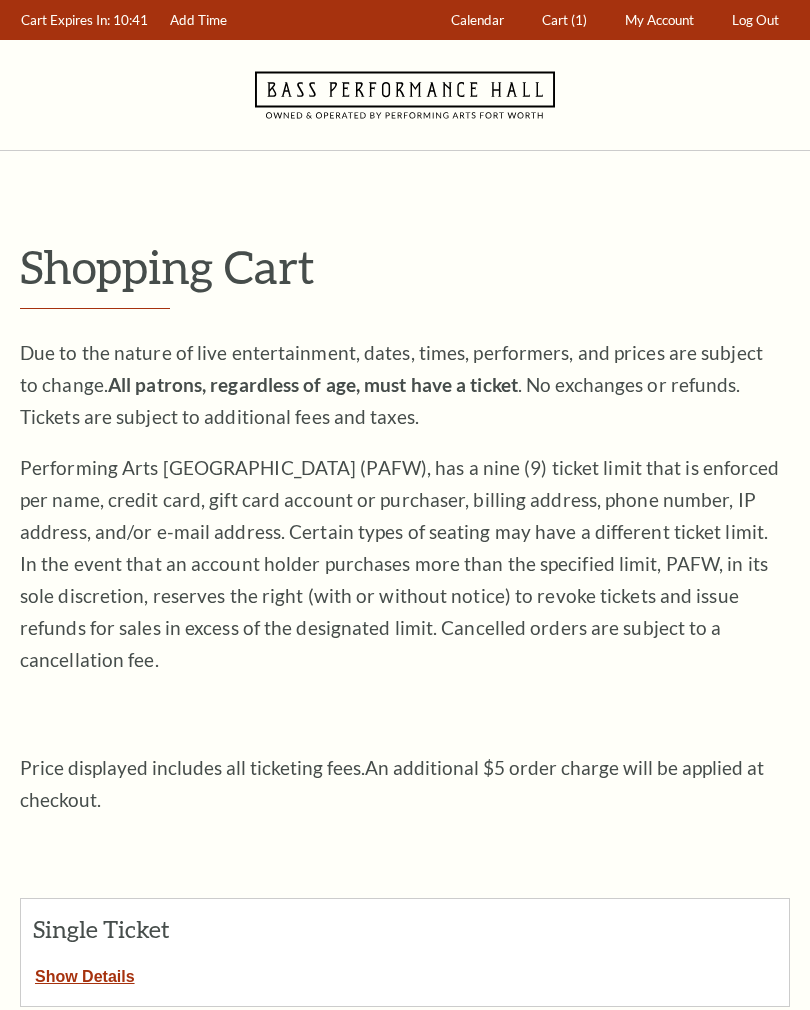 scroll, scrollTop: 0, scrollLeft: 0, axis: both 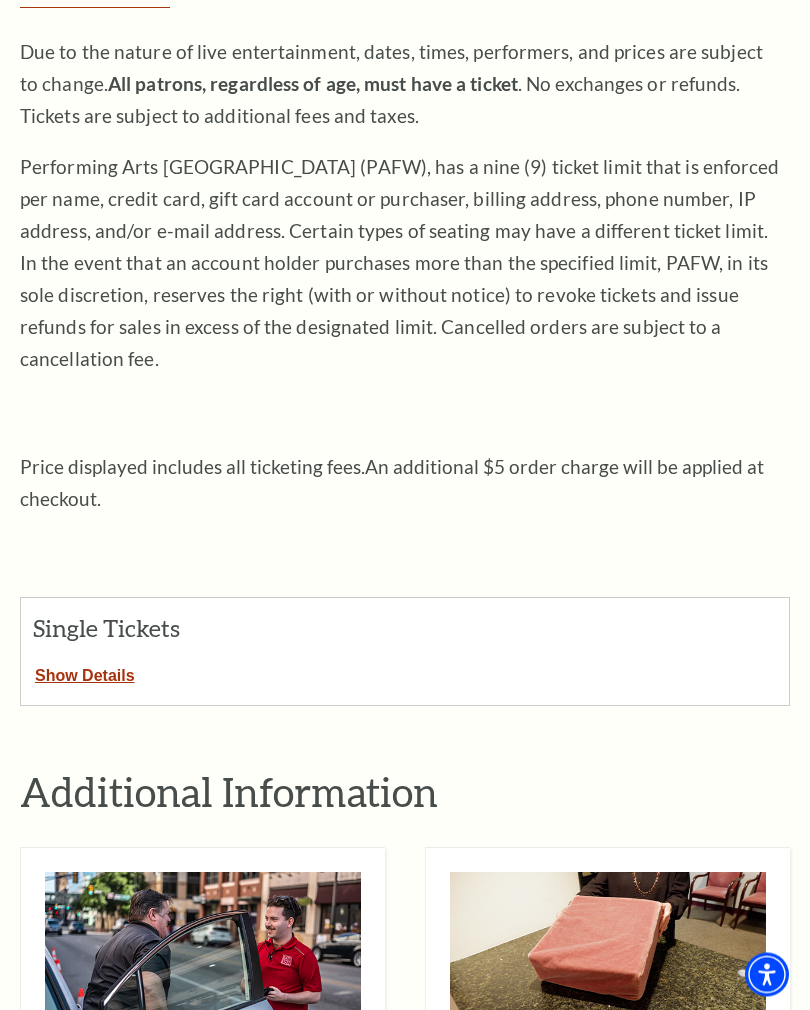click on "Show Details" at bounding box center [85, 673] 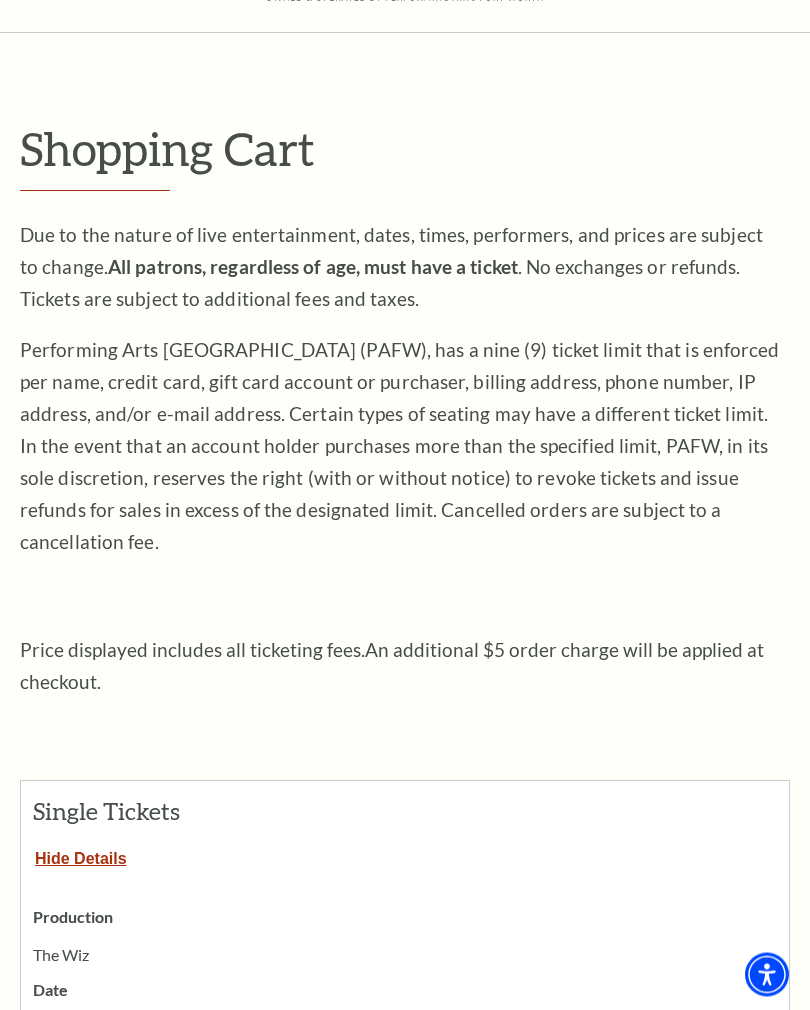 scroll, scrollTop: 0, scrollLeft: 0, axis: both 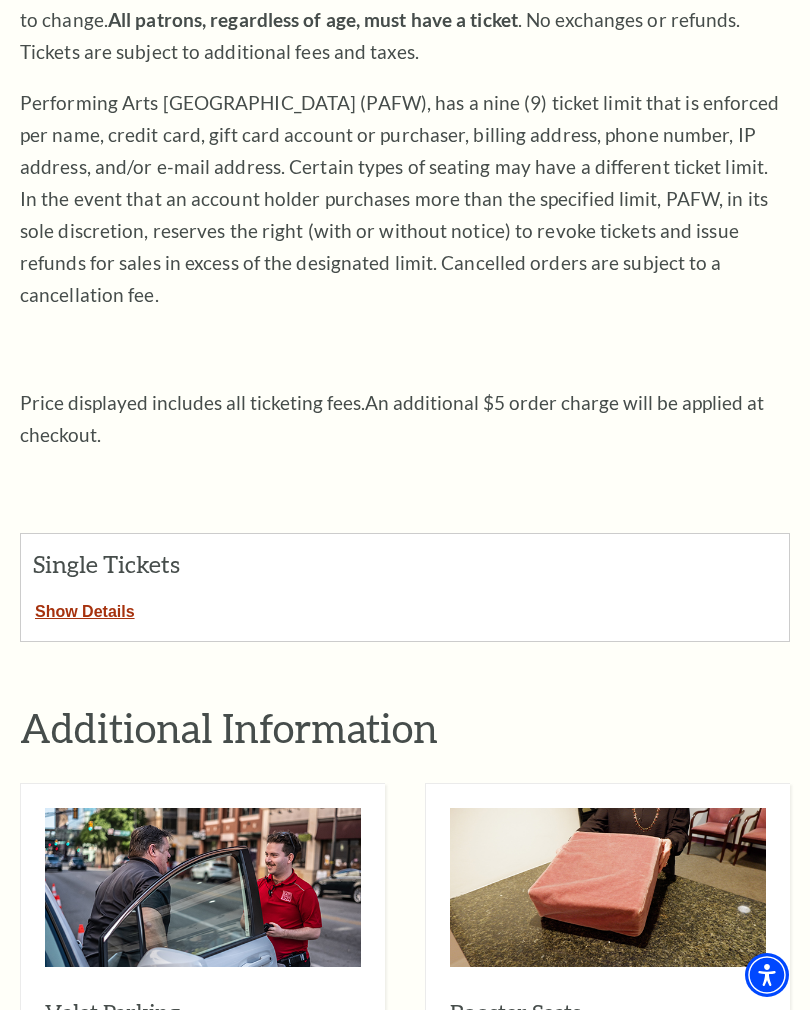 click on "Show Details" at bounding box center [85, 608] 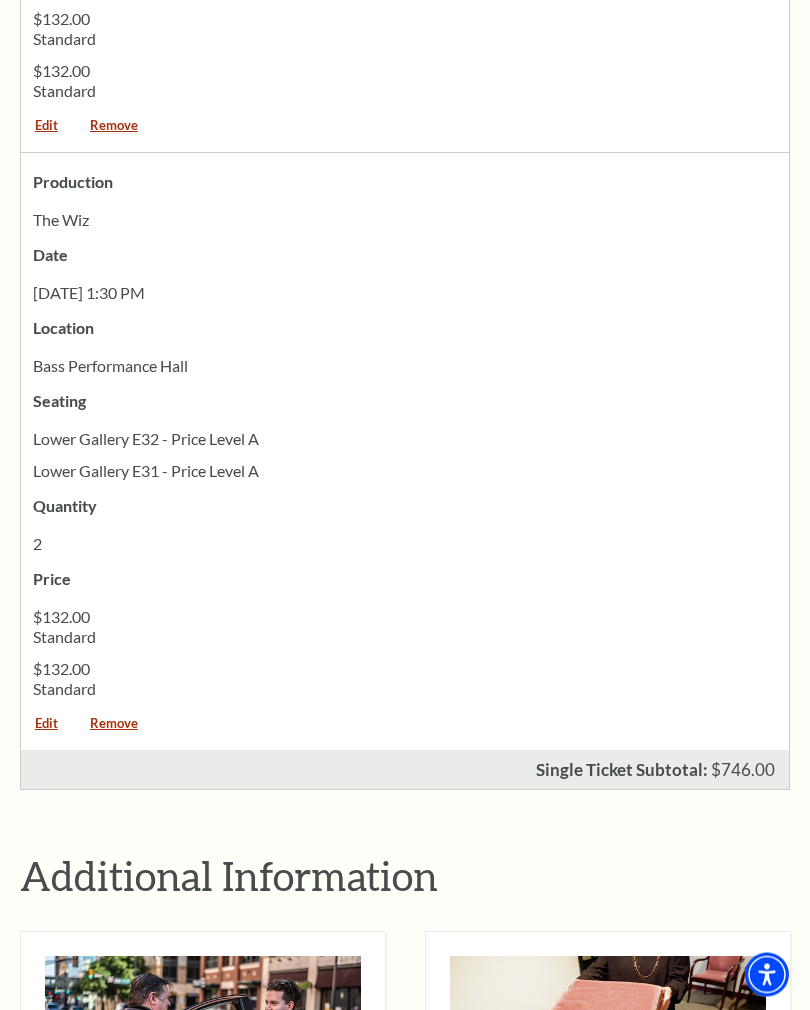 scroll, scrollTop: 2049, scrollLeft: 0, axis: vertical 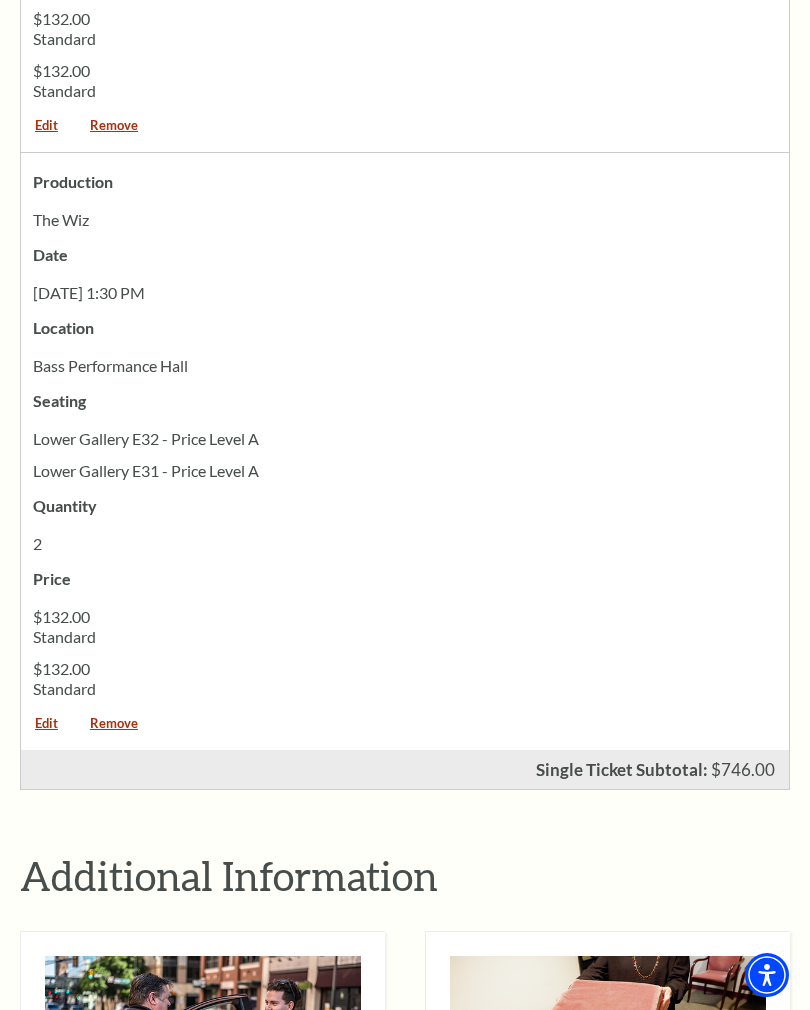 click on "Remove" at bounding box center [114, 730] 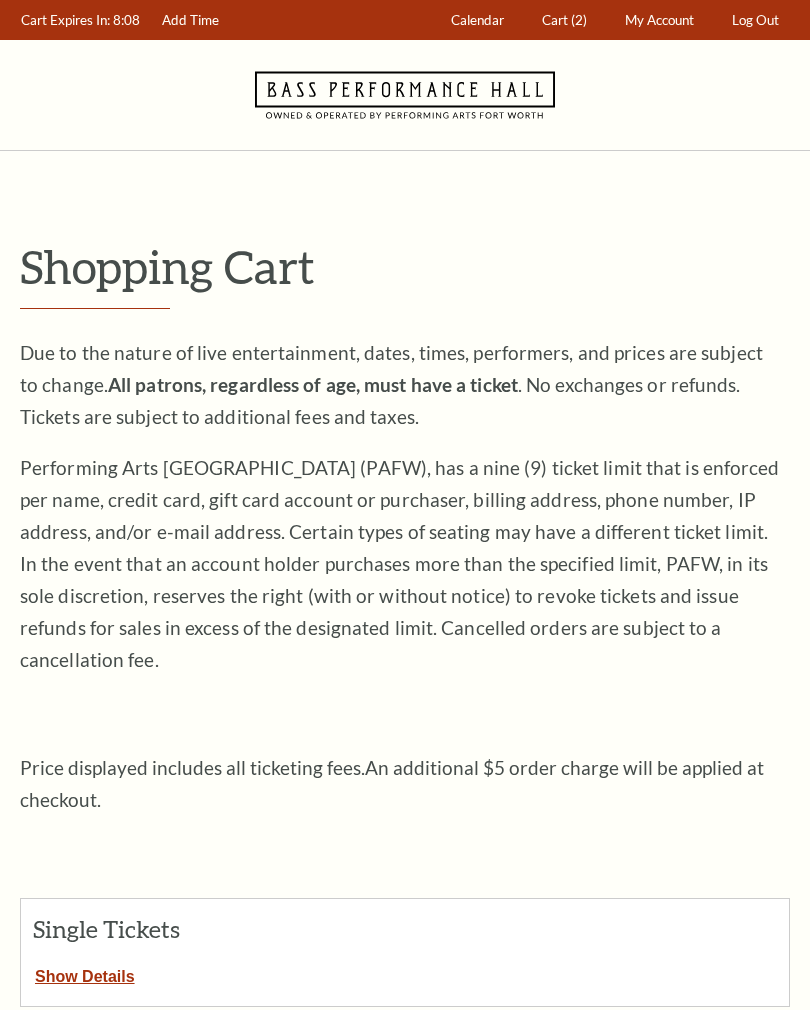 scroll, scrollTop: 0, scrollLeft: 0, axis: both 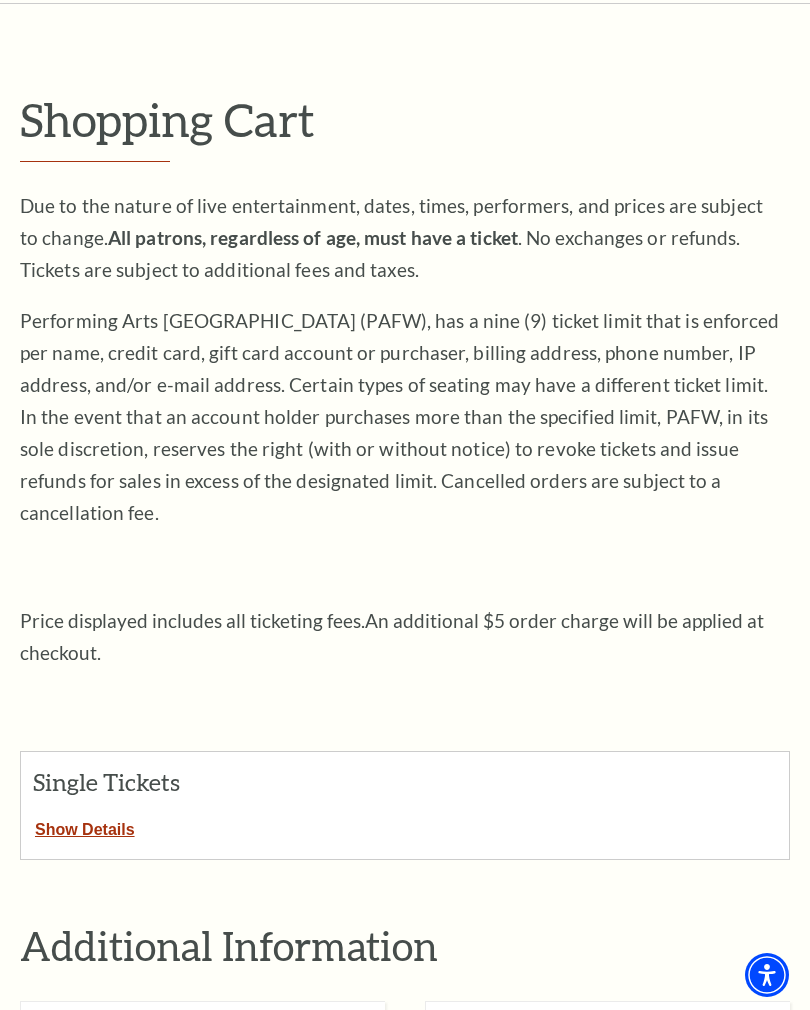 click on "Show Details" at bounding box center [85, 826] 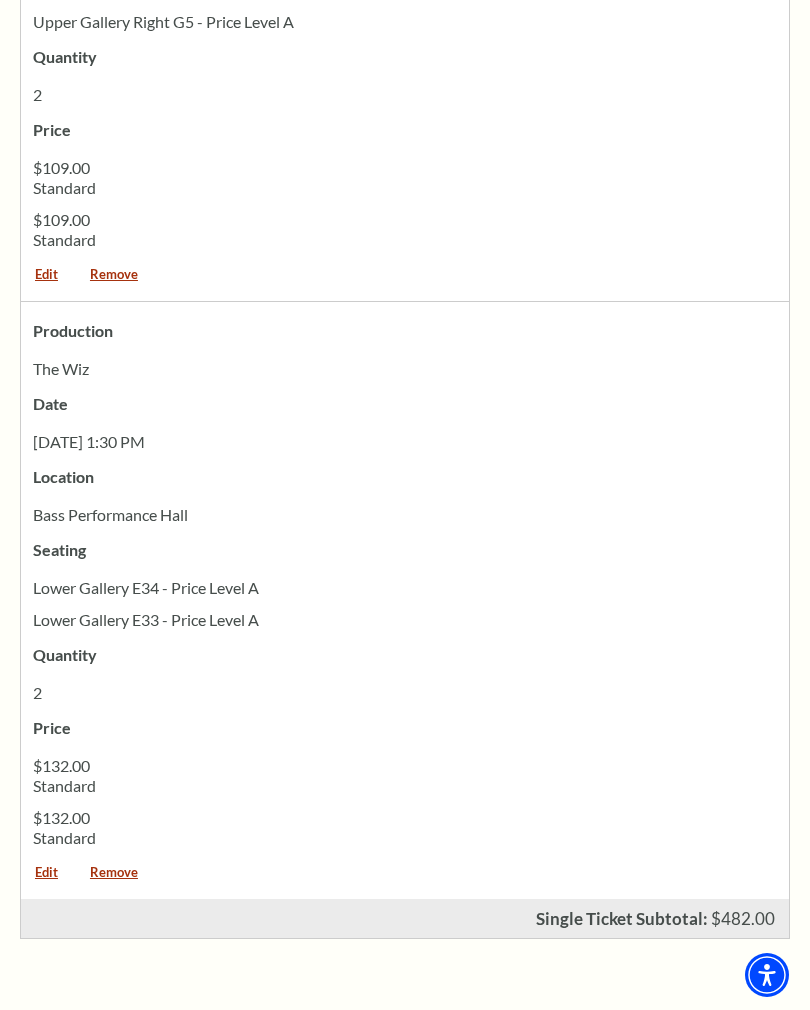 scroll, scrollTop: 1303, scrollLeft: 0, axis: vertical 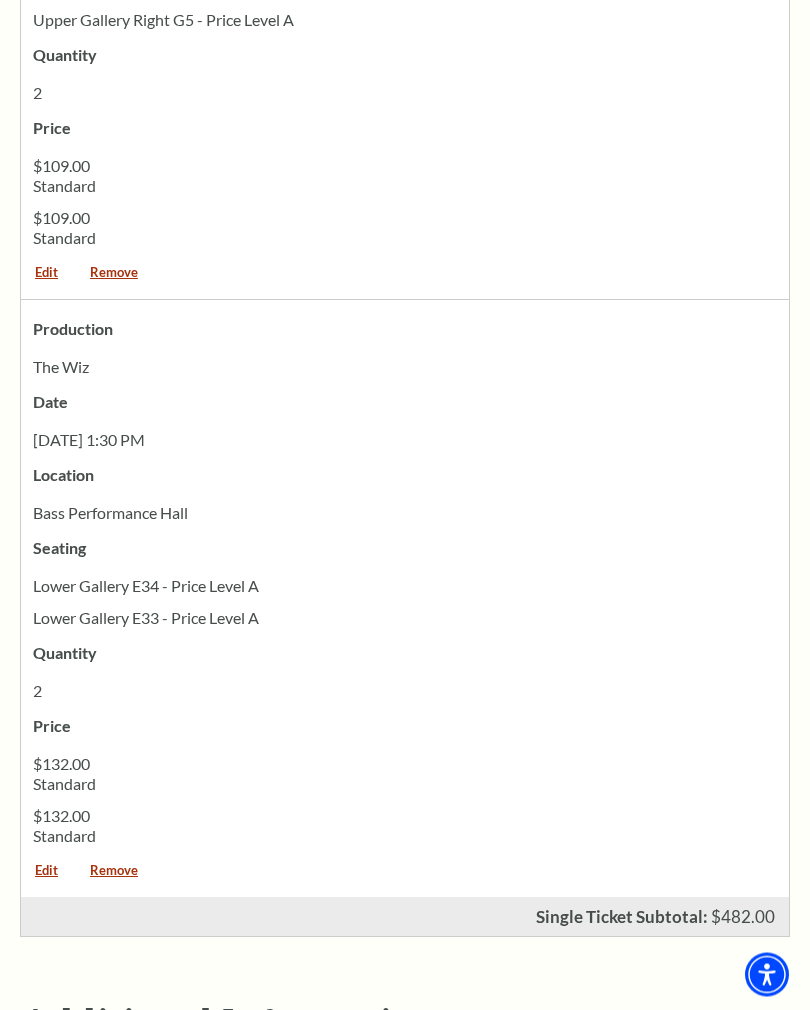 click on "Remove" at bounding box center (114, 878) 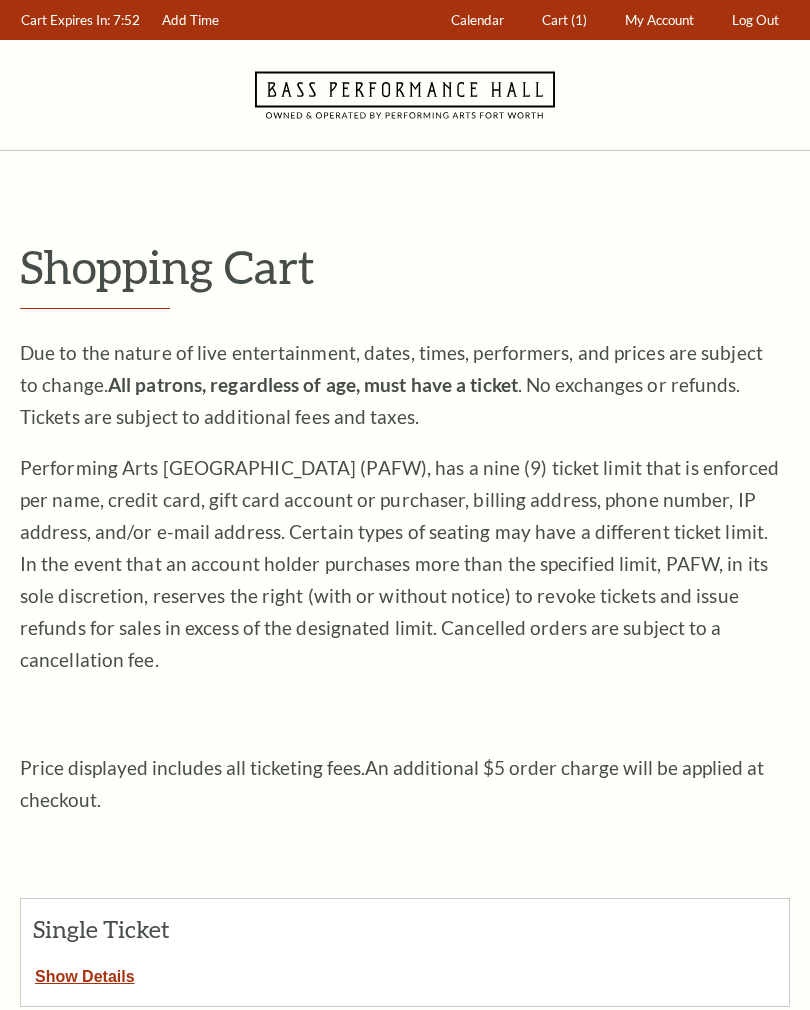 scroll, scrollTop: 0, scrollLeft: 0, axis: both 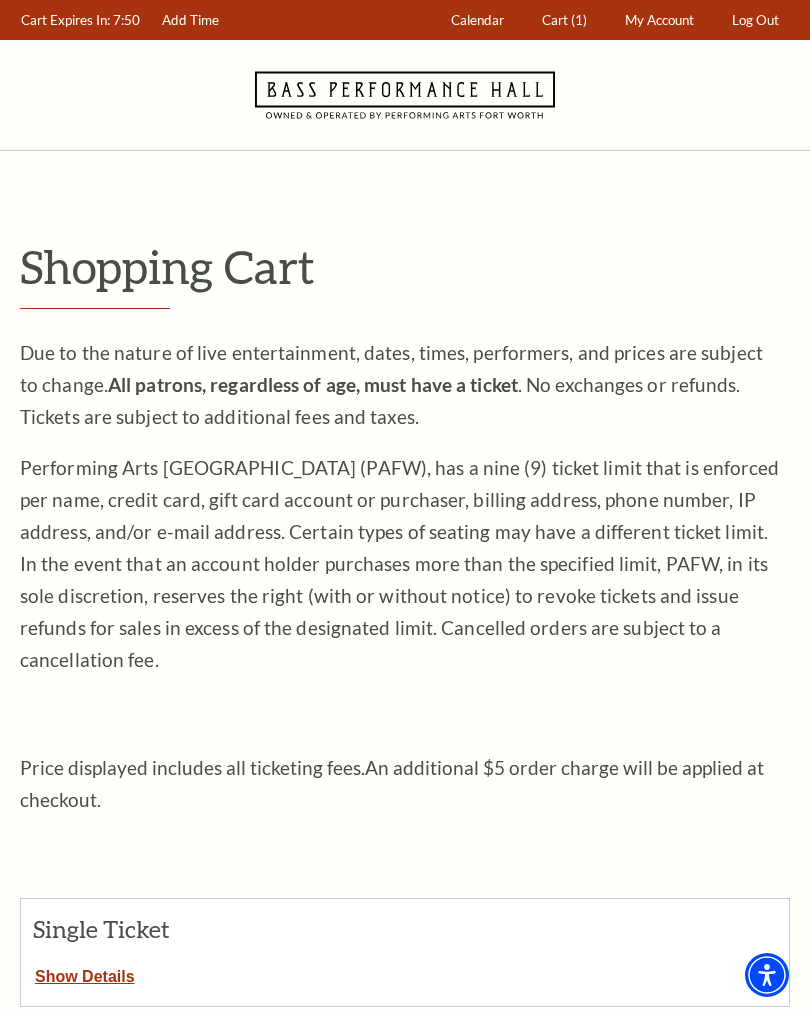 click on "Show Details" at bounding box center [85, 973] 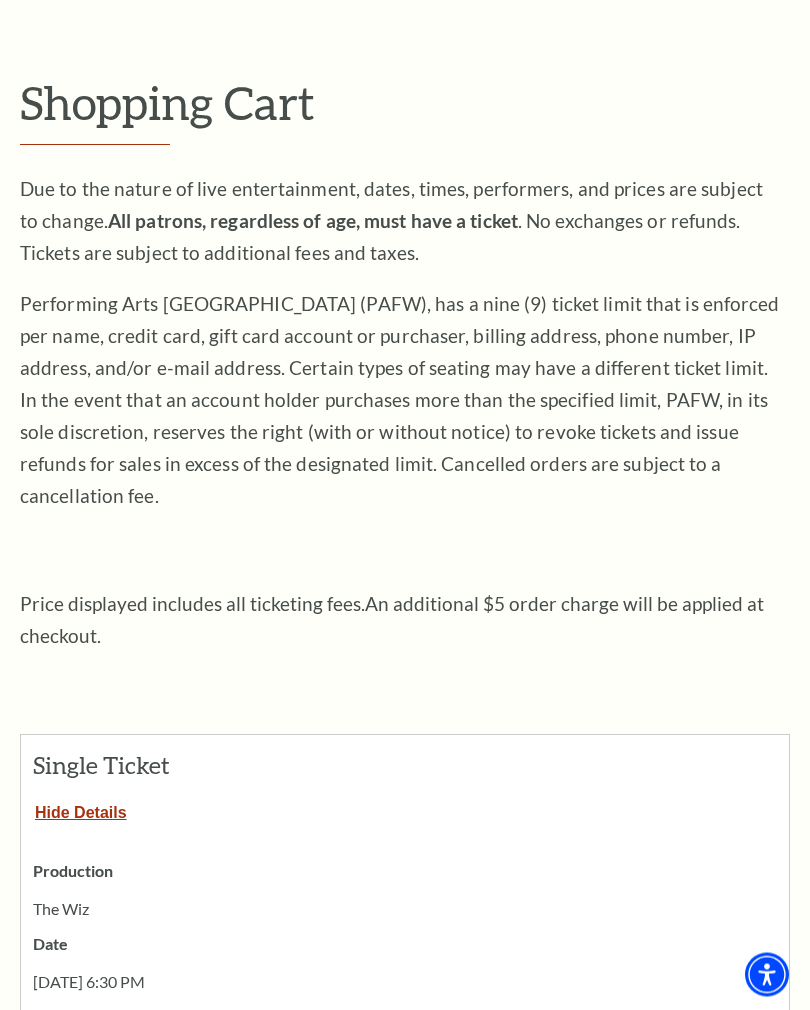 scroll, scrollTop: 0, scrollLeft: 0, axis: both 